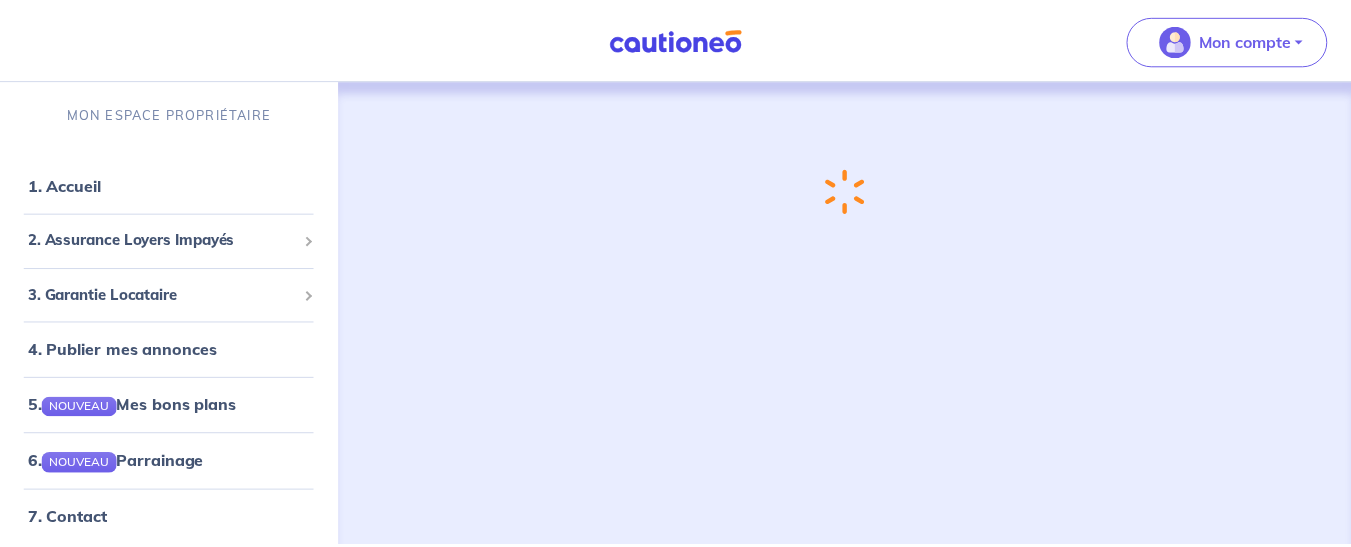 scroll, scrollTop: 0, scrollLeft: 0, axis: both 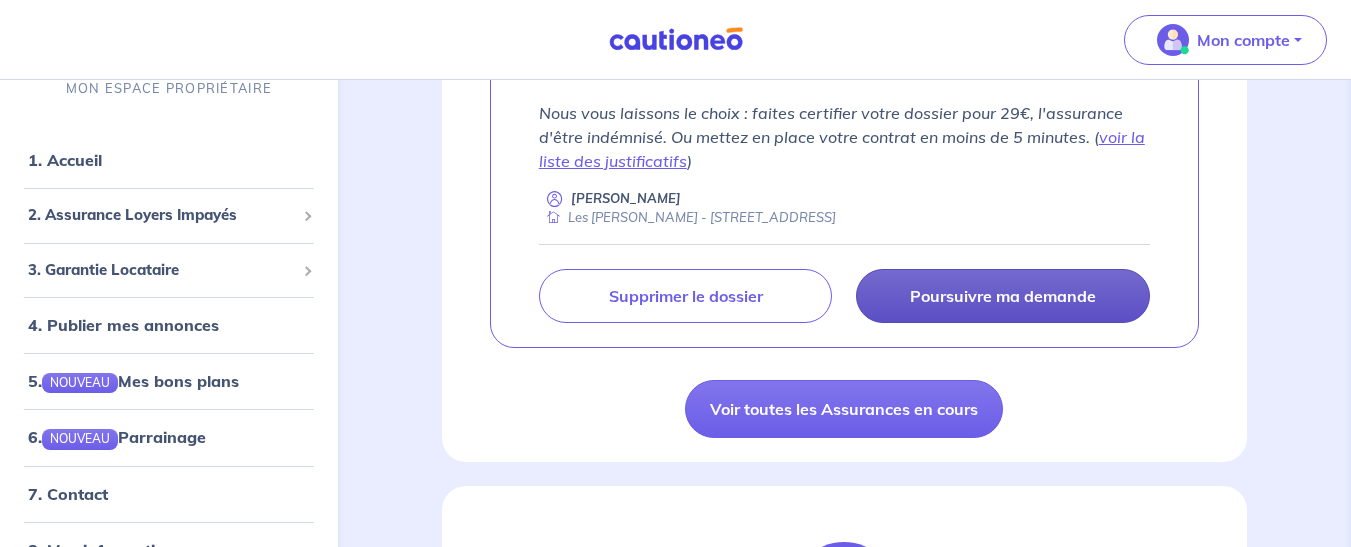 click on "Poursuivre ma demande" at bounding box center [1003, 296] 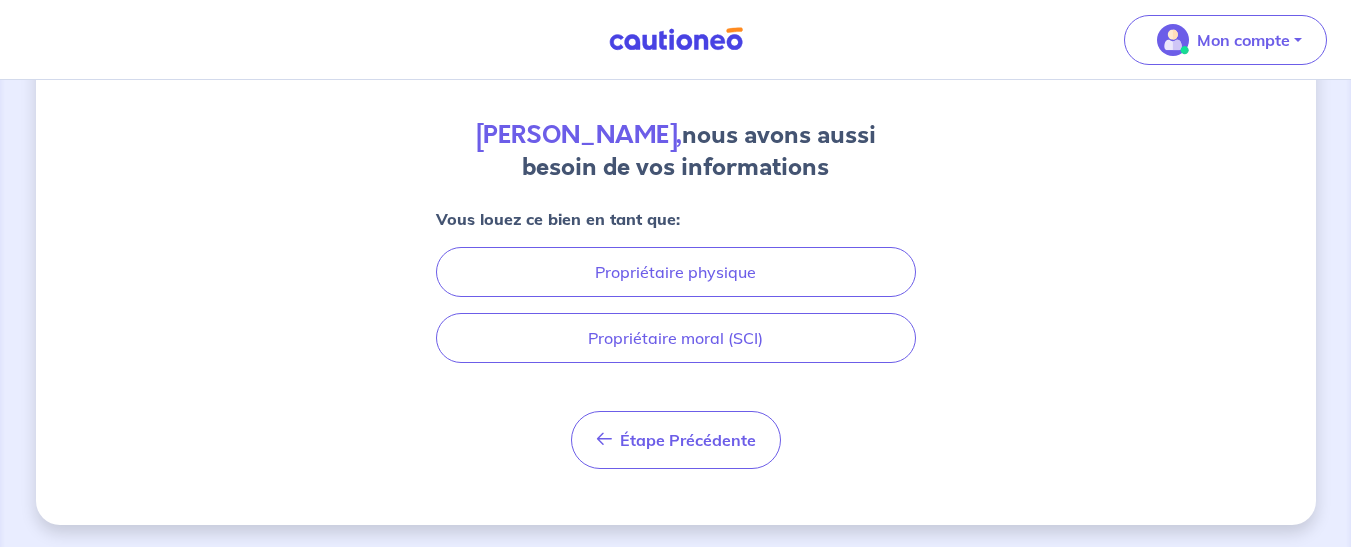 scroll, scrollTop: 159, scrollLeft: 0, axis: vertical 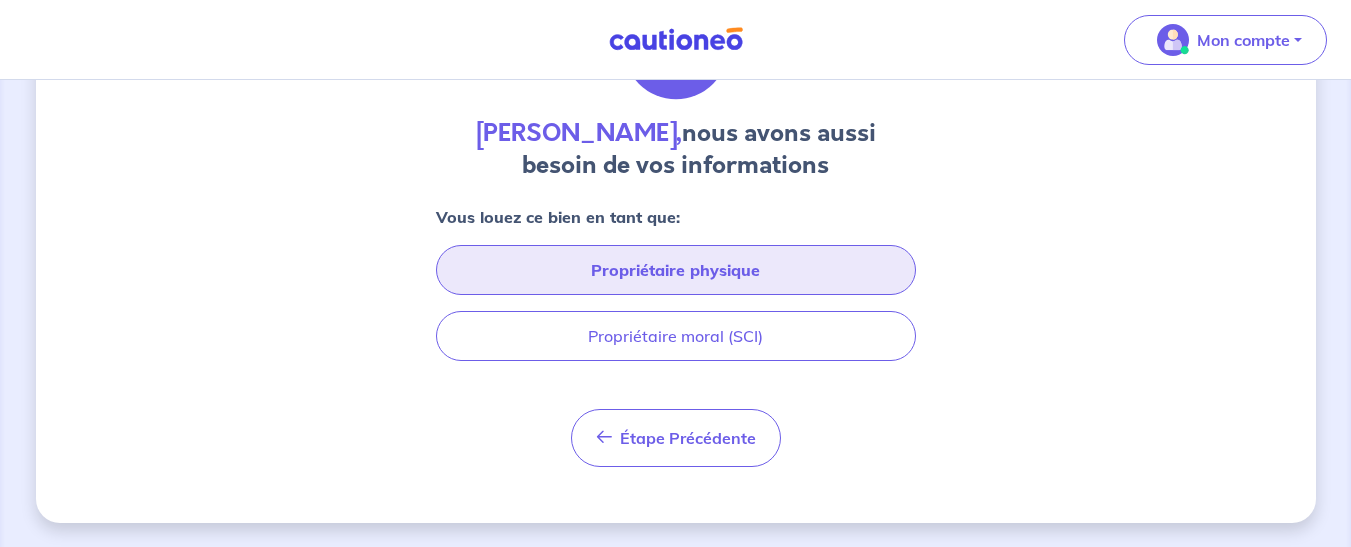 click on "Propriétaire physique" at bounding box center (676, 270) 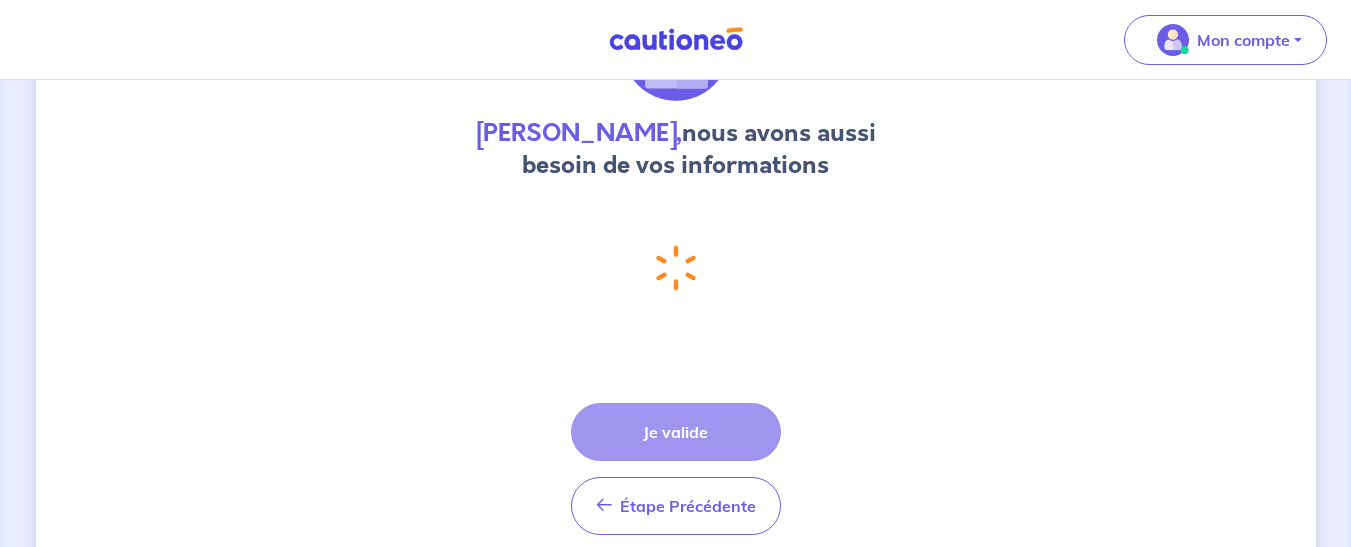 select on "GF" 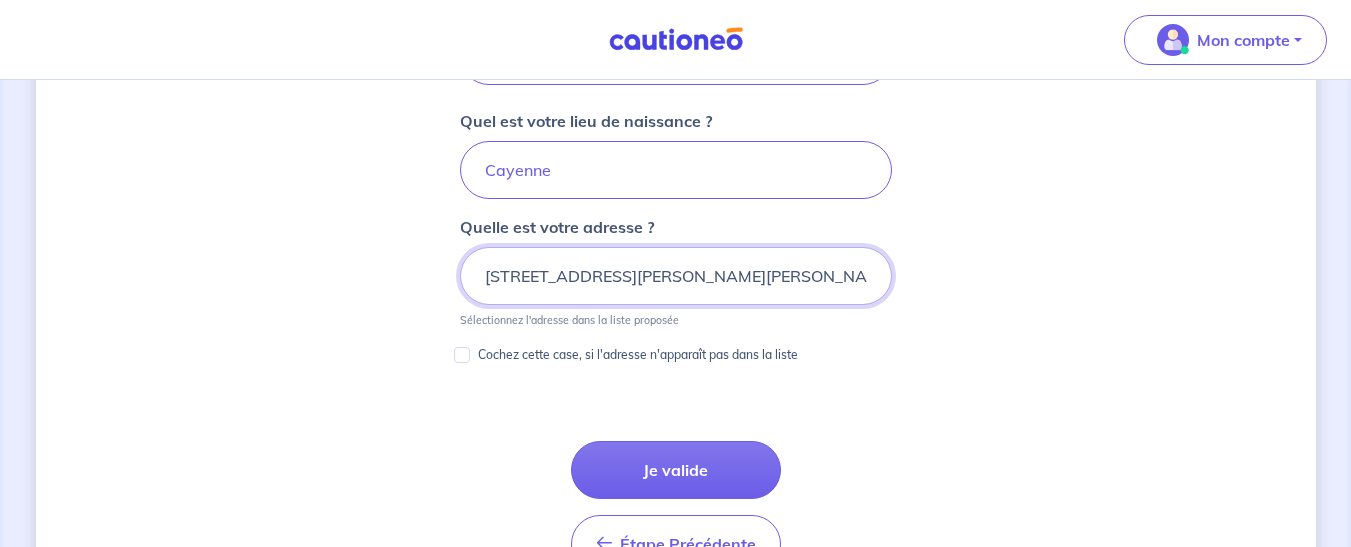 scroll, scrollTop: 1014, scrollLeft: 0, axis: vertical 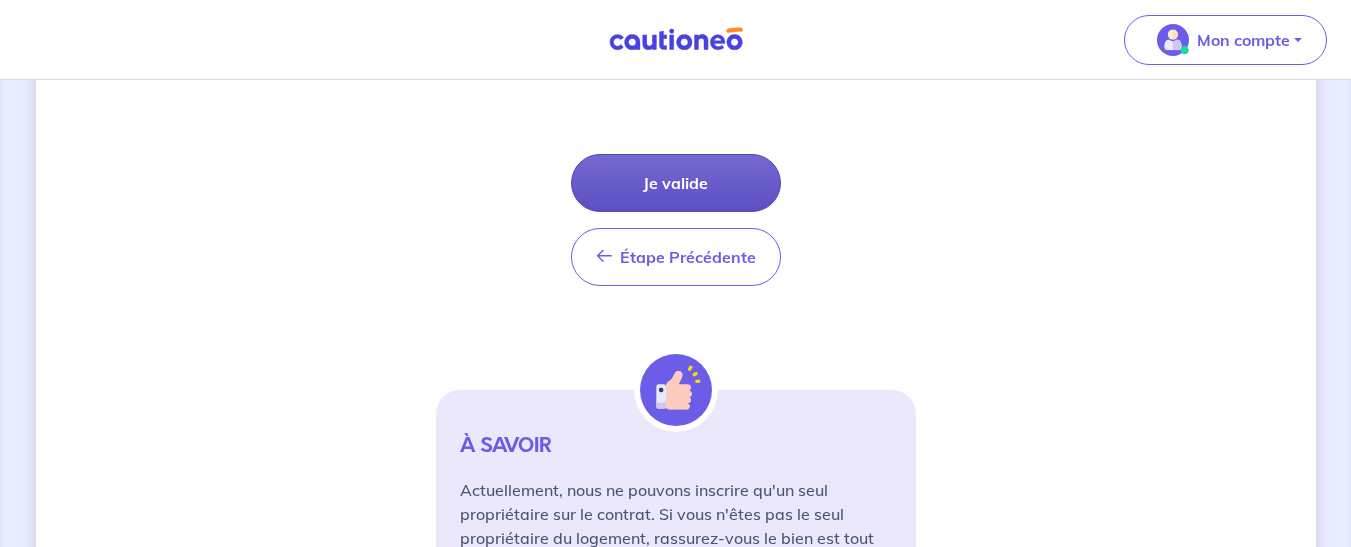 click on "Je valide" at bounding box center [676, 183] 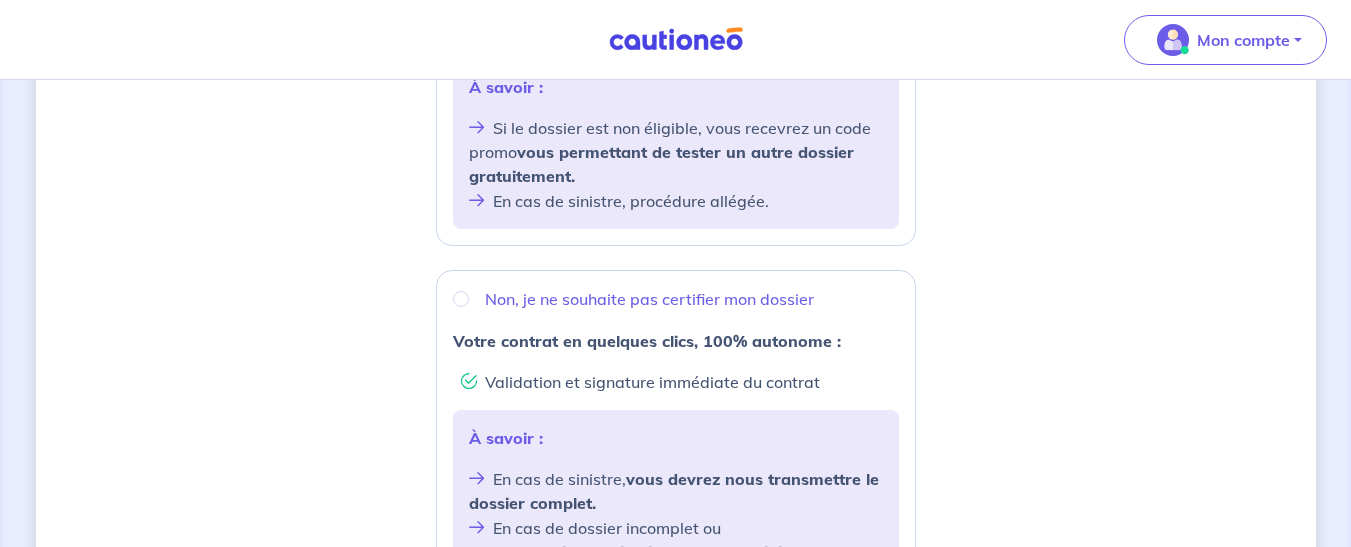 scroll, scrollTop: 600, scrollLeft: 0, axis: vertical 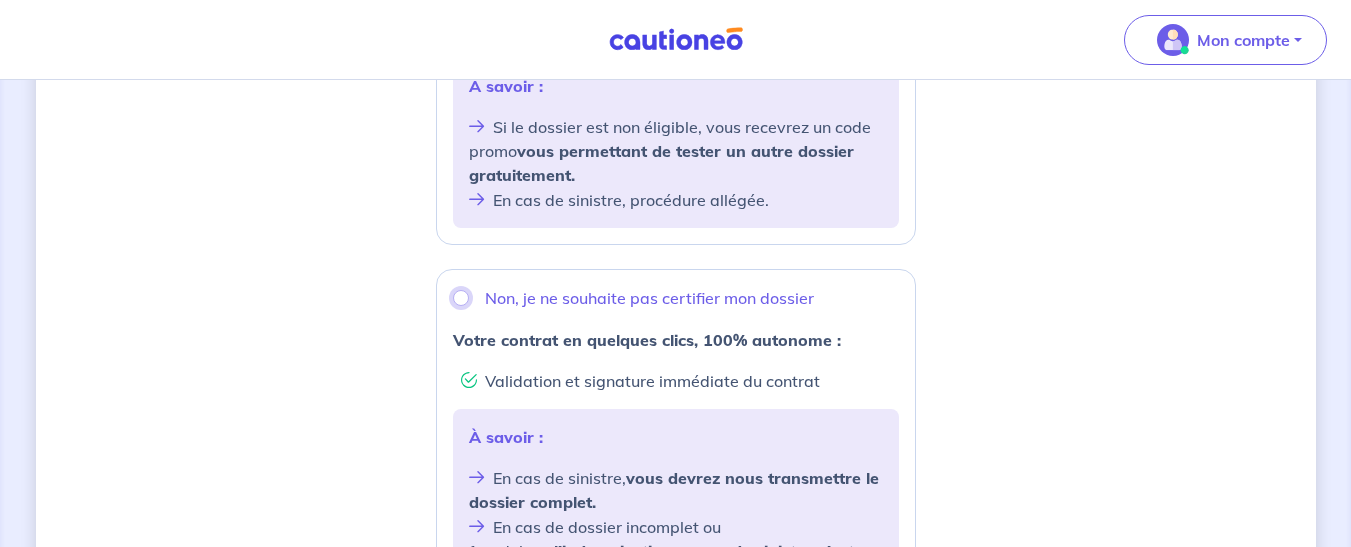 click on "Non, je ne souhaite pas certifier mon dossier" at bounding box center [461, 298] 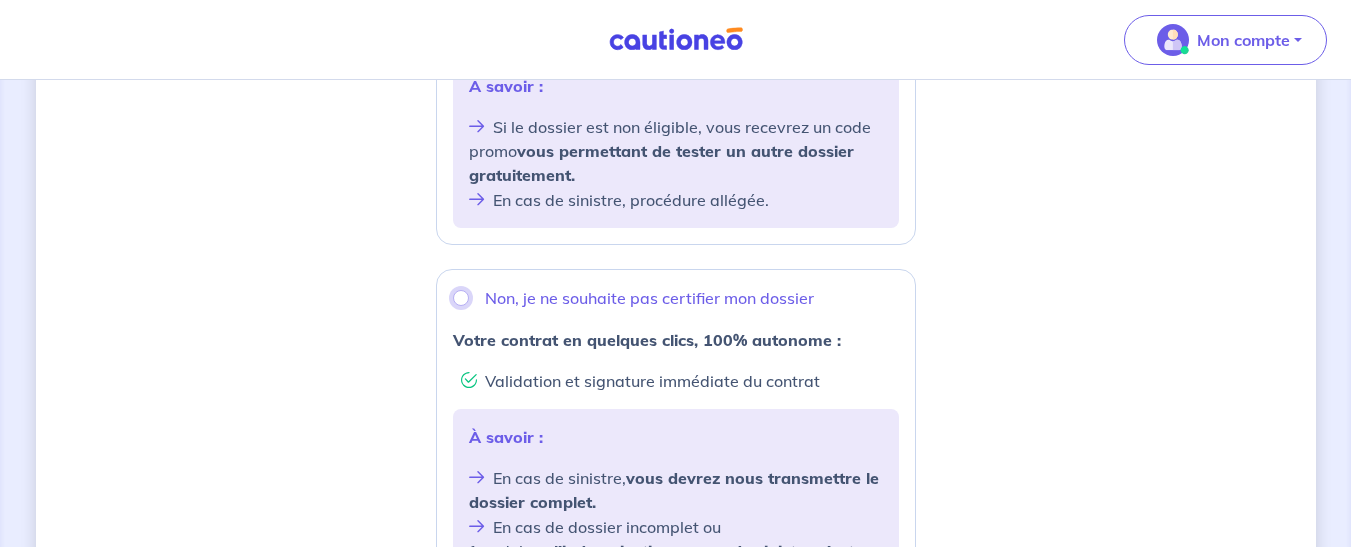 radio on "true" 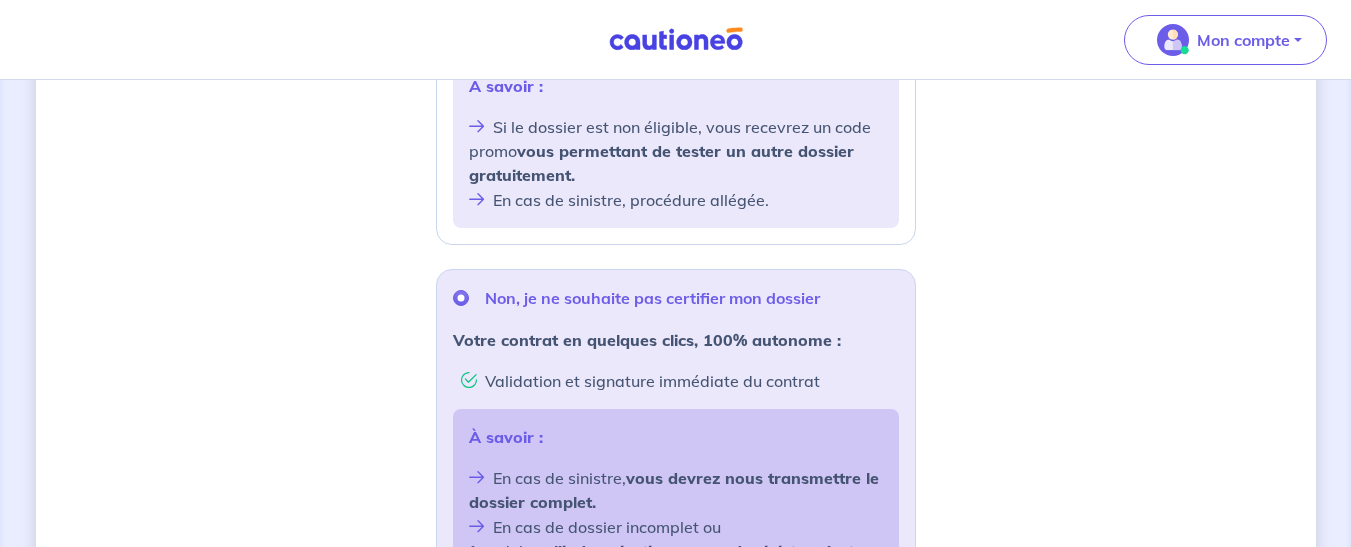 click on "Oui, je demande à certifier mon dossier pour 29€" at bounding box center (461, -103) 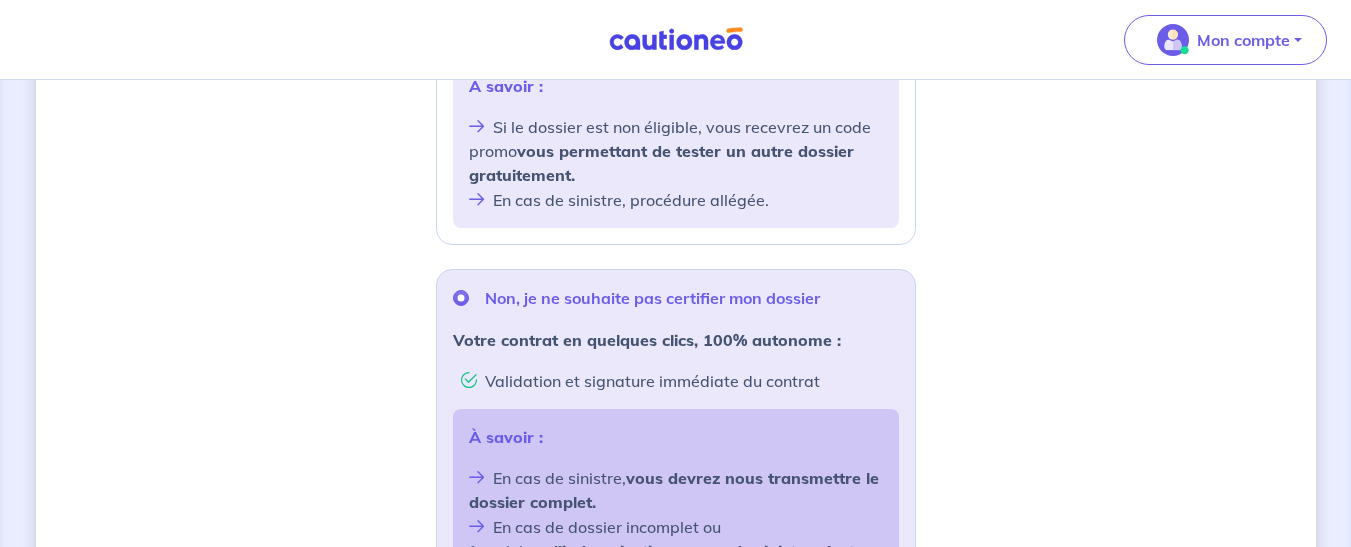 radio on "true" 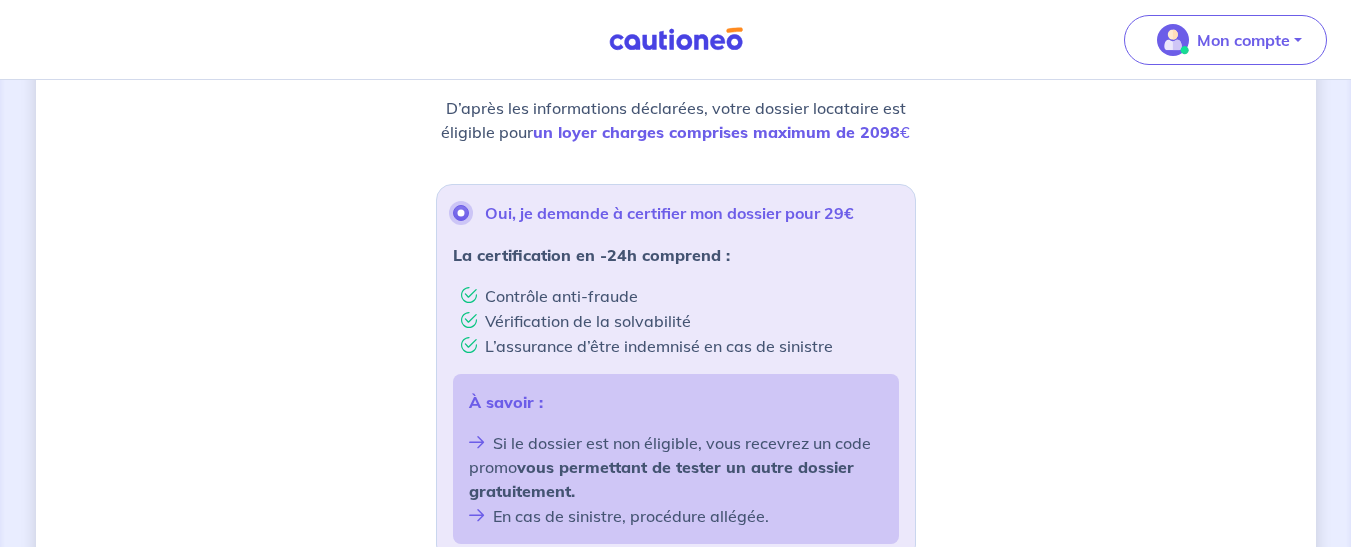 scroll, scrollTop: 224, scrollLeft: 0, axis: vertical 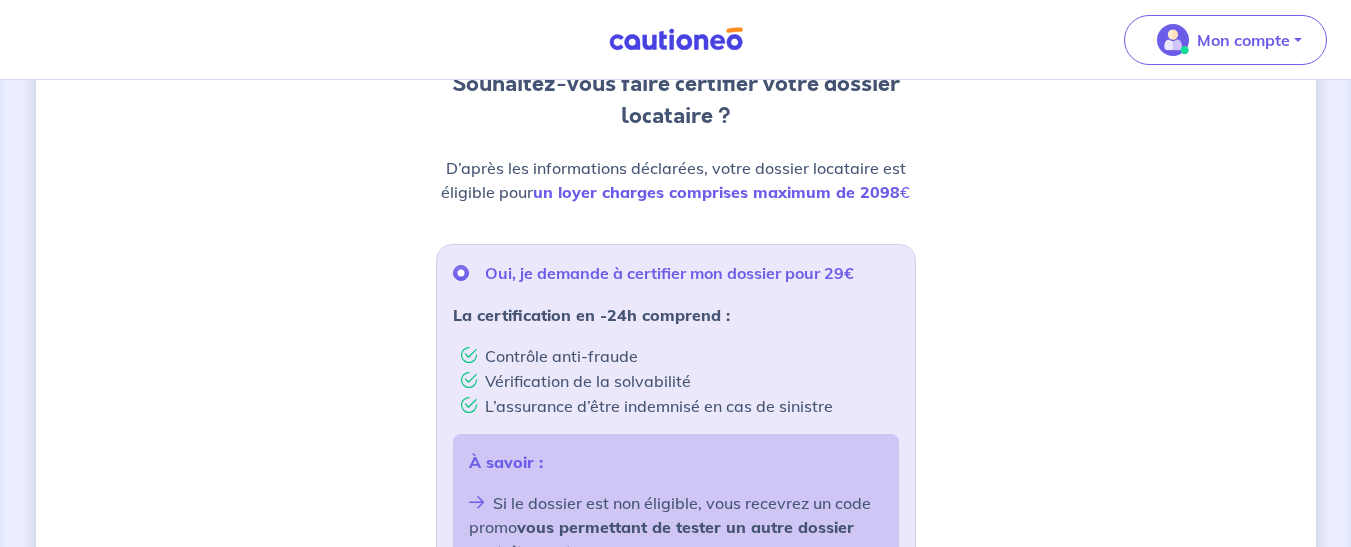 click on "Non, je ne souhaite pas certifier mon dossier" at bounding box center (461, 674) 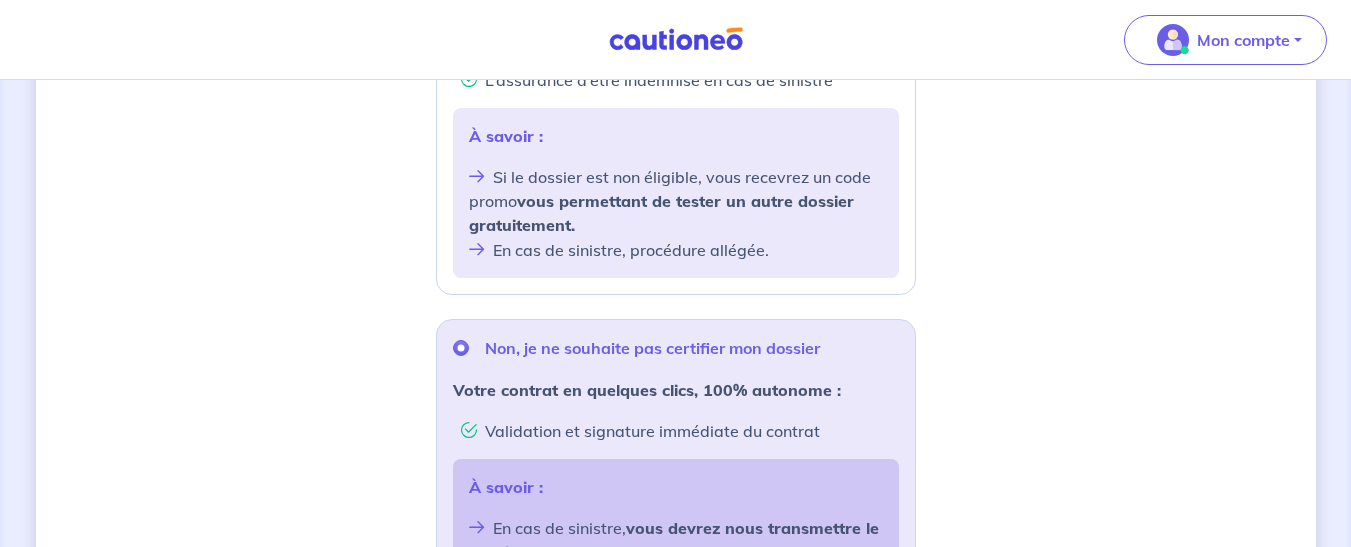 click on "Oui, je demande à certifier mon dossier pour 29€" at bounding box center (461, -53) 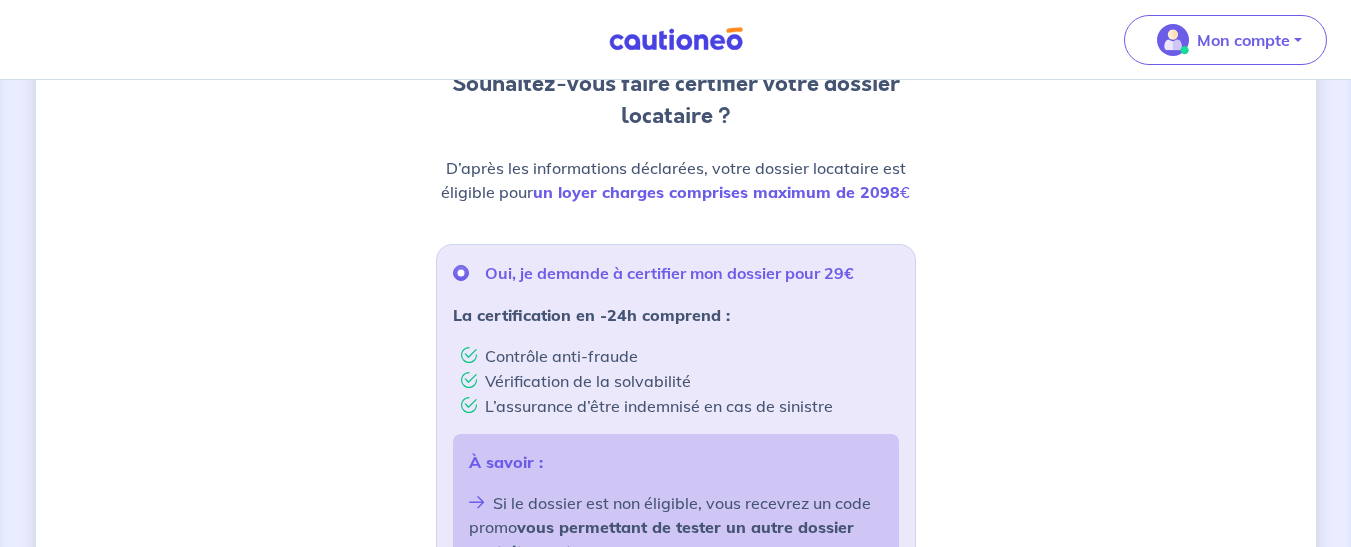 click on "Non, je ne souhaite pas certifier mon dossier" at bounding box center [461, 674] 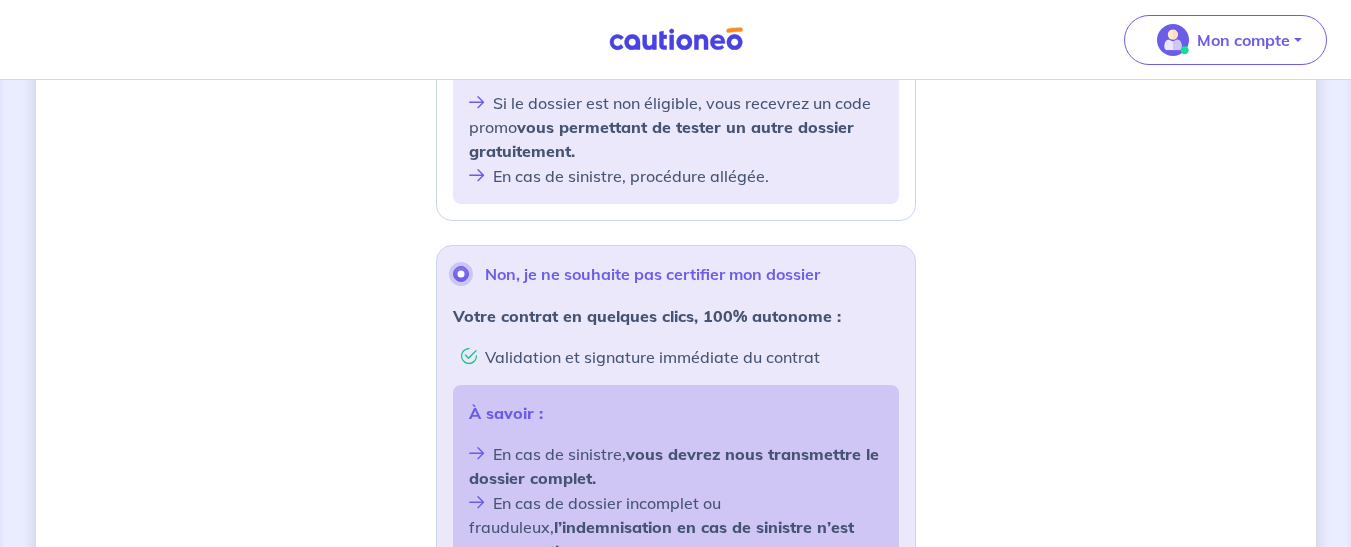scroll, scrollTop: 625, scrollLeft: 0, axis: vertical 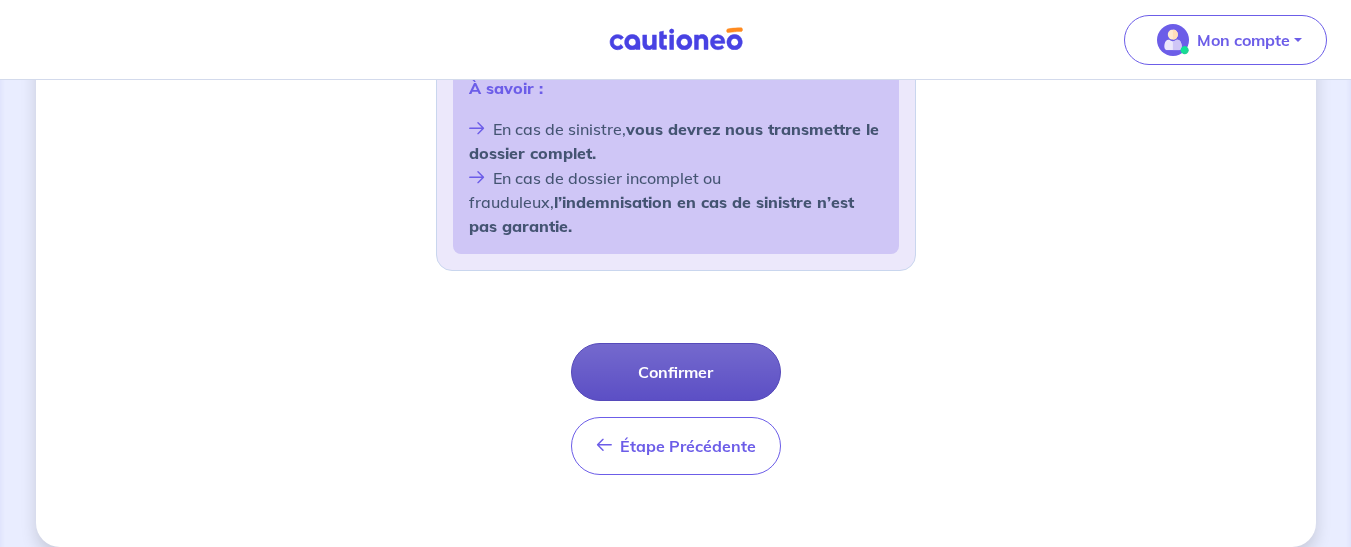 click on "Confirmer" at bounding box center (676, 372) 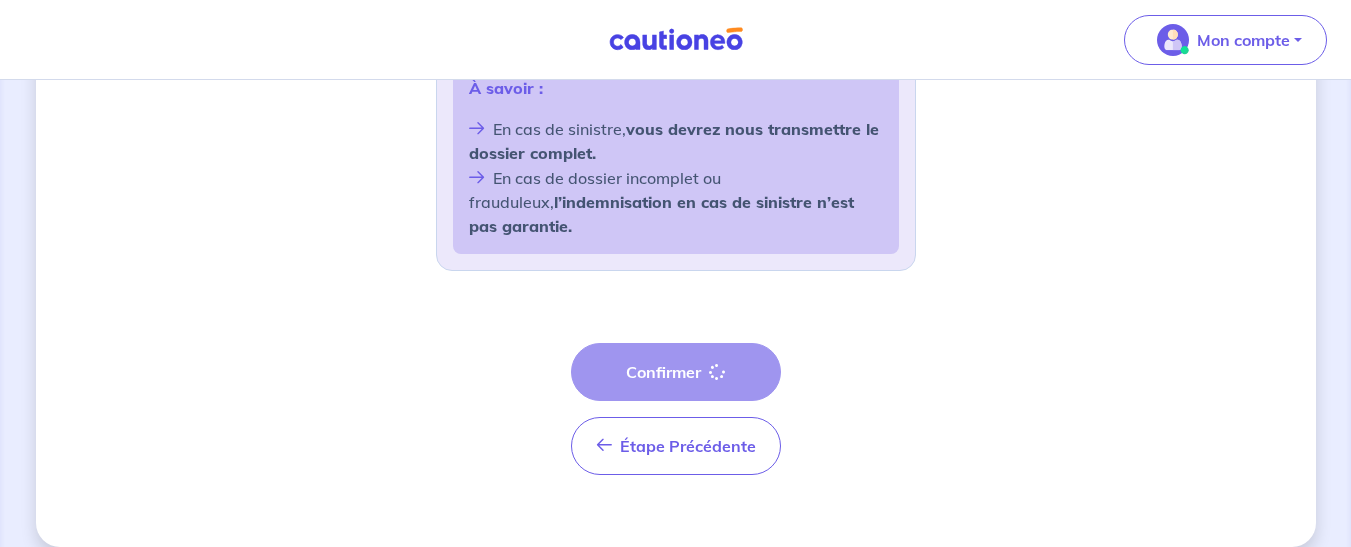 scroll, scrollTop: 0, scrollLeft: 0, axis: both 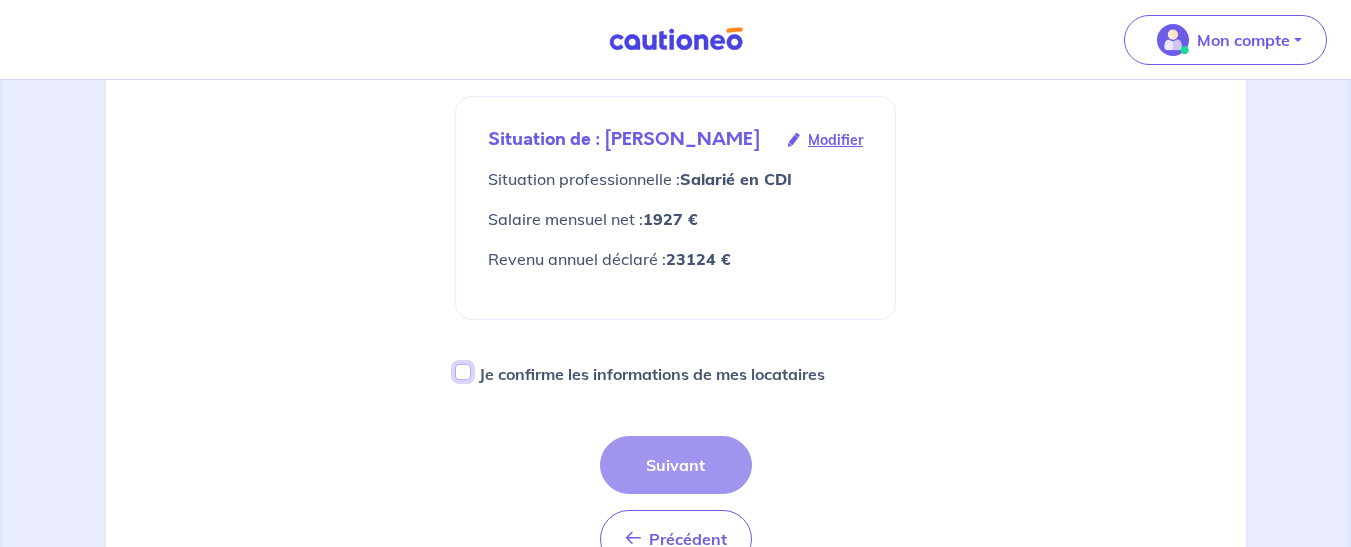 click on "Je confirme les informations de mes locataires" at bounding box center [463, 372] 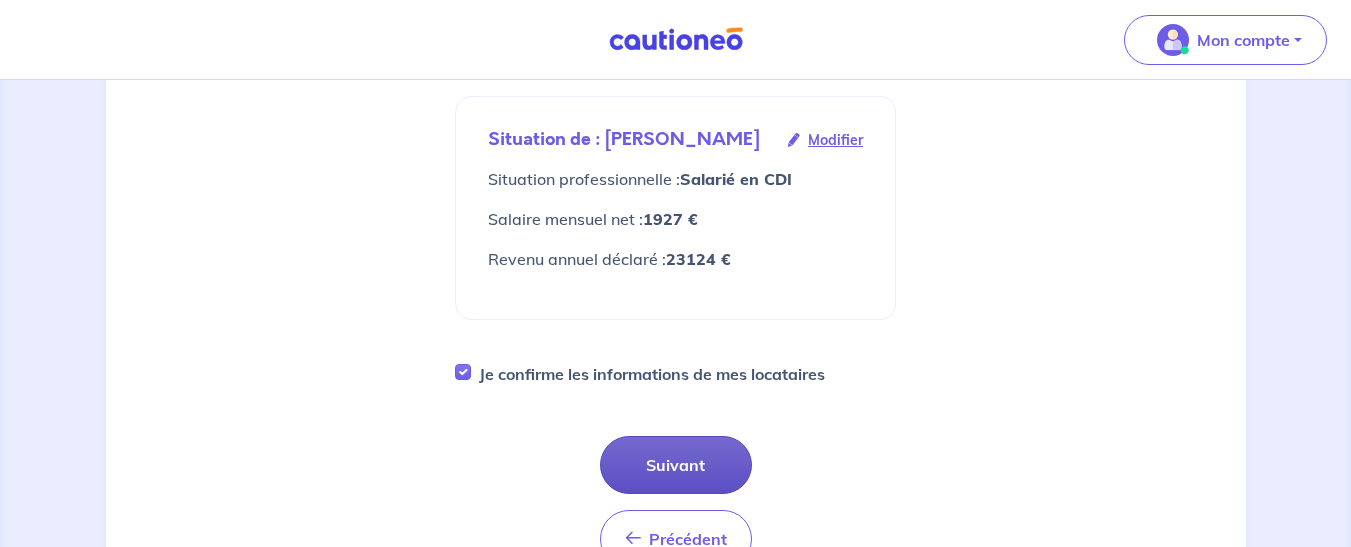 click on "Suivant" at bounding box center (676, 465) 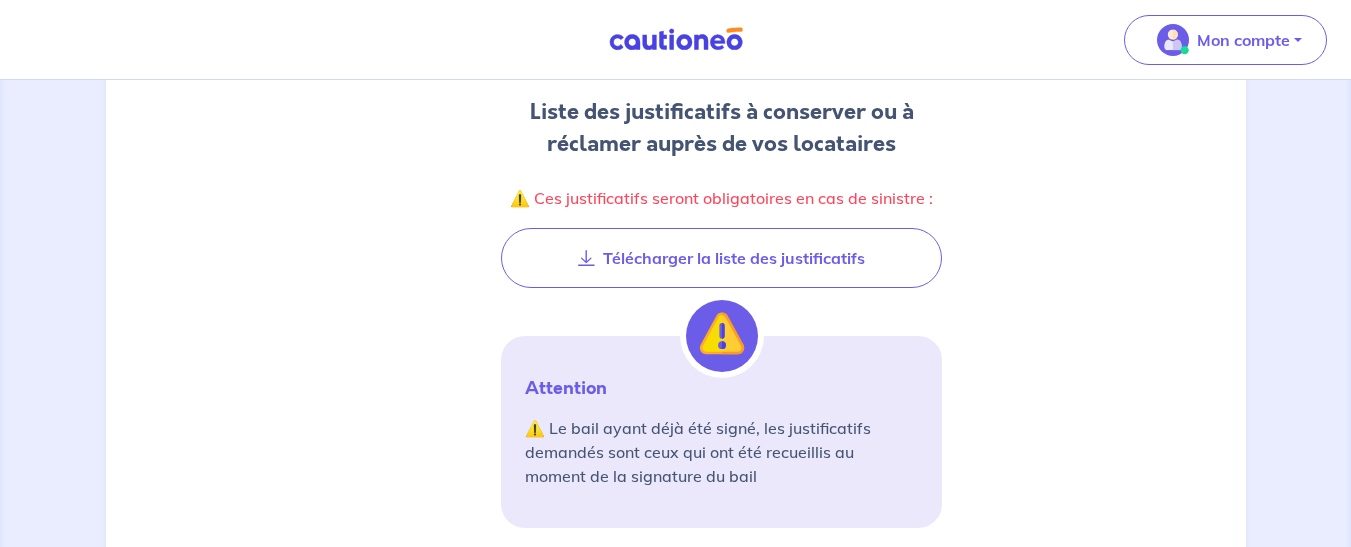 scroll, scrollTop: 280, scrollLeft: 0, axis: vertical 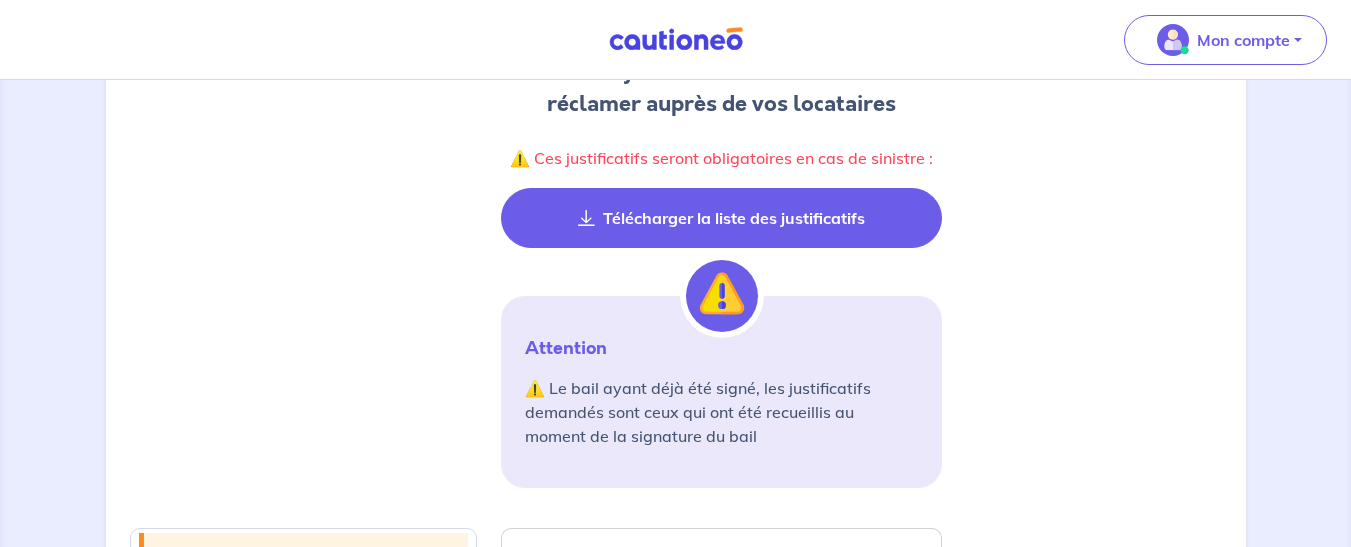 click on "Télécharger la liste des justificatifs" at bounding box center [721, 218] 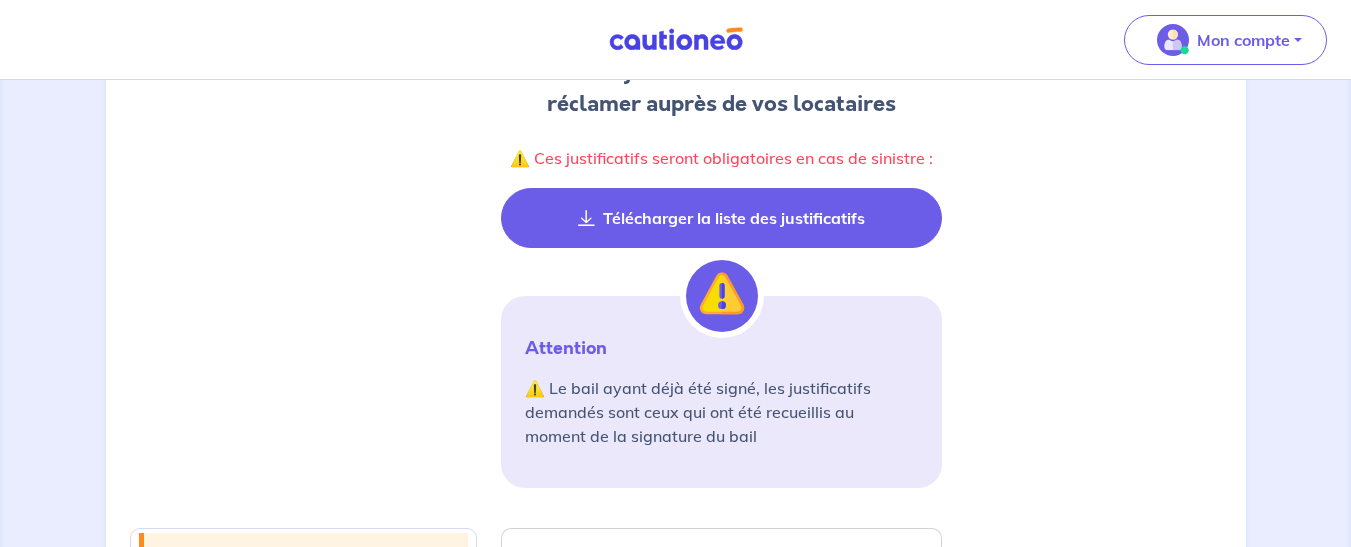 click on "Télécharger la liste des justificatifs" at bounding box center [721, 218] 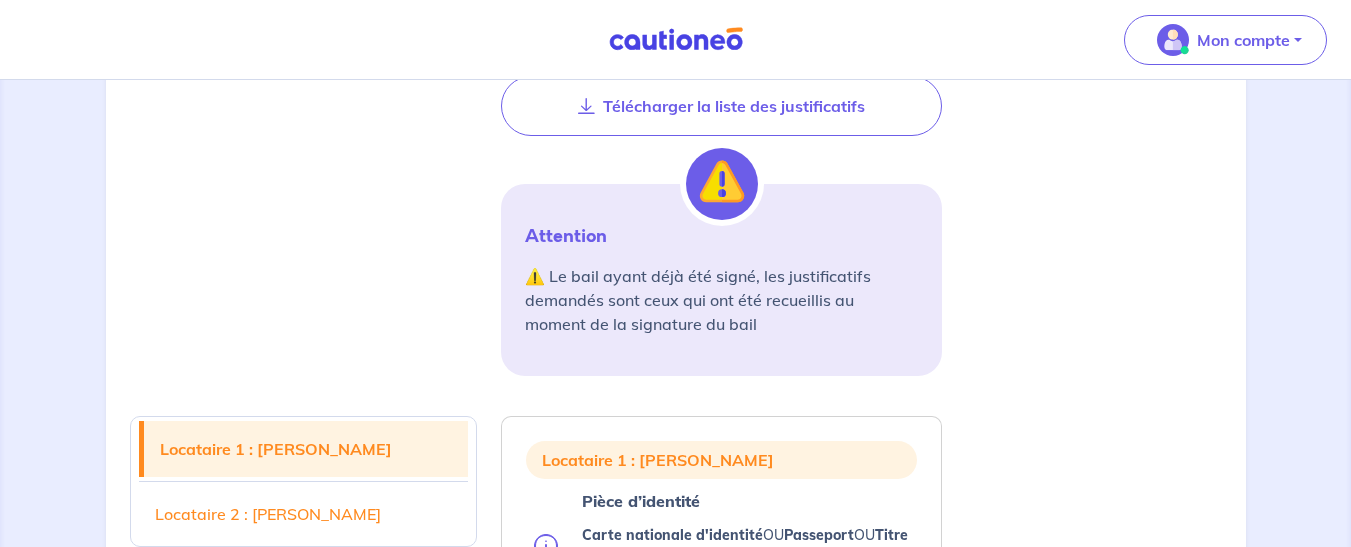 scroll, scrollTop: 400, scrollLeft: 0, axis: vertical 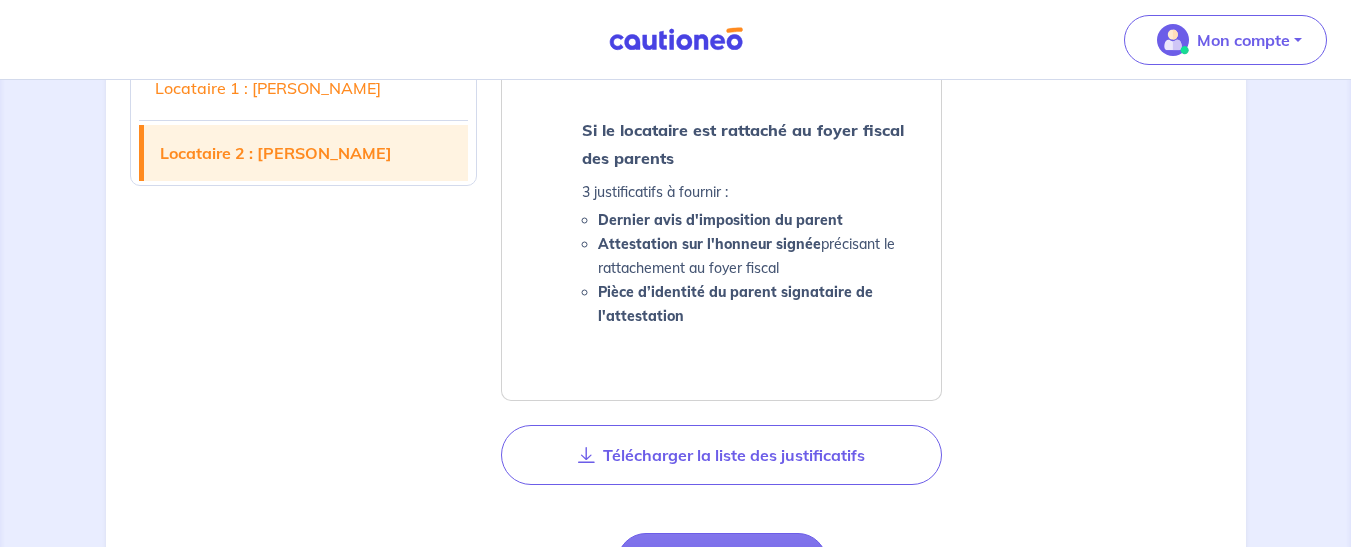 click on "Attestation sur l'honneur signée" at bounding box center (709, 244) 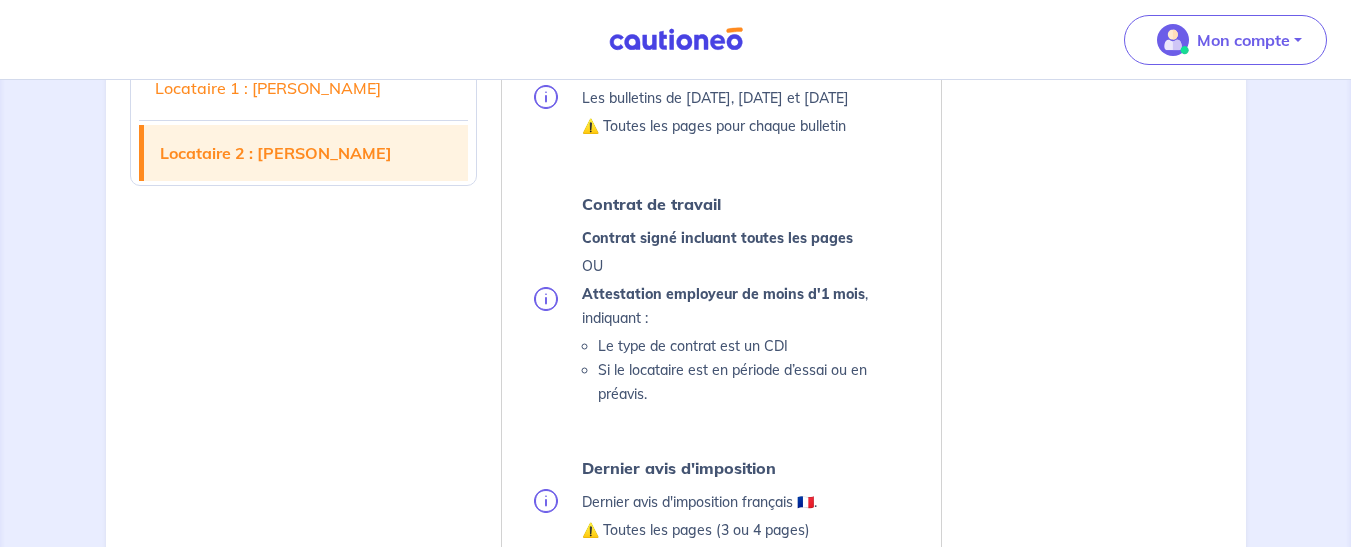 scroll, scrollTop: 2459, scrollLeft: 0, axis: vertical 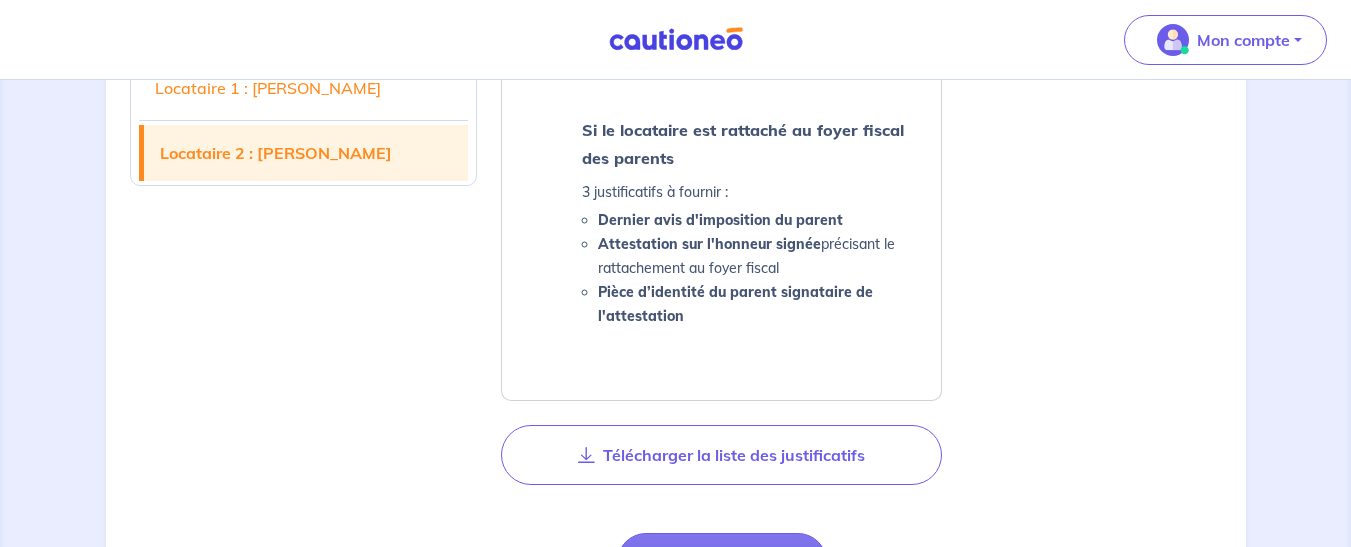 click on "1 2 3 4 Informations locataire Informations
bail Informations paiement Signature contrat Liste des justificatifs à conserver ou à réclamer auprès de vos locataires ⚠️ Ces justificatifs seront obligatoires en cas de sinistre : Télécharger la liste des justificatifs Attention ⚠️  Le bail ayant déjà été signé, les justificatifs demandés sont ceux qui ont été recueillis au moment de la signature du bail Locataire 1 : Alice MEGANGE Locataire 2 : Tiffany-Chloé MEGANGE Locataire 1 : Alice MEGANGE Pièce d’identité Carte nationale d'identité  OU  Passeport  OU  Titre de séjour
⚠️ En cours de validité 3 derniers bulletins de salaires Les bulletins de avril 2025, mai 2025 et juin 2025
⚠️ Toutes les pages pour chaque bulletin Avis de nomination ou arrêté de titularisation ⚠️ Si attestation d'emploi, celle-ci doit préciser le statut de titulaire dans la fonction publique Dernier avis d'imposition Dernier avis d'imposition français 🇫🇷.
3 justificatifs à fournir :" at bounding box center (675, -676) 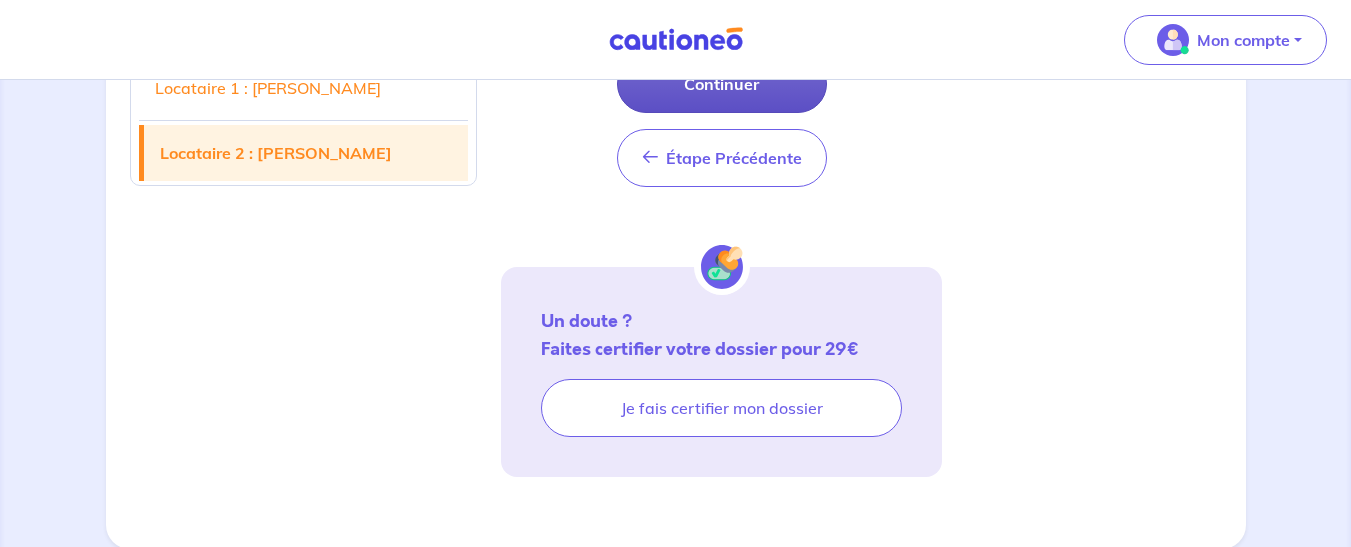 click on "Continuer" at bounding box center (722, 84) 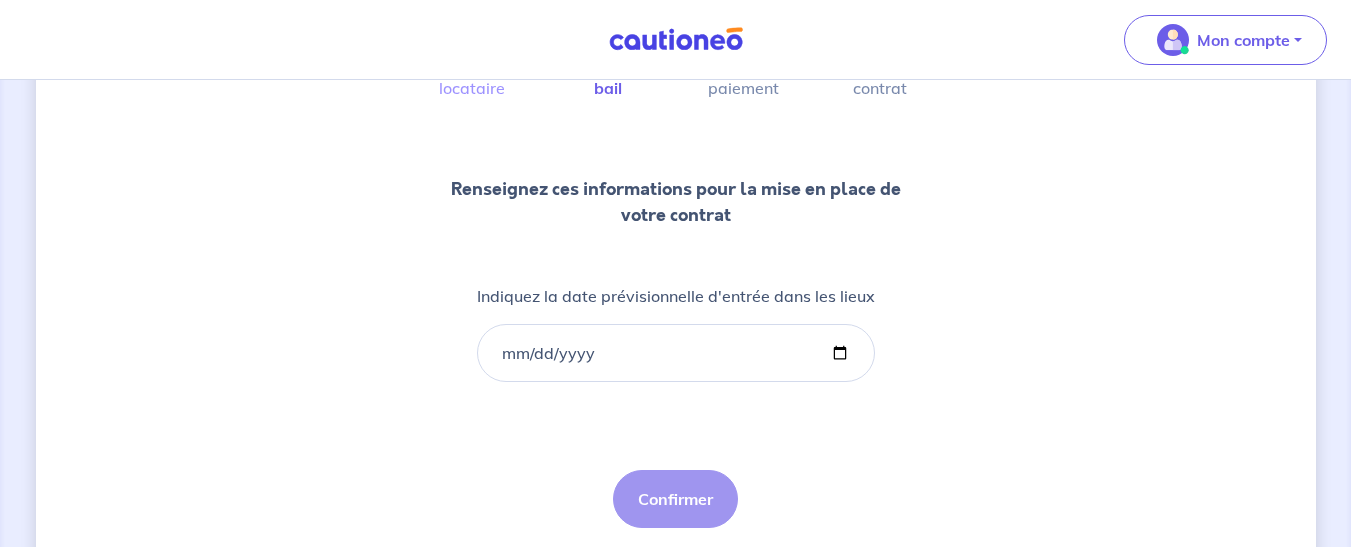 scroll, scrollTop: 200, scrollLeft: 0, axis: vertical 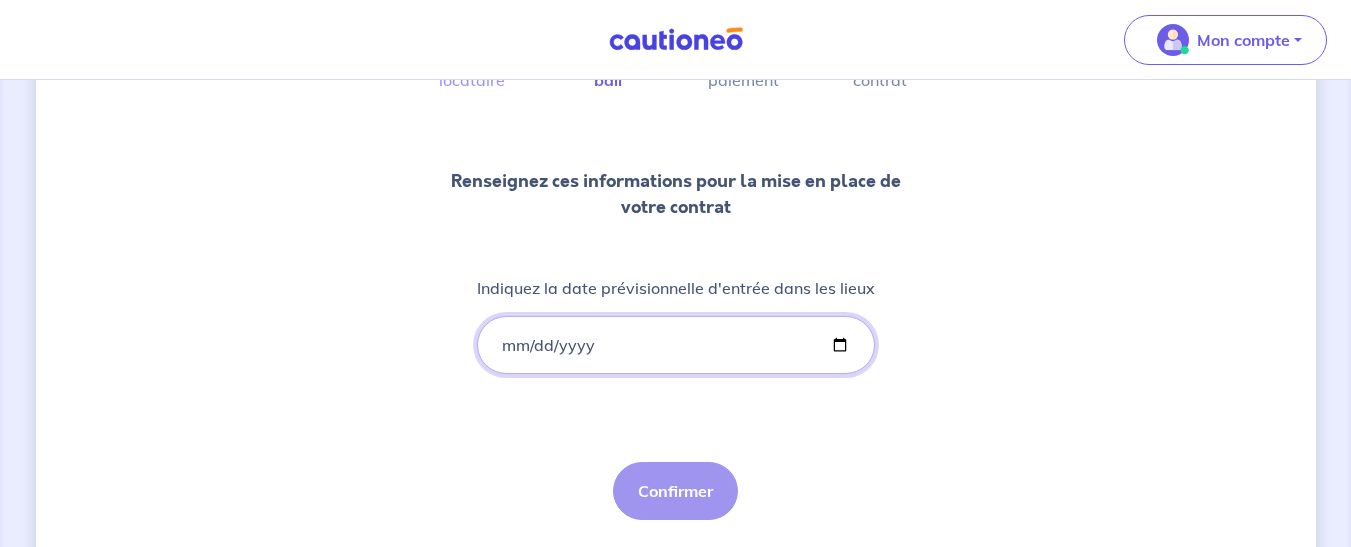 click on "Indiquez la date prévisionnelle d'entrée dans les lieux" at bounding box center [676, 345] 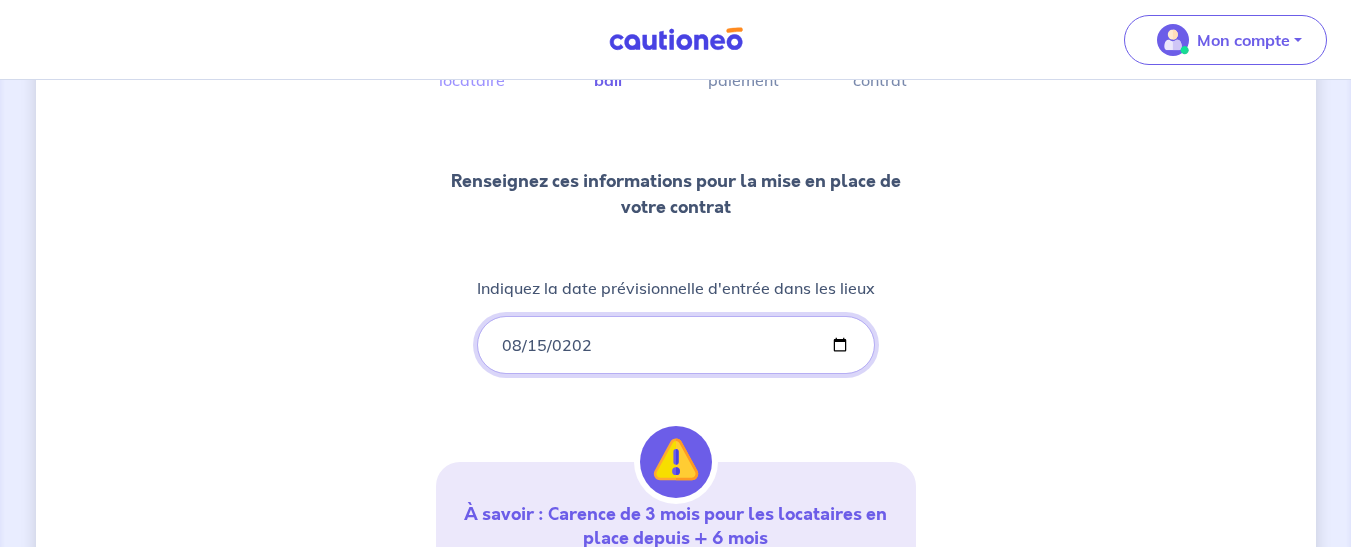 type on "2025-08-15" 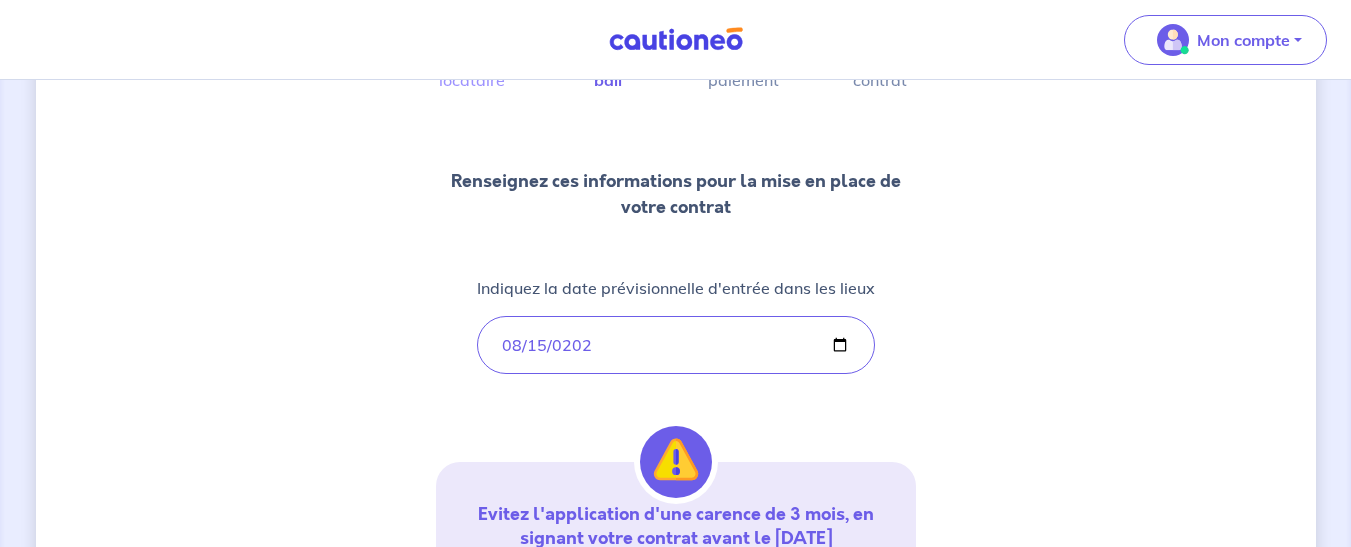 click on "2 3 4 Informations locataire Informations
bail Informations paiement Signature contrat Renseignez ces informations pour la mise en place de votre contrat Indiquez la date prévisionnelle d'entrée dans les lieux 2025-08-15 Evitez l'application d'une carence de 3 mois, en signant votre contrat avant le 04/09/2025 En effet, au-delà de 20 jours après avoir emménagé, une carence sur les 3 premiers mois du contrat sera automatiquement appliquée. Confirmer" at bounding box center (676, 400) 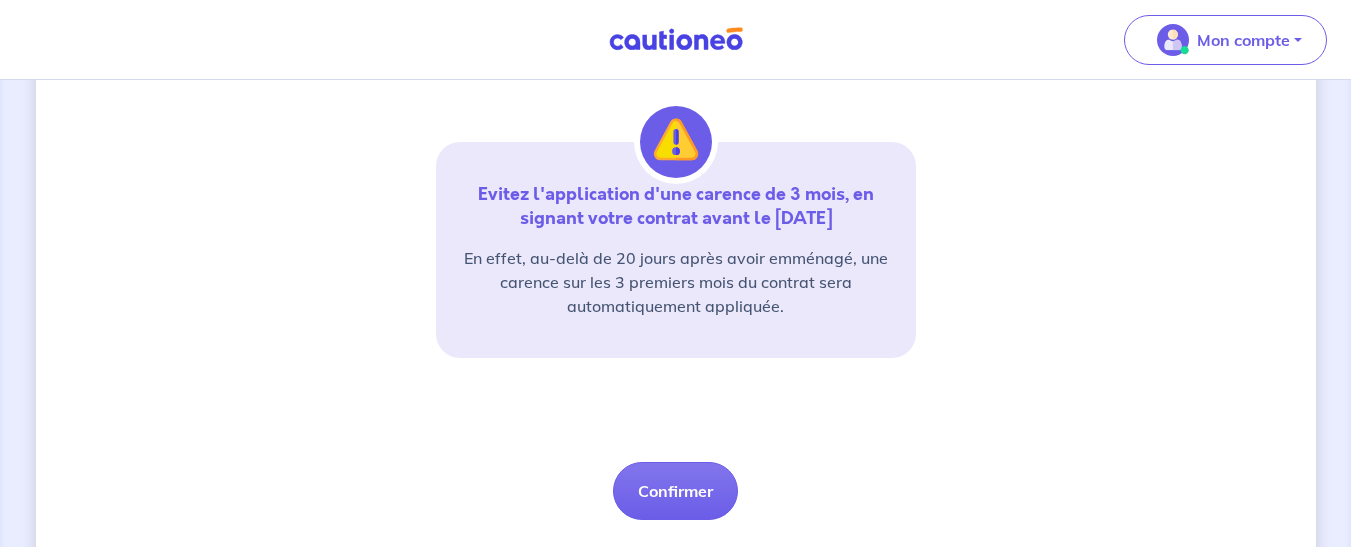 scroll, scrollTop: 560, scrollLeft: 0, axis: vertical 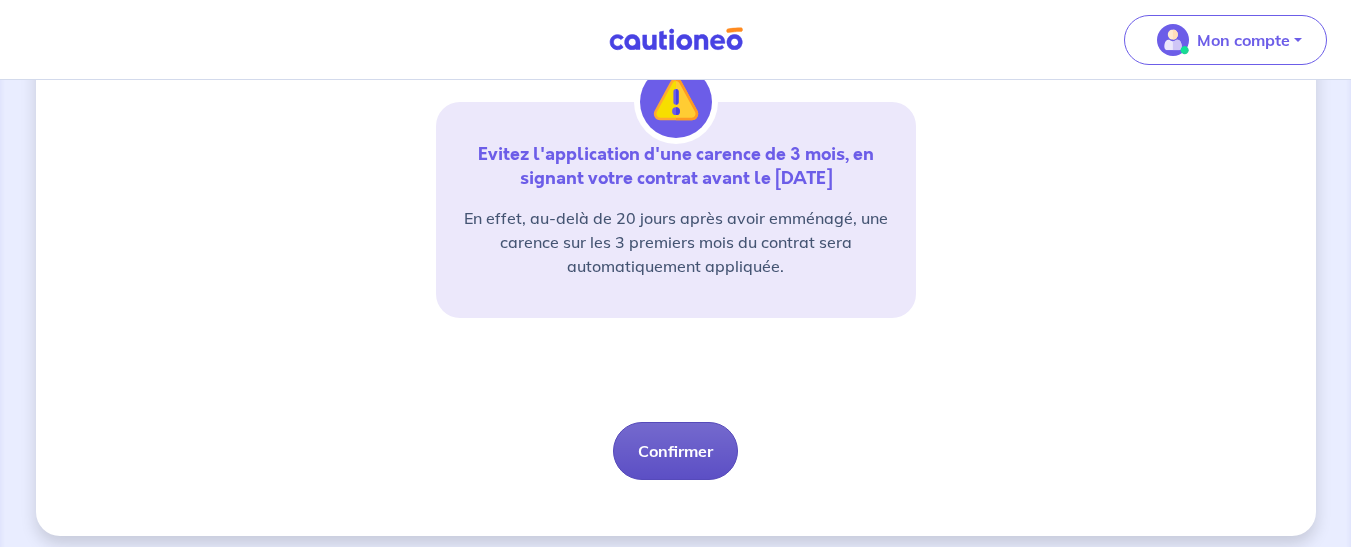 click on "Confirmer" at bounding box center [675, 451] 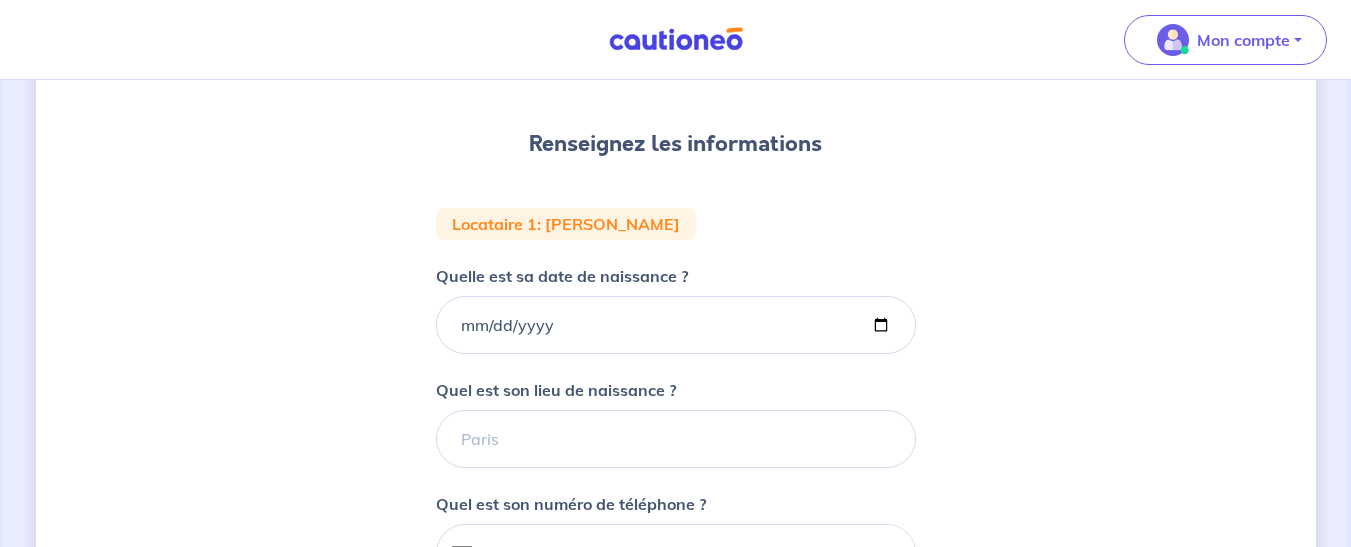 scroll, scrollTop: 280, scrollLeft: 0, axis: vertical 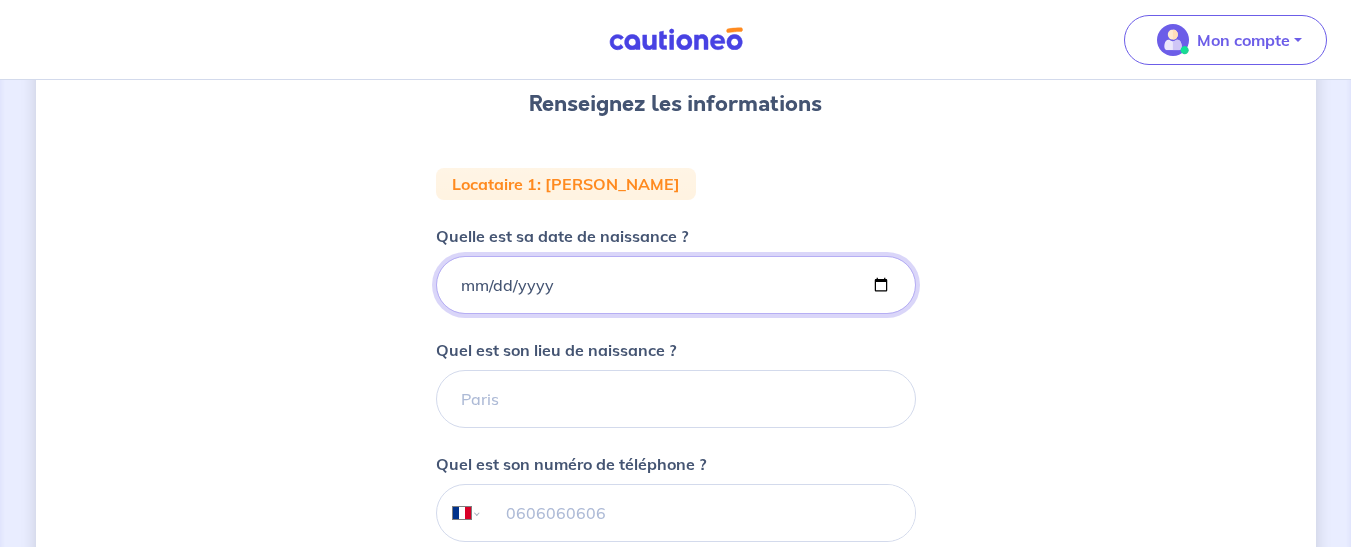 click on "Quelle est sa date de naissance ?" at bounding box center (676, 285) 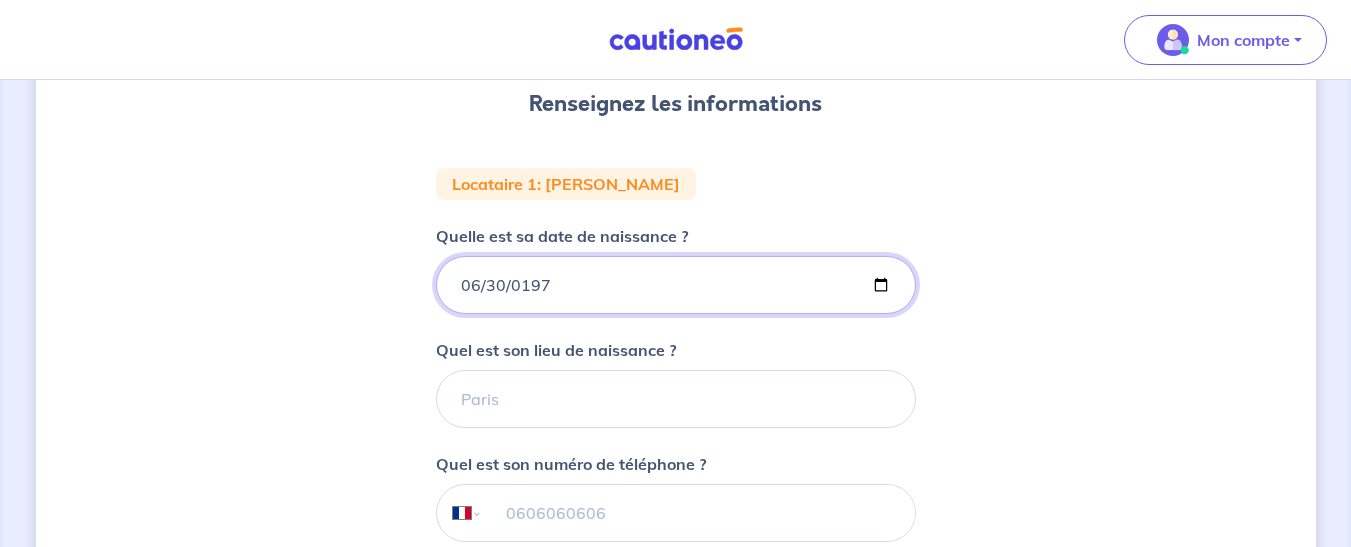 type on "1976-06-30" 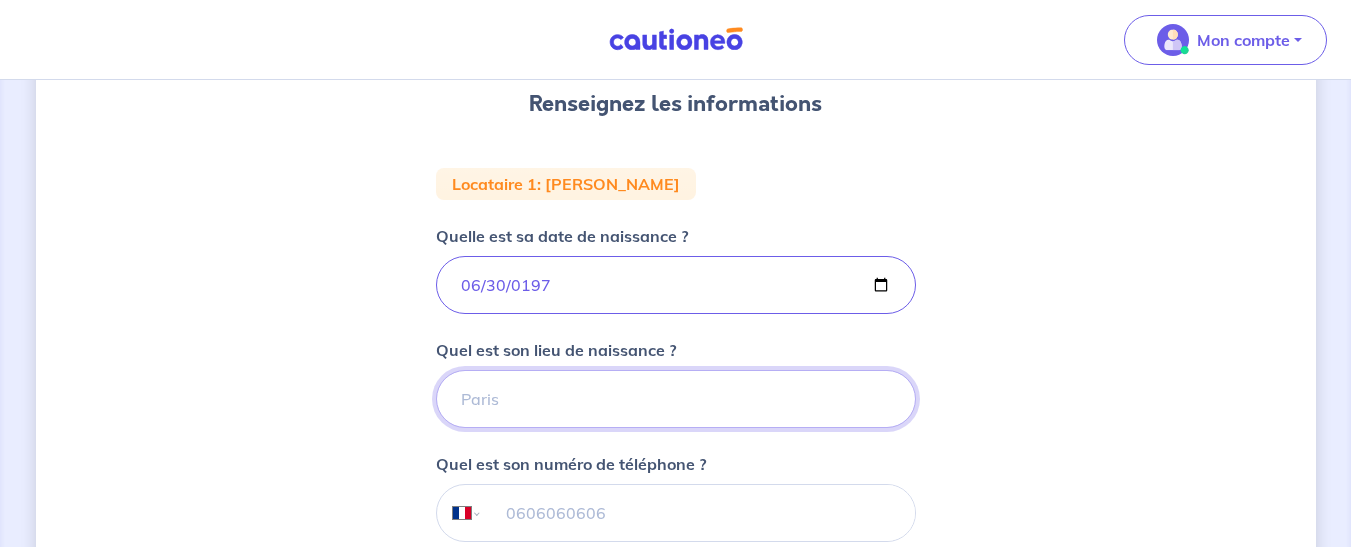 click on "Quel est son lieu de naissance ?" at bounding box center (676, 399) 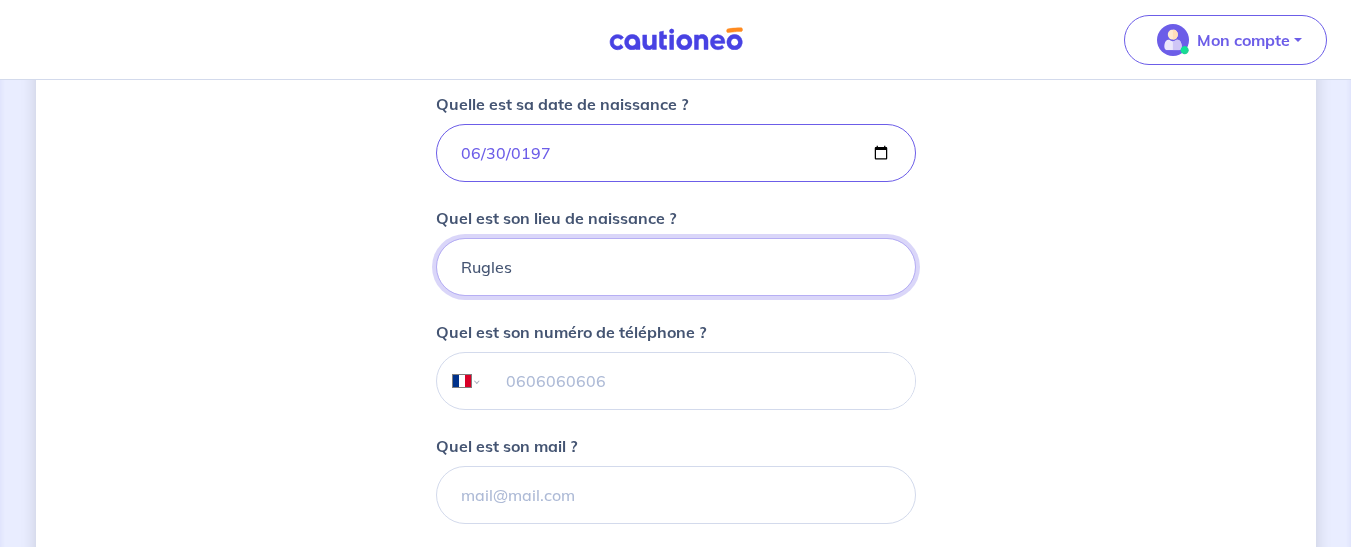 scroll, scrollTop: 440, scrollLeft: 0, axis: vertical 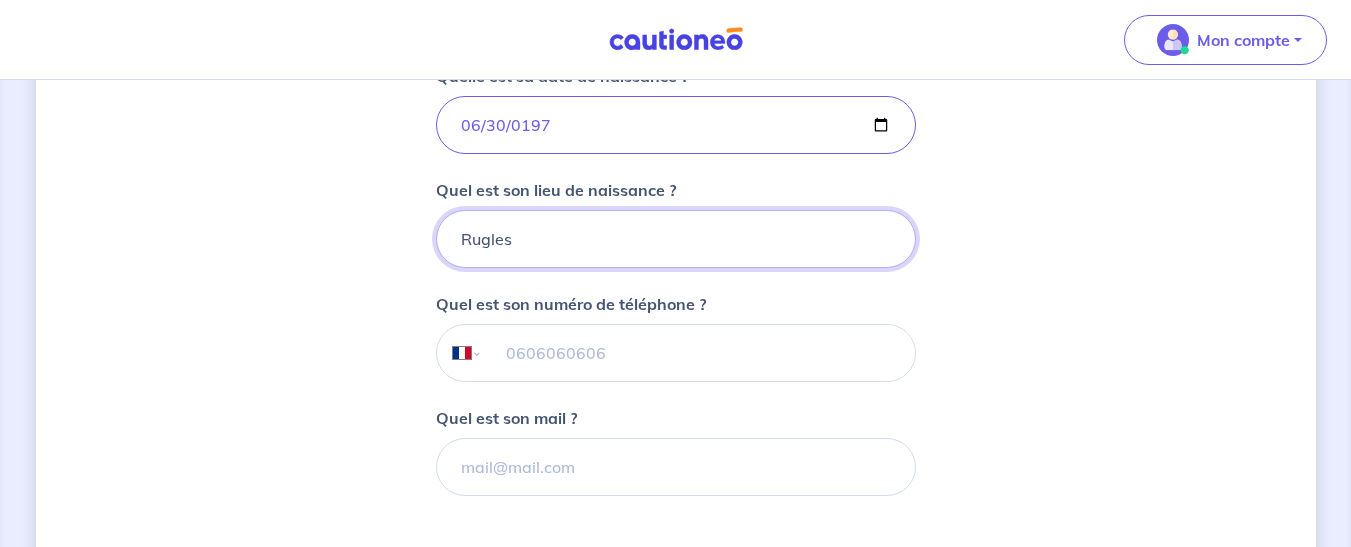 type on "Rugles" 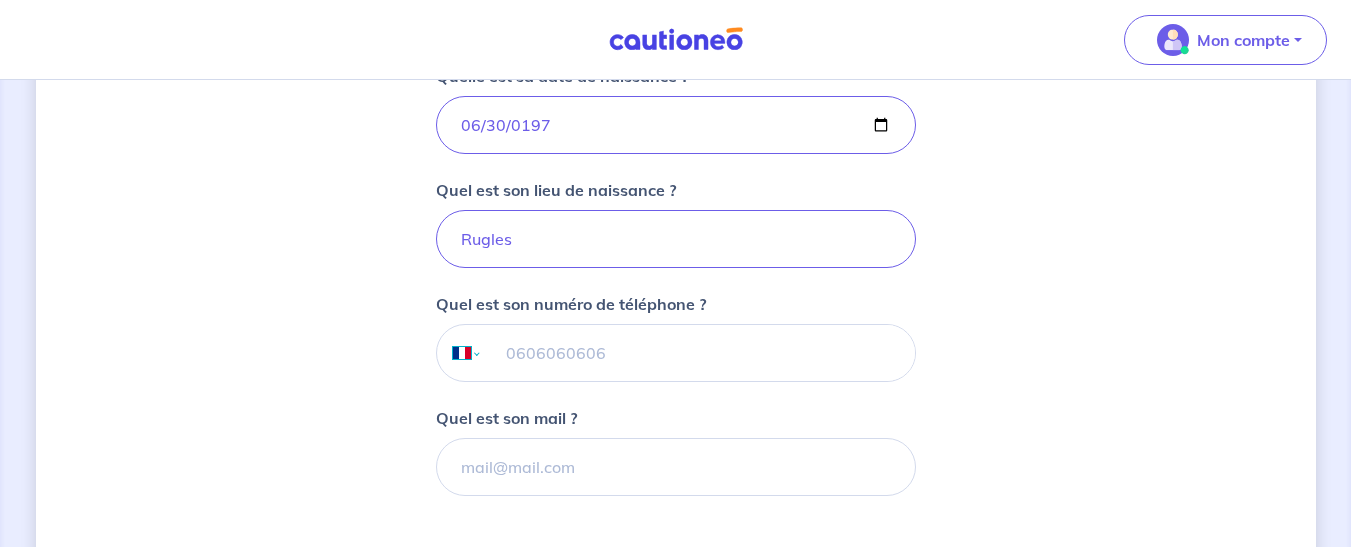 click on "International Afghanistan Afrique du Sud Albanie Algérie Allemagne Andorre Angola Anguilla Antigua et Barbuda Arabie Saoudite Argentine Arménie Aruba Australie Autriche Azerbaïdjan Bahamas Bahrain Bangladesh Barbade Belgique Belize Bénin Bermudes Bhoutan Biélorussie Bolivie Bosnie-Herzégovine Botswana Brésil Brunéi Bulgarie Burkina Faso Burundi Cambodge Cameroun Canada Cayman Centrafrique Chili Chine (République populaire) Chypre Colombie Comores Congo (République) Corée, République (Corée du Sud) Corée, République populaire démocratique (Corée du Nord) Costa Rica Côte d'Ivoire Croatie Cuba Curaçao Danemark Djibouti Dominicaine (République) Dominique Egypte El Salvador Émirats Arabes Unis Equateur Erythrée Espagne Estonie États-Unis d'Amérique Ethiopie ex-République yougoslave de Macédoine Fidji Finlande France Gabon Gambie Géorgie Ghana Gibraltar Grande-Bretagne et Irlande du Nord Grèce Grenade Groenland Guadeloupe Guam Guatemala Guernsey Guinée-Bissau" at bounding box center [458, 353] 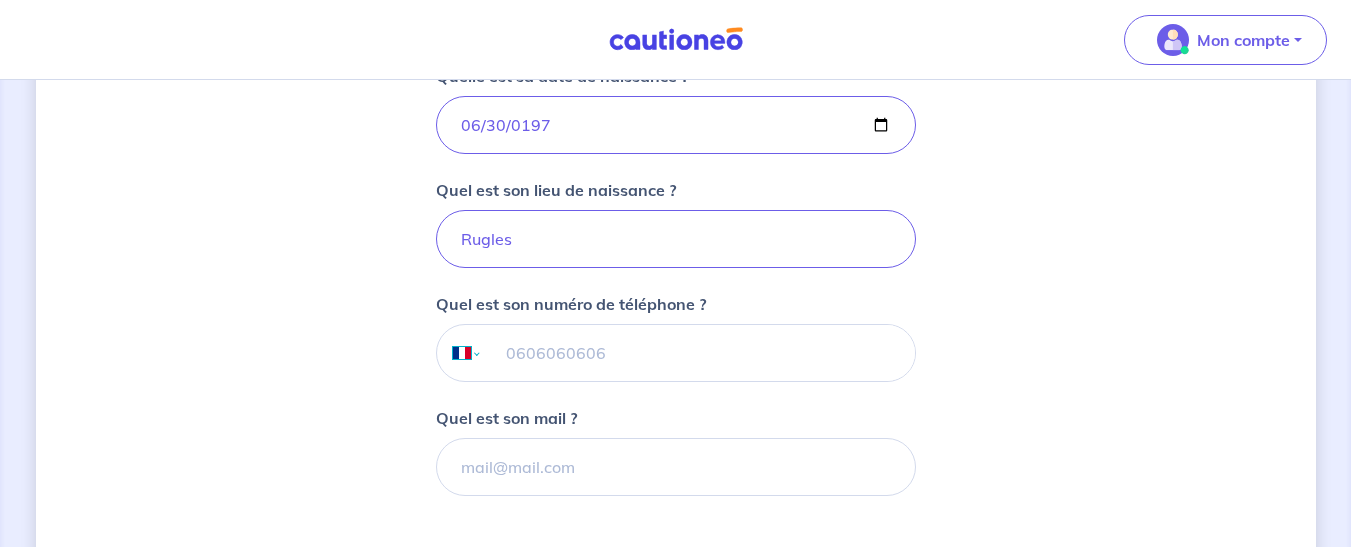 select on "MQ" 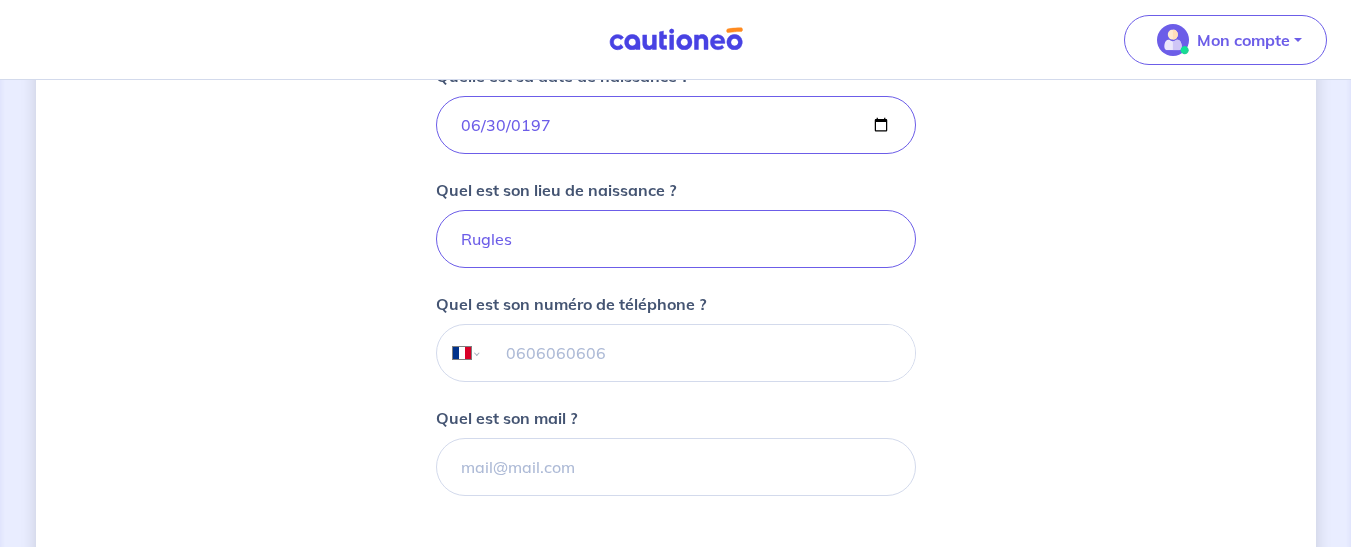 click on "International Afghanistan Afrique du Sud Albanie Algérie Allemagne Andorre Angola Anguilla Antigua et Barbuda Arabie Saoudite Argentine Arménie Aruba Australie Autriche Azerbaïdjan Bahamas Bahrain Bangladesh Barbade Belgique Belize Bénin Bermudes Bhoutan Biélorussie Bolivie Bosnie-Herzégovine Botswana Brésil Brunéi Bulgarie Burkina Faso Burundi Cambodge Cameroun Canada Cayman Centrafrique Chili Chine (République populaire) Chypre Colombie Comores Congo (République) Corée, République (Corée du Sud) Corée, République populaire démocratique (Corée du Nord) Costa Rica Côte d'Ivoire Croatie Cuba Curaçao Danemark Djibouti Dominicaine (République) Dominique Egypte El Salvador Émirats Arabes Unis Equateur Erythrée Espagne Estonie États-Unis d'Amérique Ethiopie ex-République yougoslave de Macédoine Fidji Finlande France Gabon Gambie Géorgie Ghana Gibraltar Grande-Bretagne et Irlande du Nord Grèce Grenade Groenland Guadeloupe Guam Guatemala Guernsey Guinée-Bissau" at bounding box center [458, 353] 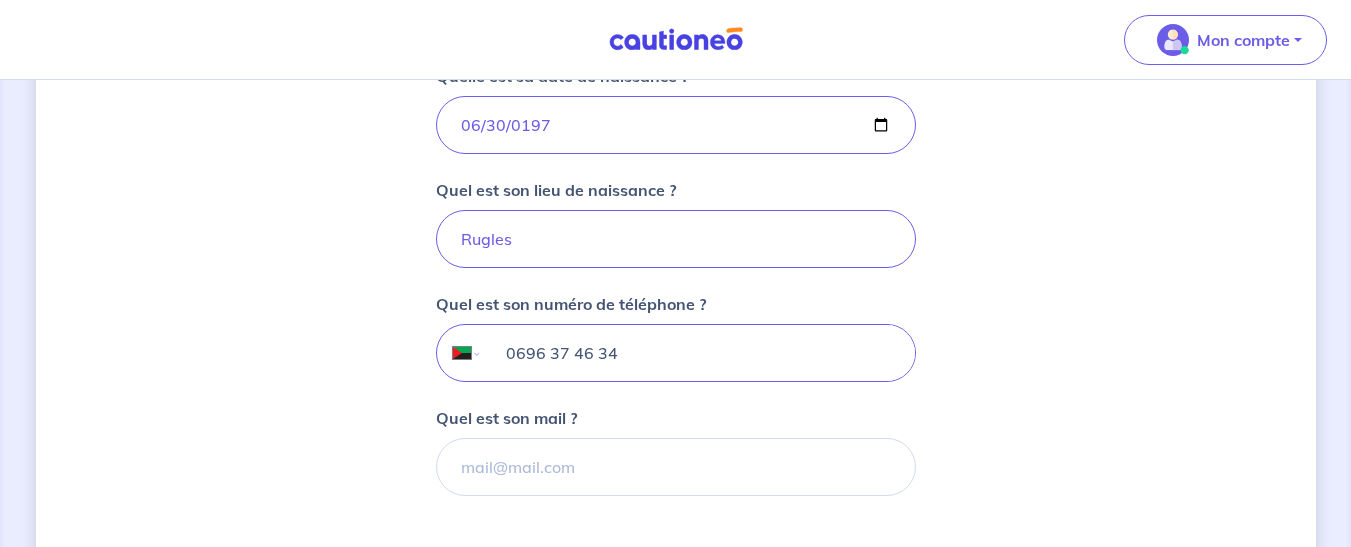 type on "0696 37 46 34" 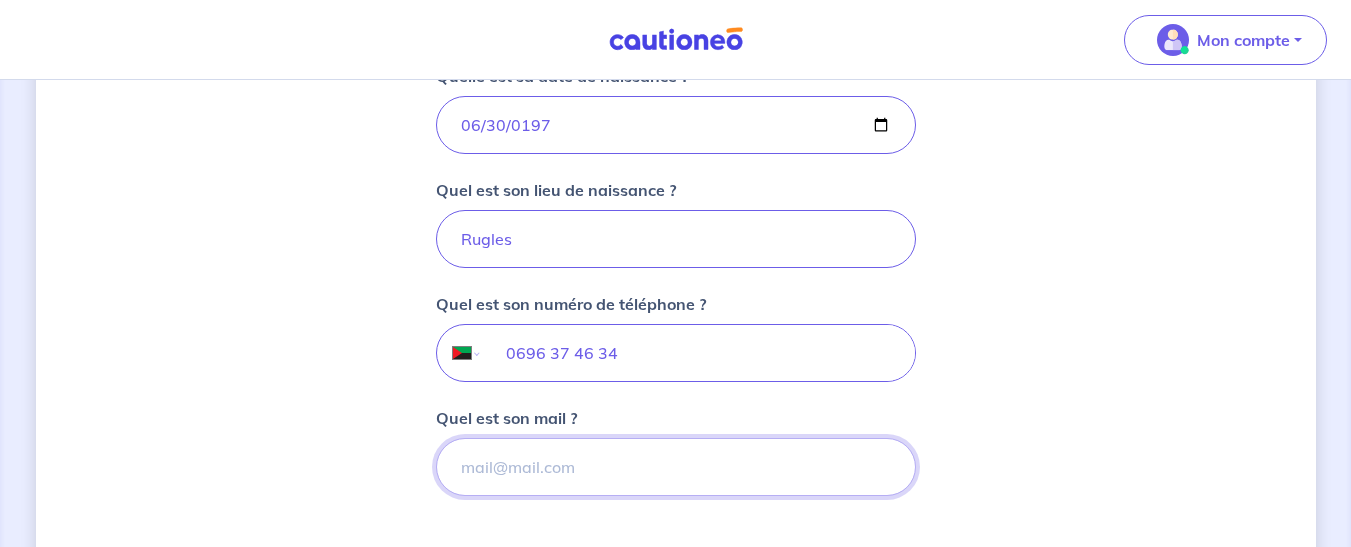 click on "Quel est son mail ?" at bounding box center [676, 467] 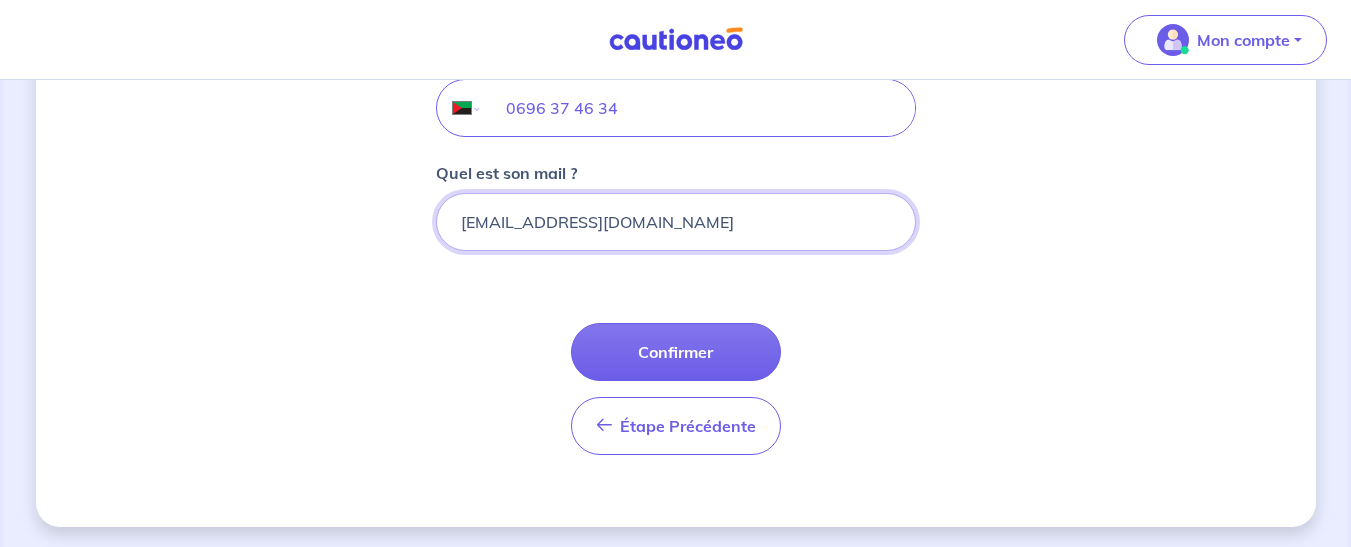 scroll, scrollTop: 689, scrollLeft: 0, axis: vertical 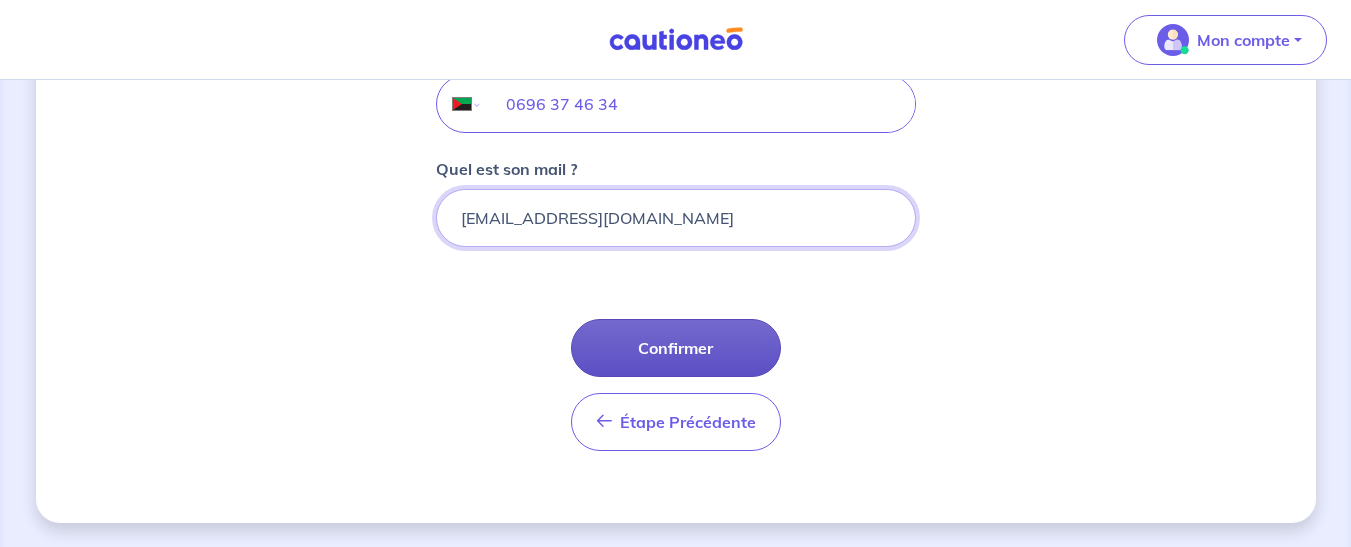 type on "alice.megange@hotmail.fr" 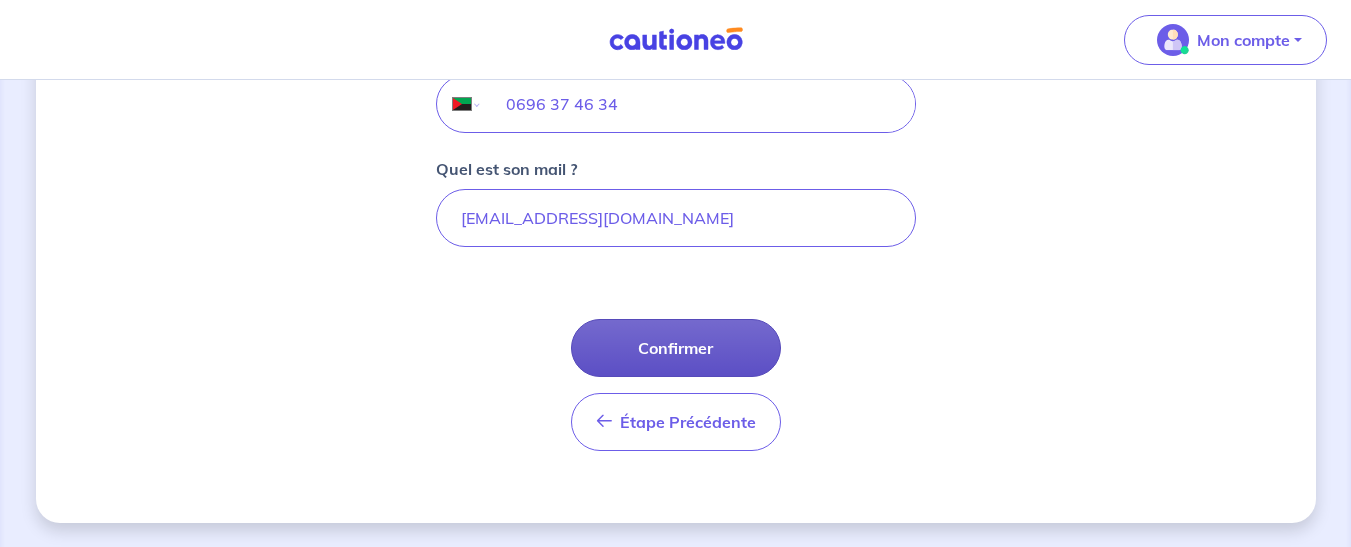 click on "Confirmer" at bounding box center [676, 348] 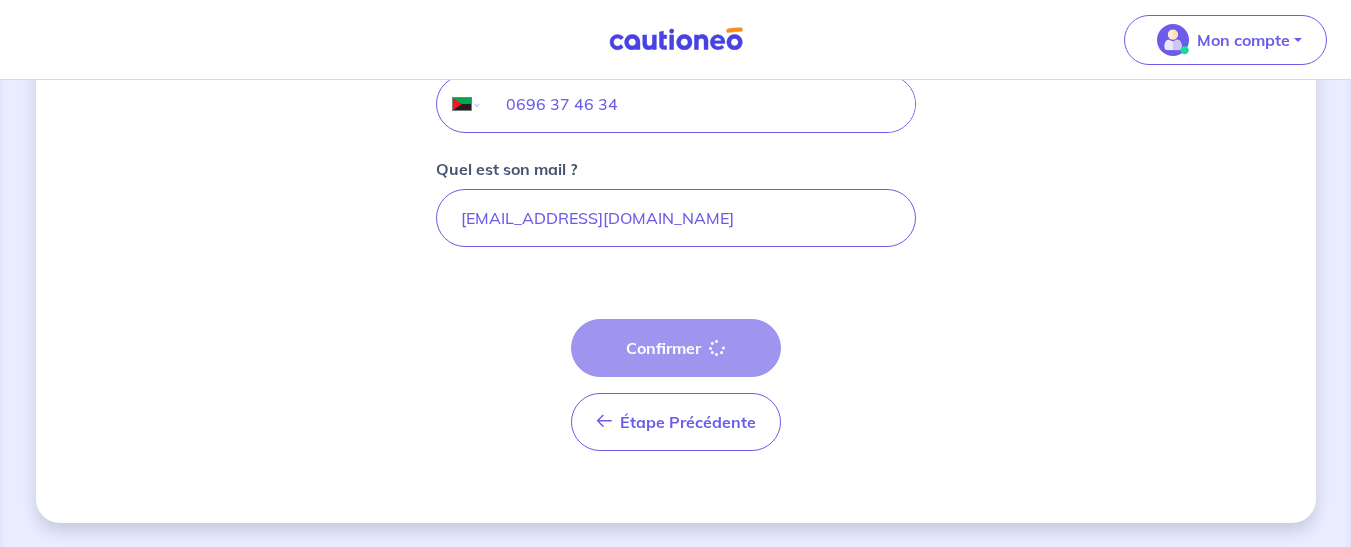 select on "FR" 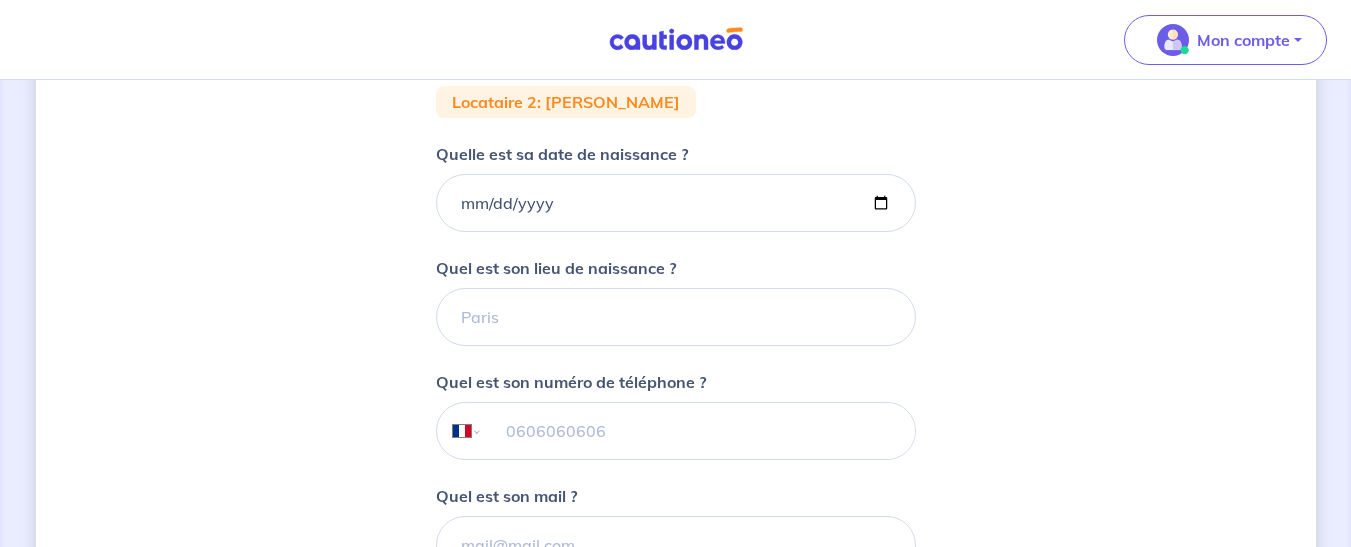 scroll, scrollTop: 360, scrollLeft: 0, axis: vertical 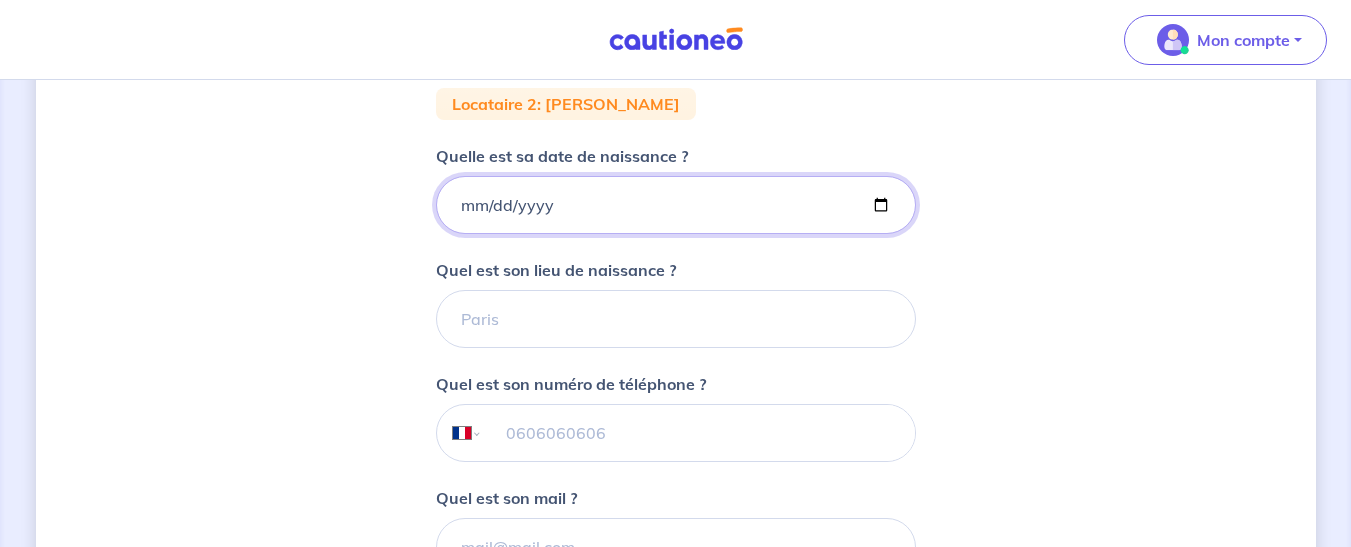 click on "Quelle est sa date de naissance ?" at bounding box center (676, 205) 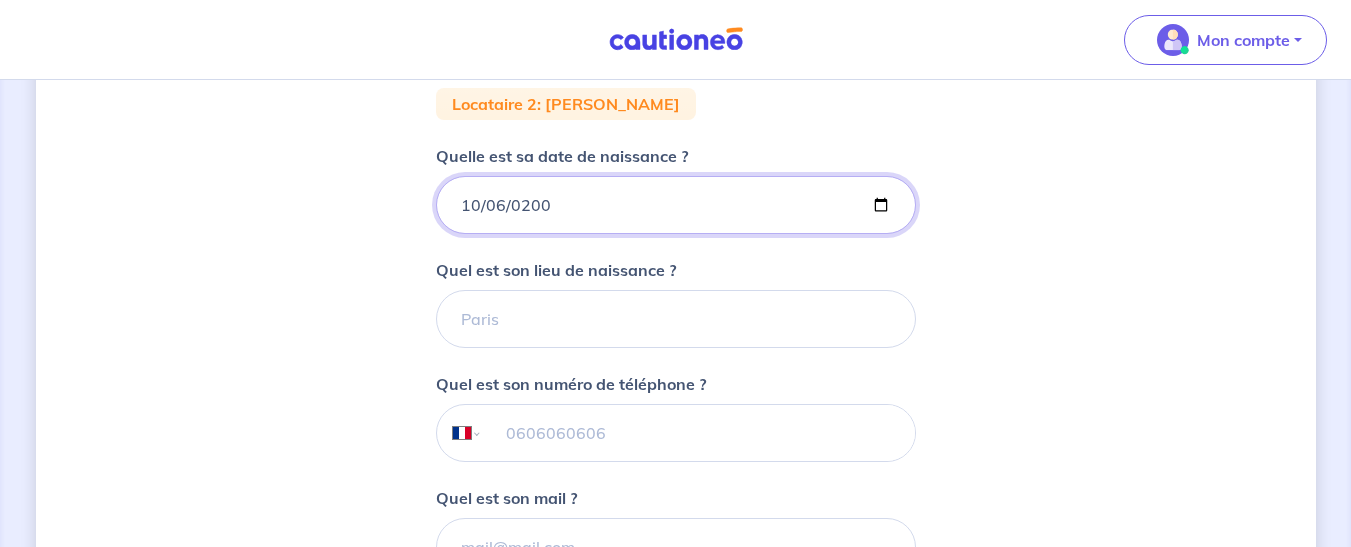 type on "2000-10-06" 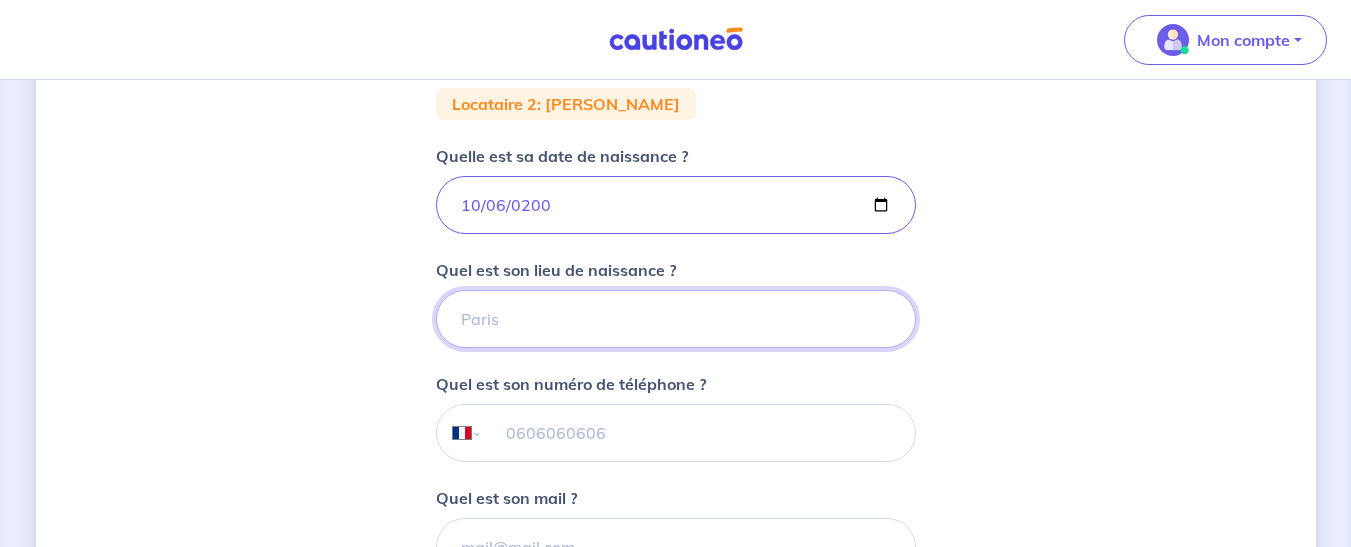 click on "Quel est son lieu de naissance ?" at bounding box center [676, 319] 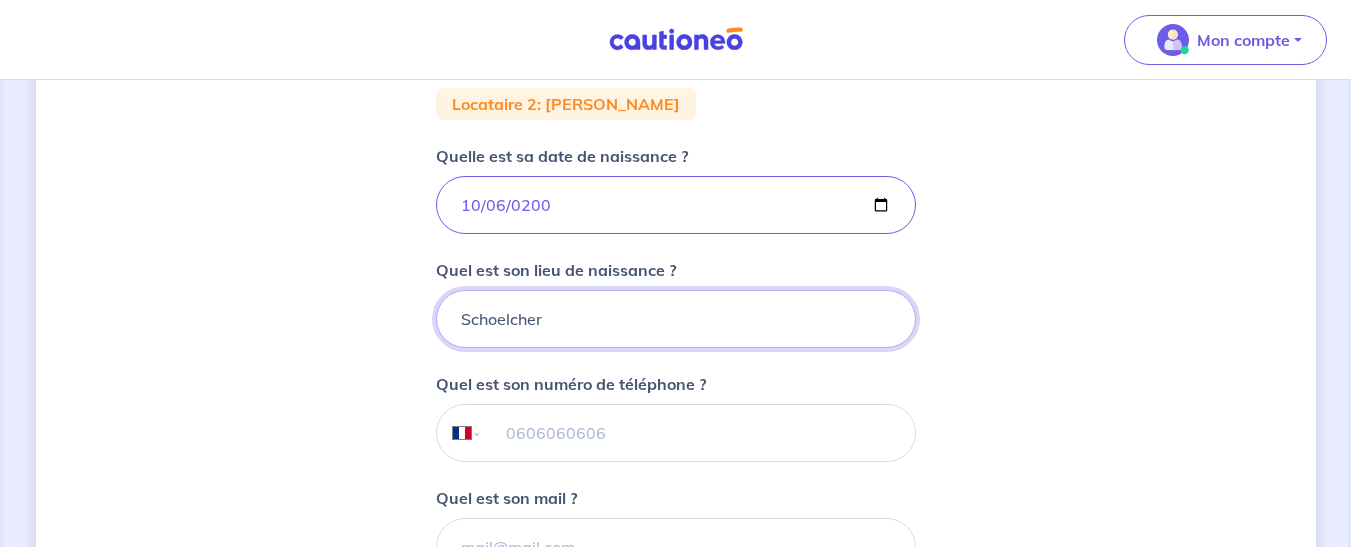 type on "Schoelcher" 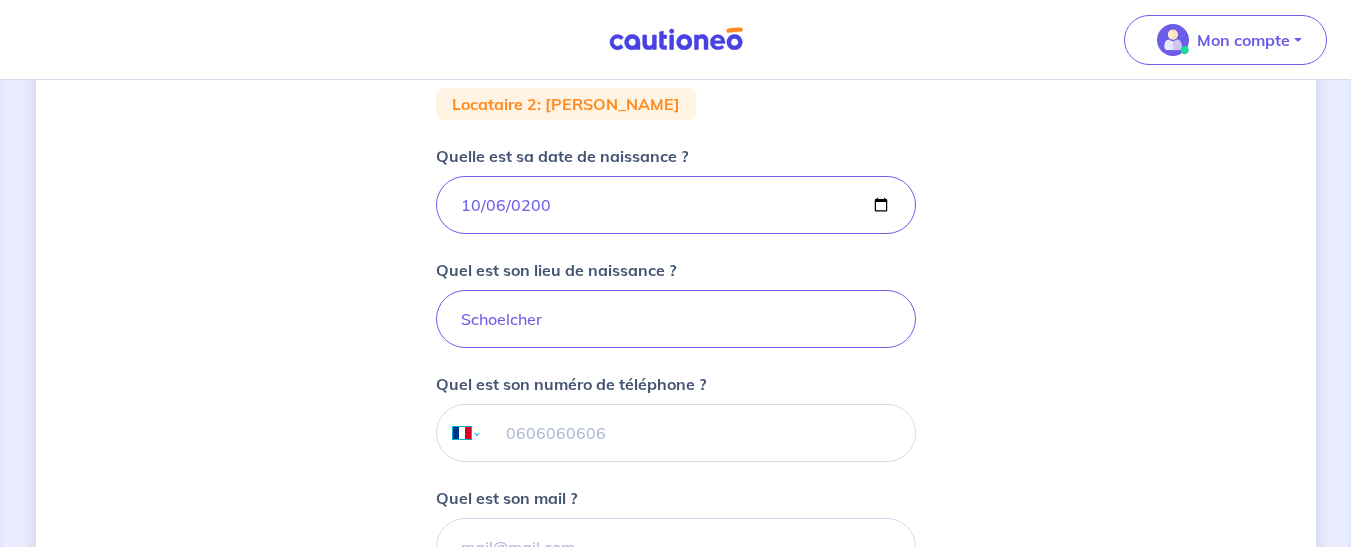 click on "International Afghanistan Afrique du Sud Albanie Algérie Allemagne Andorre Angola Anguilla Antigua et Barbuda Arabie Saoudite Argentine Arménie Aruba Australie Autriche Azerbaïdjan Bahamas Bahrain Bangladesh Barbade Belgique Belize Bénin Bermudes Bhoutan Biélorussie Bolivie Bosnie-Herzégovine Botswana Brésil Brunéi Bulgarie Burkina Faso Burundi Cambodge Cameroun Canada Cayman Centrafrique Chili Chine (République populaire) Chypre Colombie Comores Congo (République) Corée, République (Corée du Sud) Corée, République populaire démocratique (Corée du Nord) Costa Rica Côte d'Ivoire Croatie Cuba Curaçao Danemark Djibouti Dominicaine (République) Dominique Egypte El Salvador Émirats Arabes Unis Equateur Erythrée Espagne Estonie États-Unis d'Amérique Ethiopie ex-République yougoslave de Macédoine Fidji Finlande France Gabon Gambie Géorgie Ghana Gibraltar Grande-Bretagne et Irlande du Nord Grèce Grenade Groenland Guadeloupe Guam Guatemala Guernsey Guinée-Bissau" at bounding box center (458, 433) 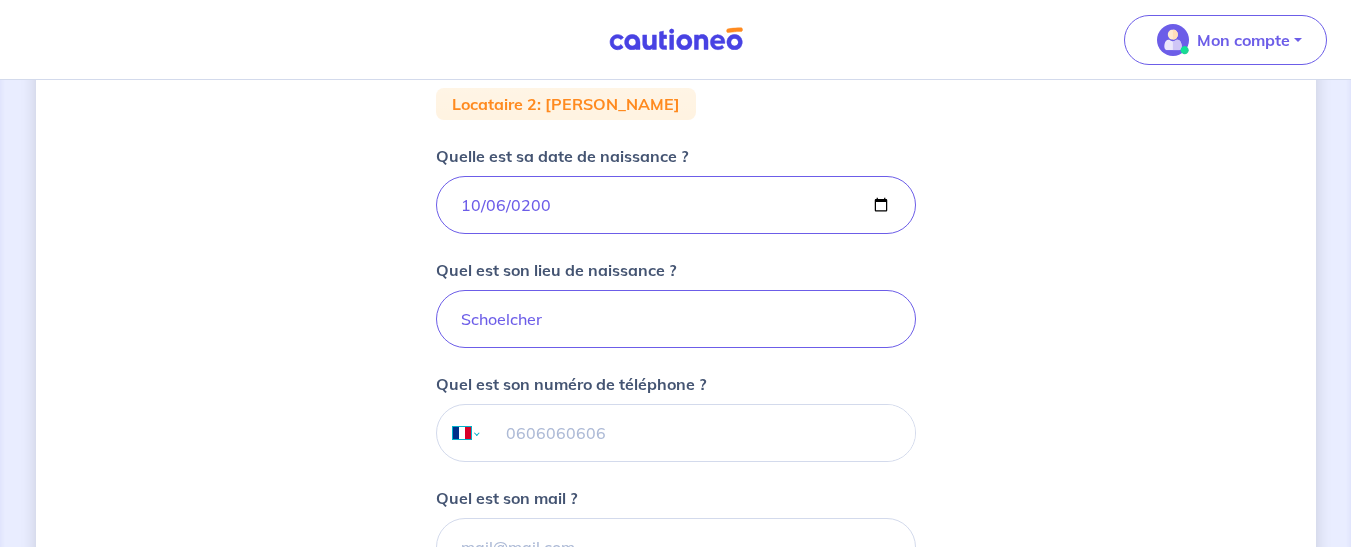 select on "GF" 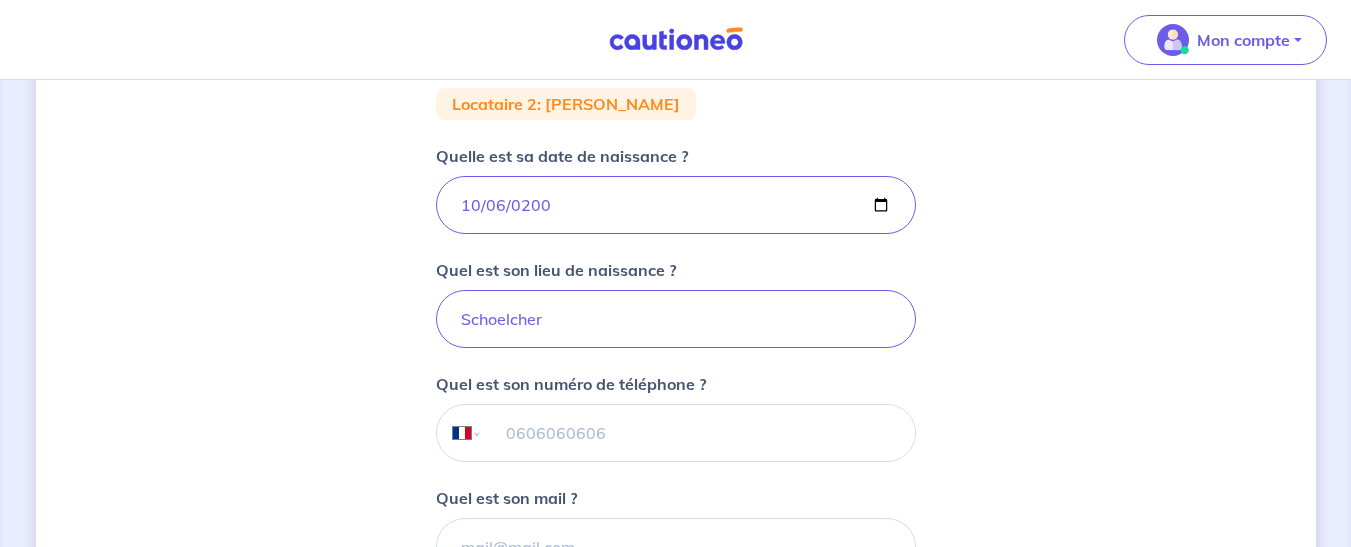 click on "International Afghanistan Afrique du Sud Albanie Algérie Allemagne Andorre Angola Anguilla Antigua et Barbuda Arabie Saoudite Argentine Arménie Aruba Australie Autriche Azerbaïdjan Bahamas Bahrain Bangladesh Barbade Belgique Belize Bénin Bermudes Bhoutan Biélorussie Bolivie Bosnie-Herzégovine Botswana Brésil Brunéi Bulgarie Burkina Faso Burundi Cambodge Cameroun Canada Cayman Centrafrique Chili Chine (République populaire) Chypre Colombie Comores Congo (République) Corée, République (Corée du Sud) Corée, République populaire démocratique (Corée du Nord) Costa Rica Côte d'Ivoire Croatie Cuba Curaçao Danemark Djibouti Dominicaine (République) Dominique Egypte El Salvador Émirats Arabes Unis Equateur Erythrée Espagne Estonie États-Unis d'Amérique Ethiopie ex-République yougoslave de Macédoine Fidji Finlande France Gabon Gambie Géorgie Ghana Gibraltar Grande-Bretagne et Irlande du Nord Grèce Grenade Groenland Guadeloupe Guam Guatemala Guernsey Guinée-Bissau" at bounding box center (458, 433) 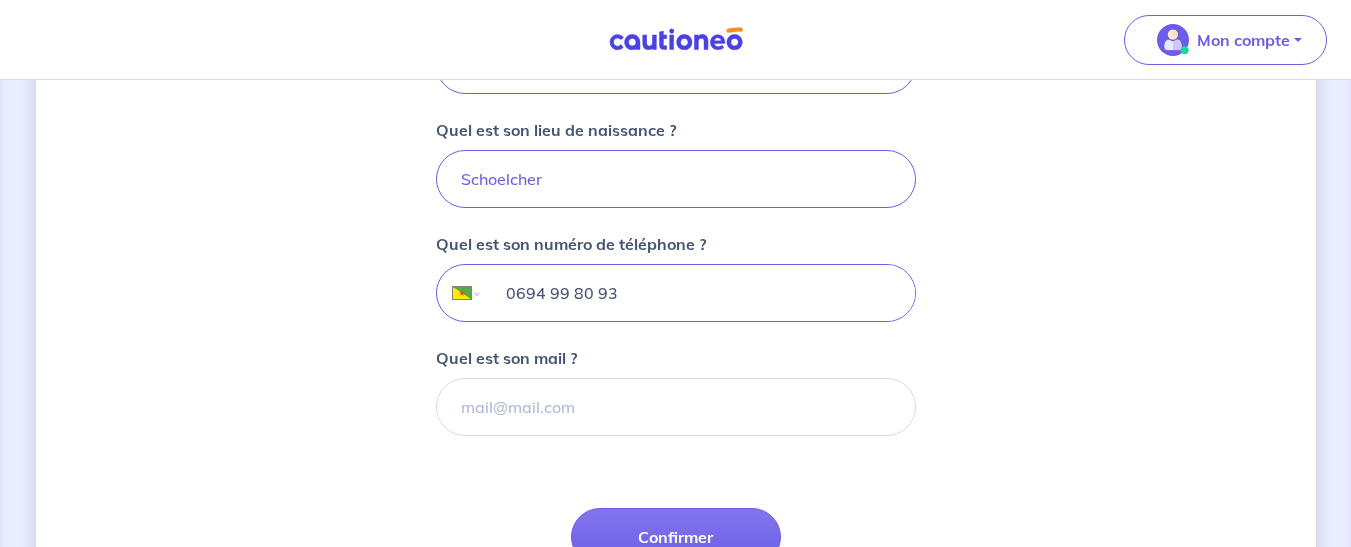 scroll, scrollTop: 520, scrollLeft: 0, axis: vertical 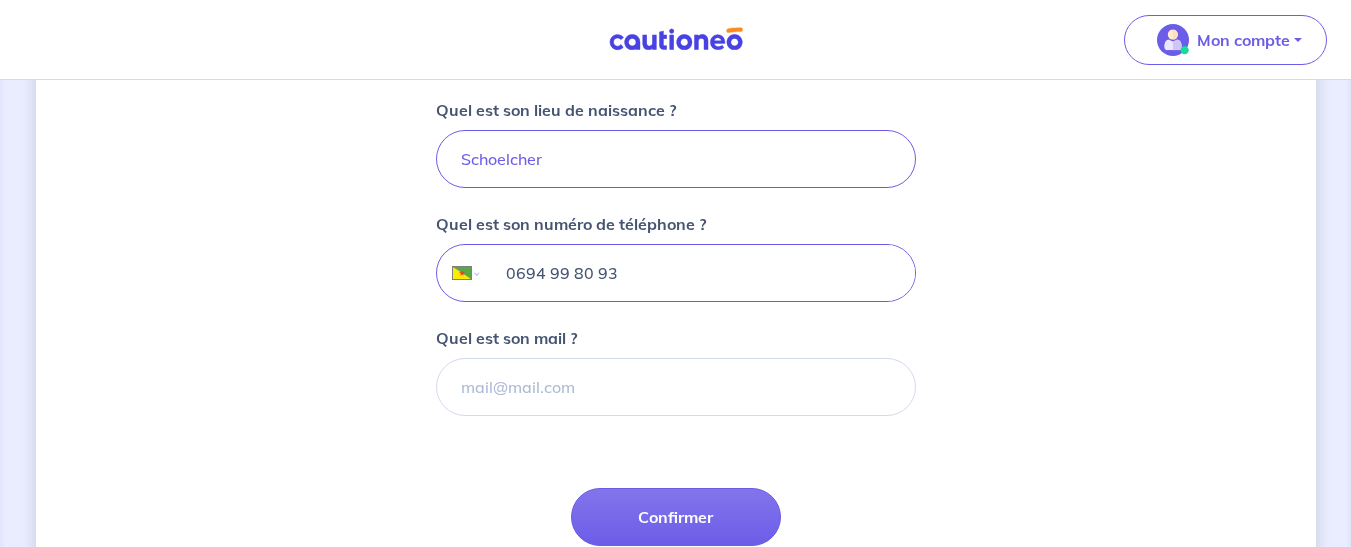 type on "0694 99 80 93" 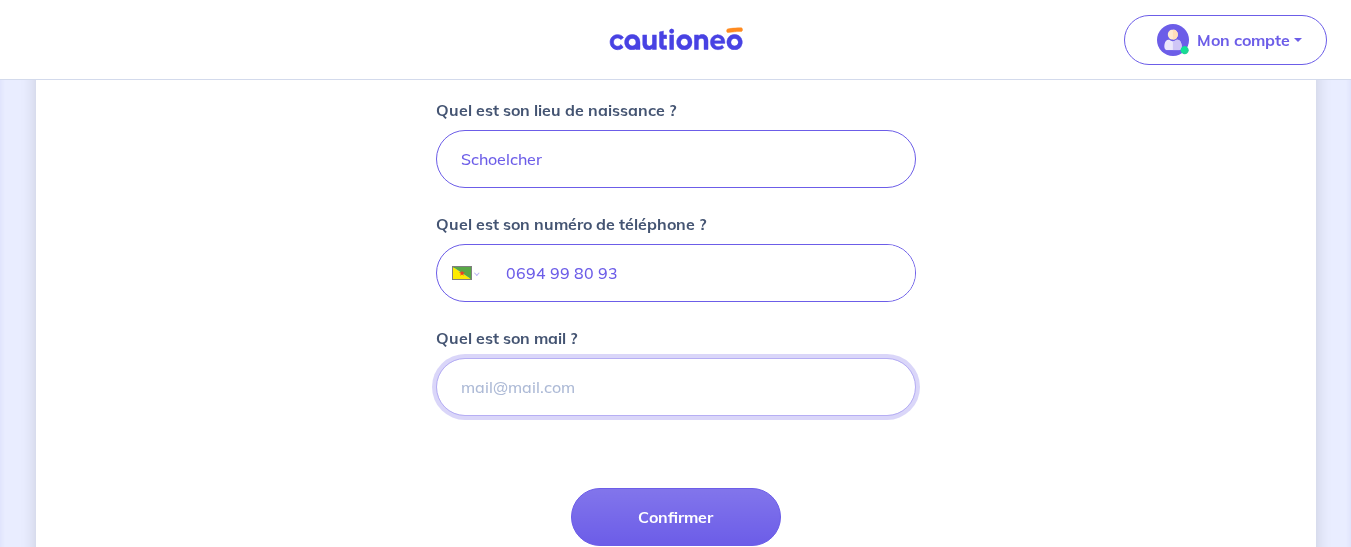 click on "Quel est son mail ?" at bounding box center (676, 387) 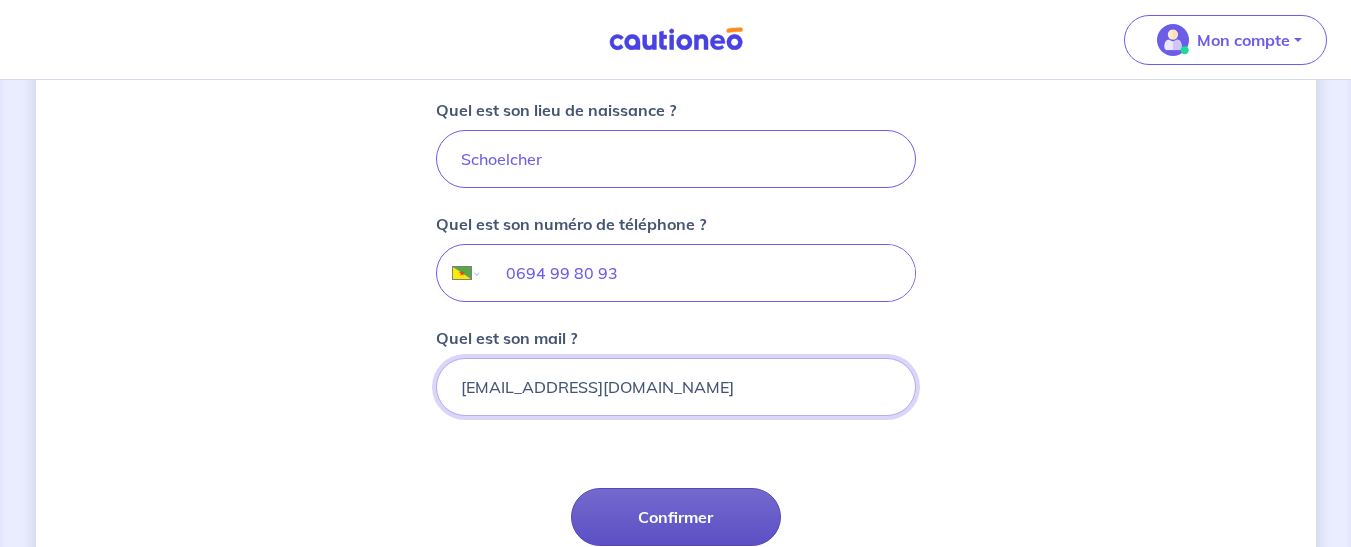 type on "tcmegange@hotmail.com" 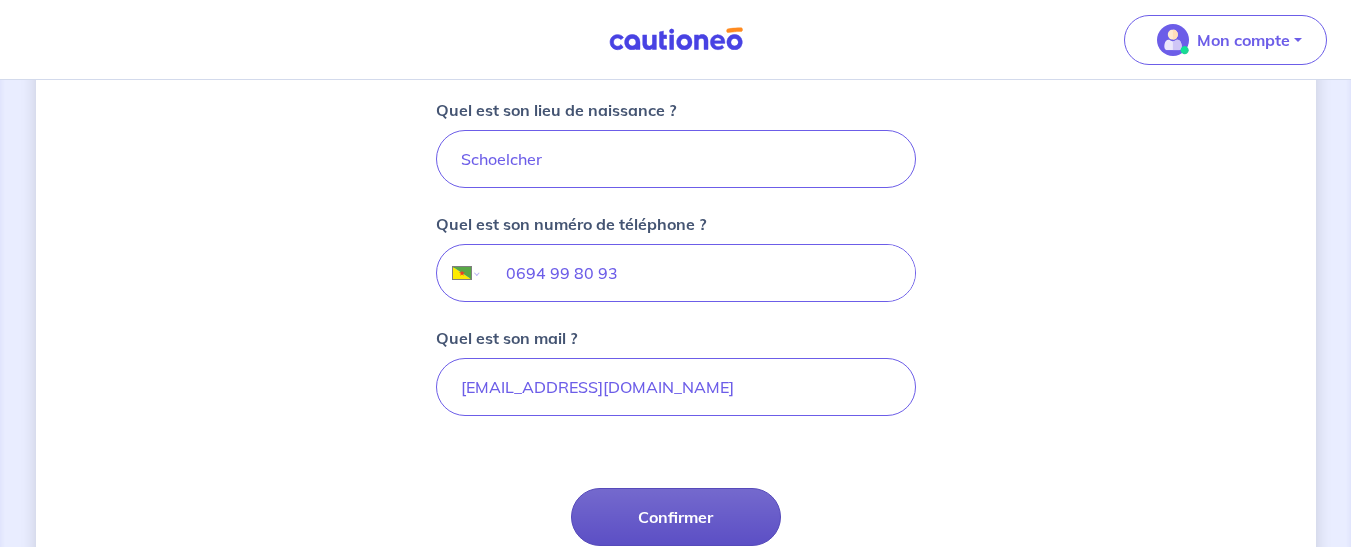 click on "Confirmer" at bounding box center (676, 517) 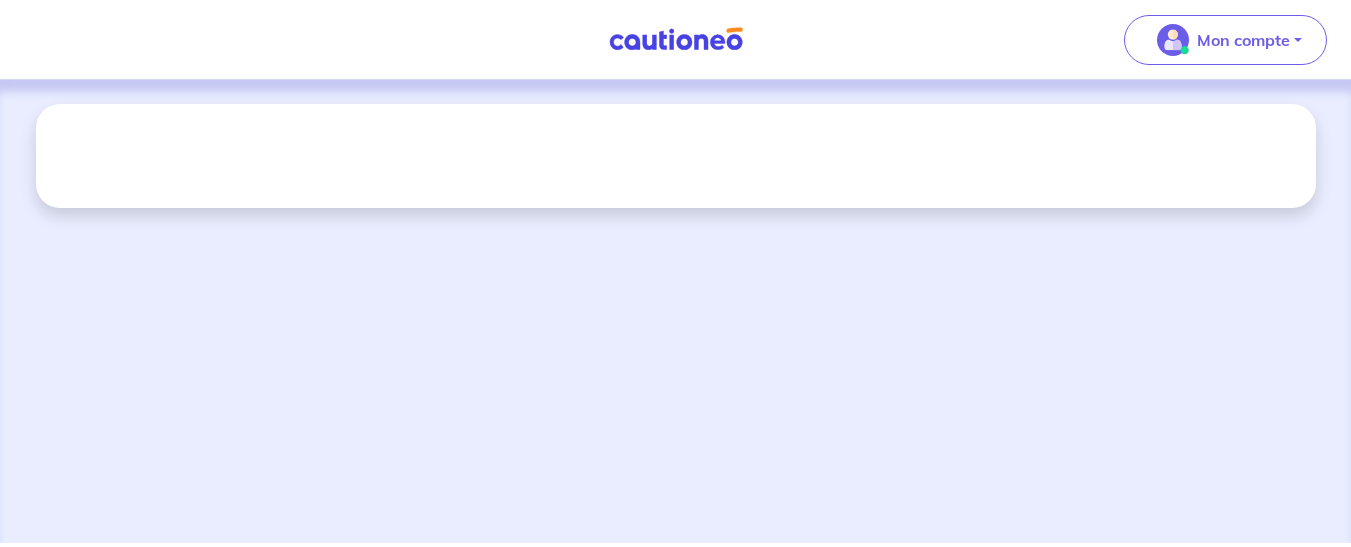 scroll, scrollTop: 0, scrollLeft: 0, axis: both 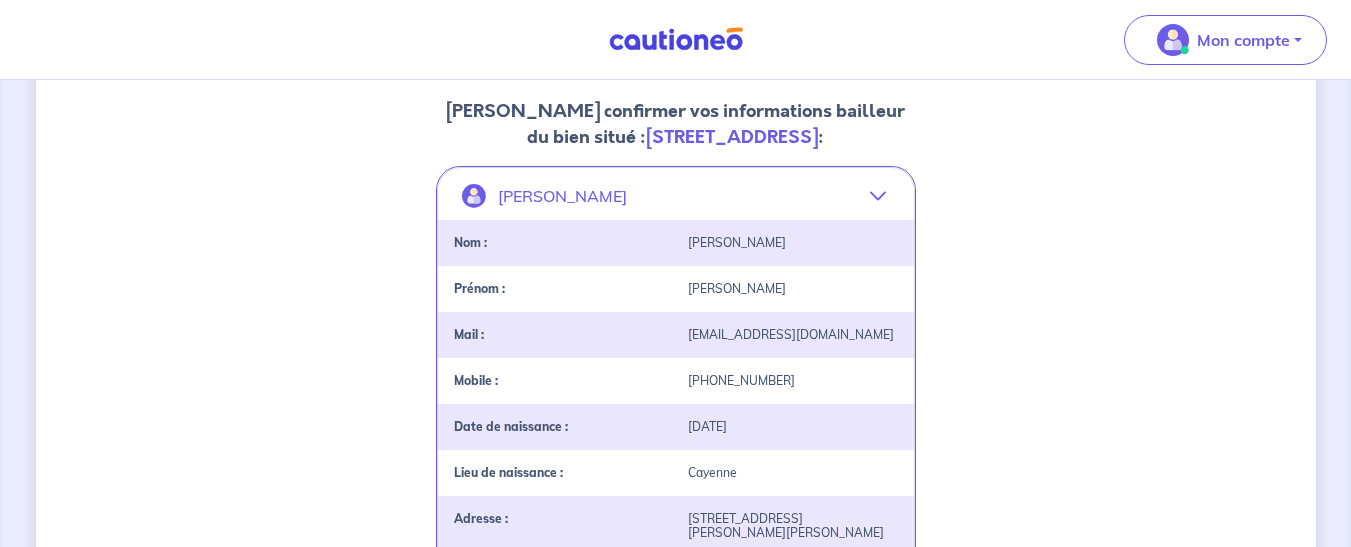 click on "22/08/1998" at bounding box center [793, 427] 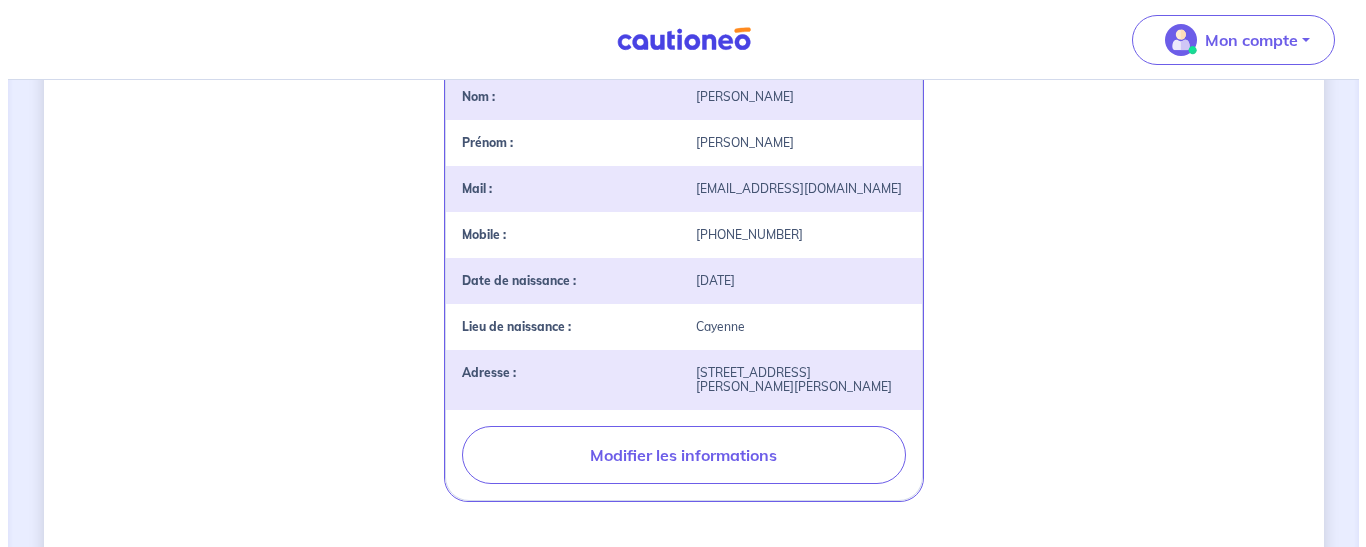scroll, scrollTop: 480, scrollLeft: 0, axis: vertical 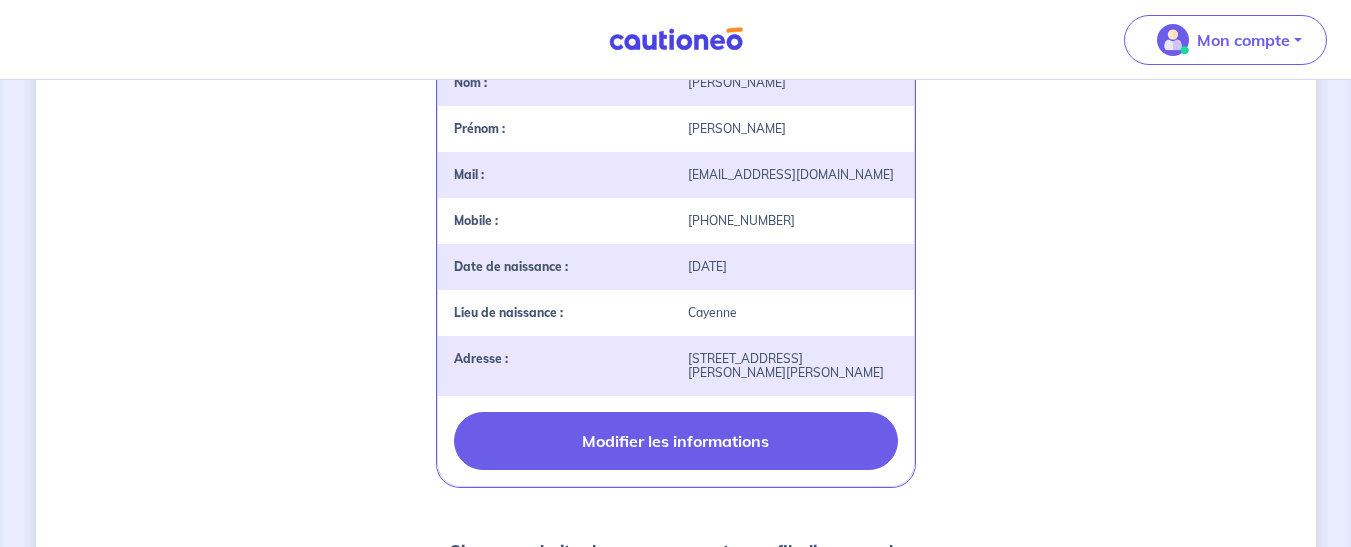 click on "Modifier les informations" at bounding box center (676, 441) 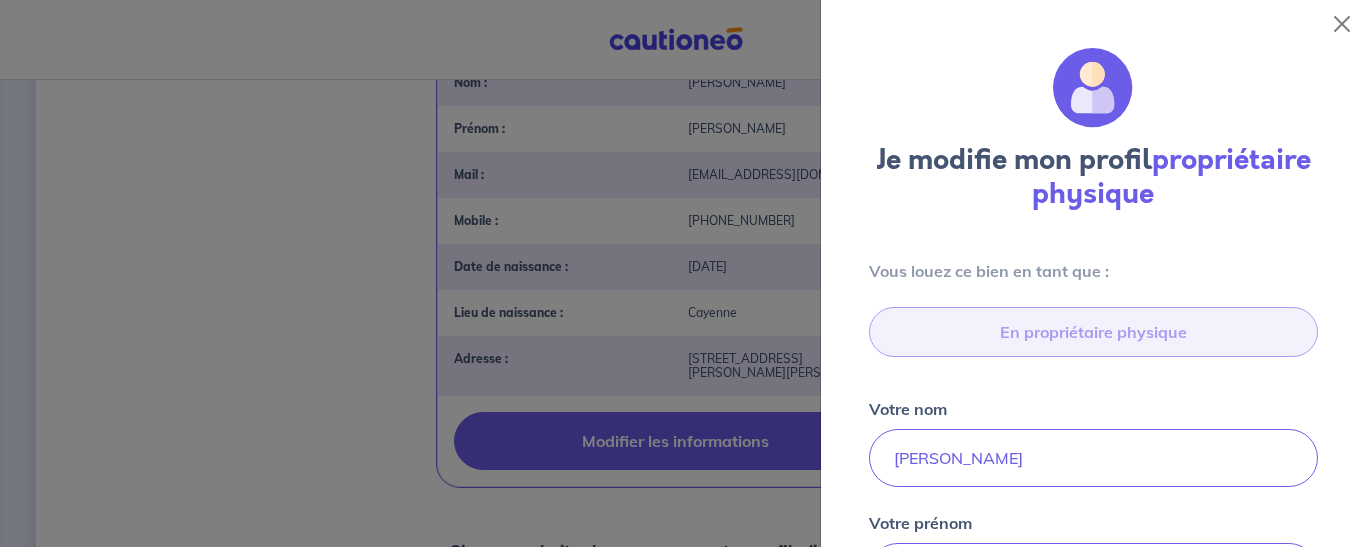 type on "1 rue Simone Fleret Farlot, 97354 Remire-Montjoly" 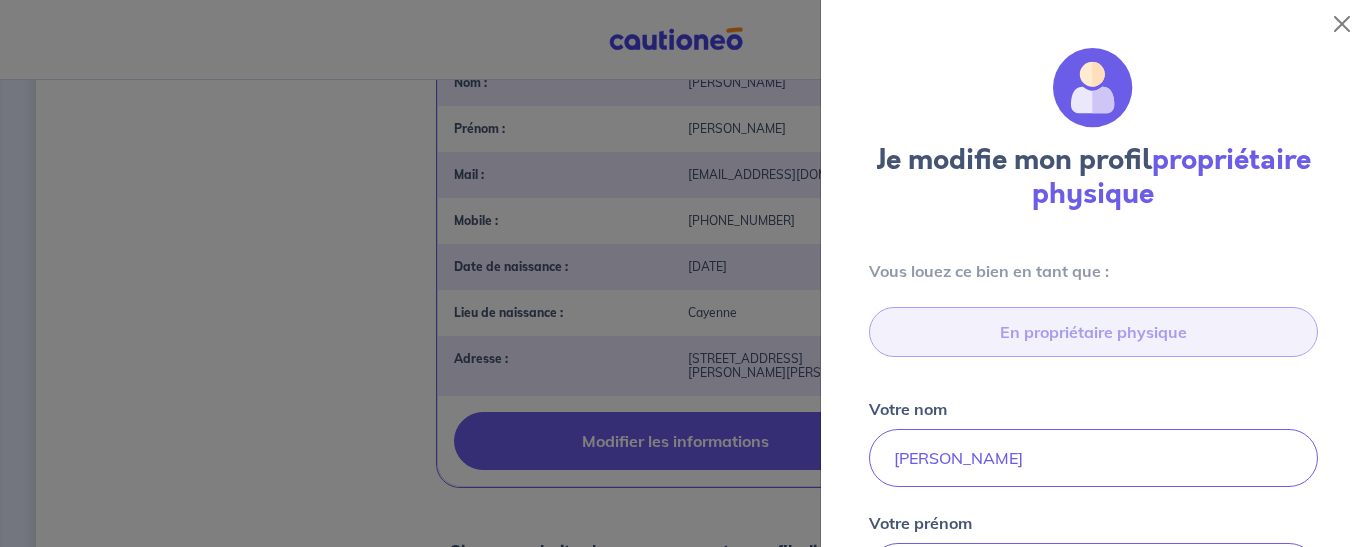 scroll, scrollTop: 837, scrollLeft: 0, axis: vertical 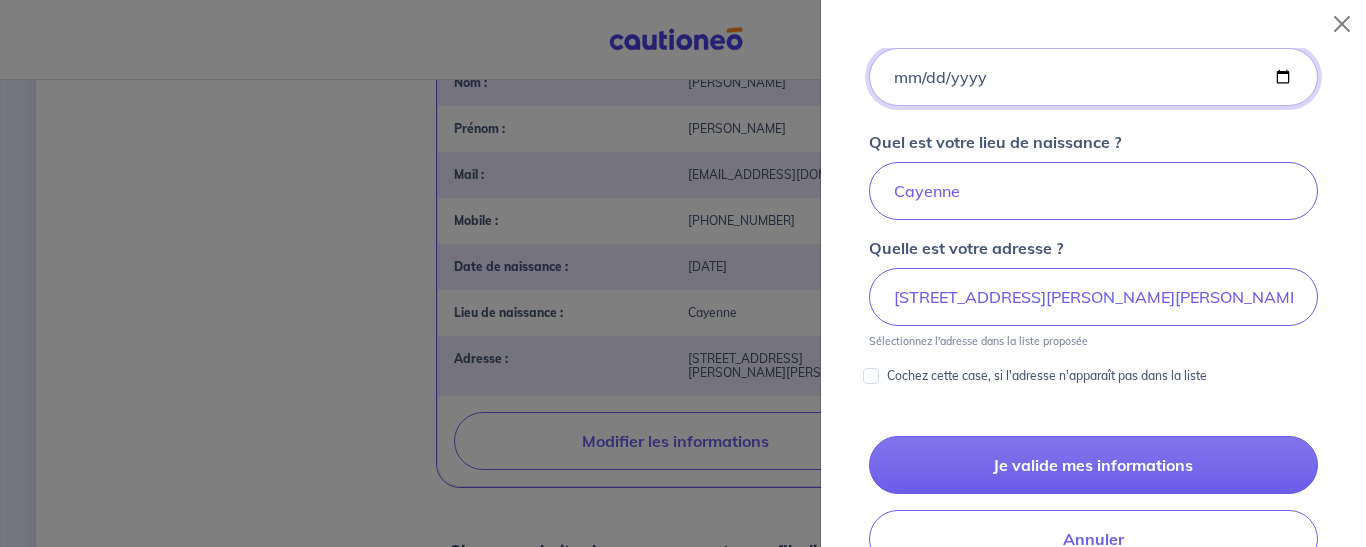 click on "1998-08-23" at bounding box center [1093, 77] 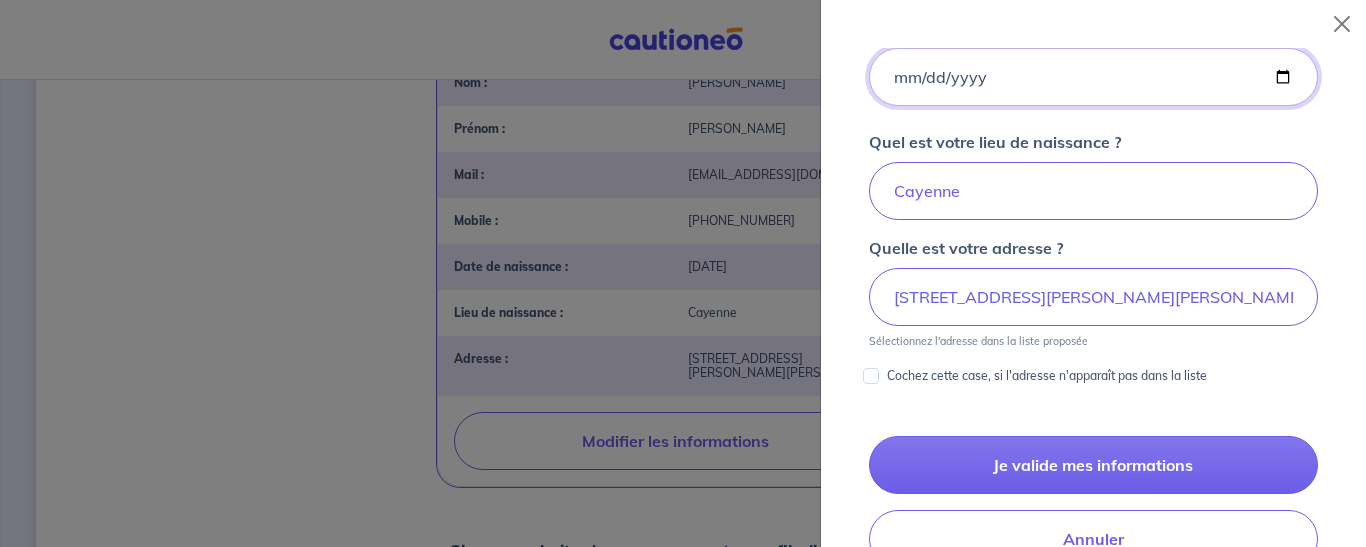 type on "1998-08-23" 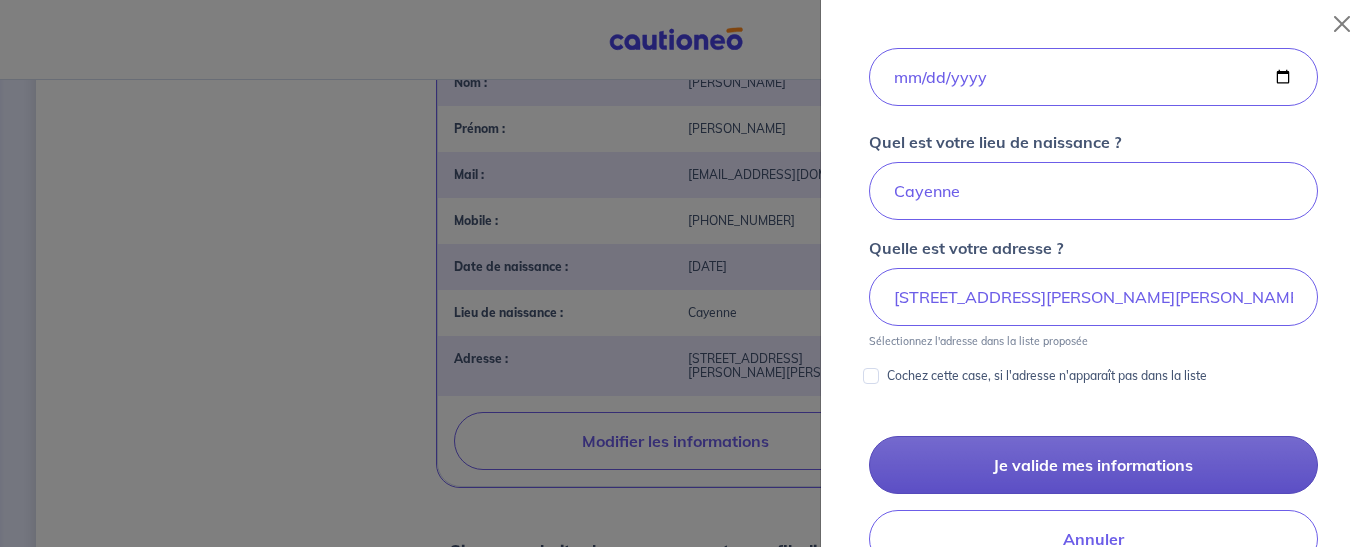 click on "Je valide mes informations" at bounding box center [1093, 465] 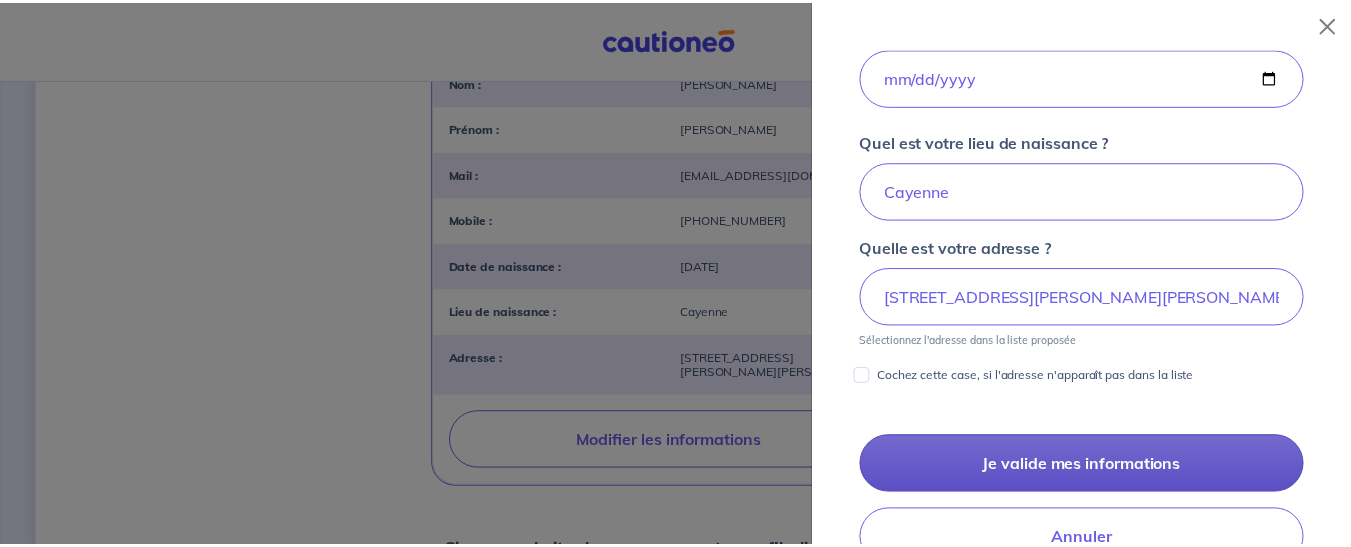 scroll, scrollTop: 0, scrollLeft: 0, axis: both 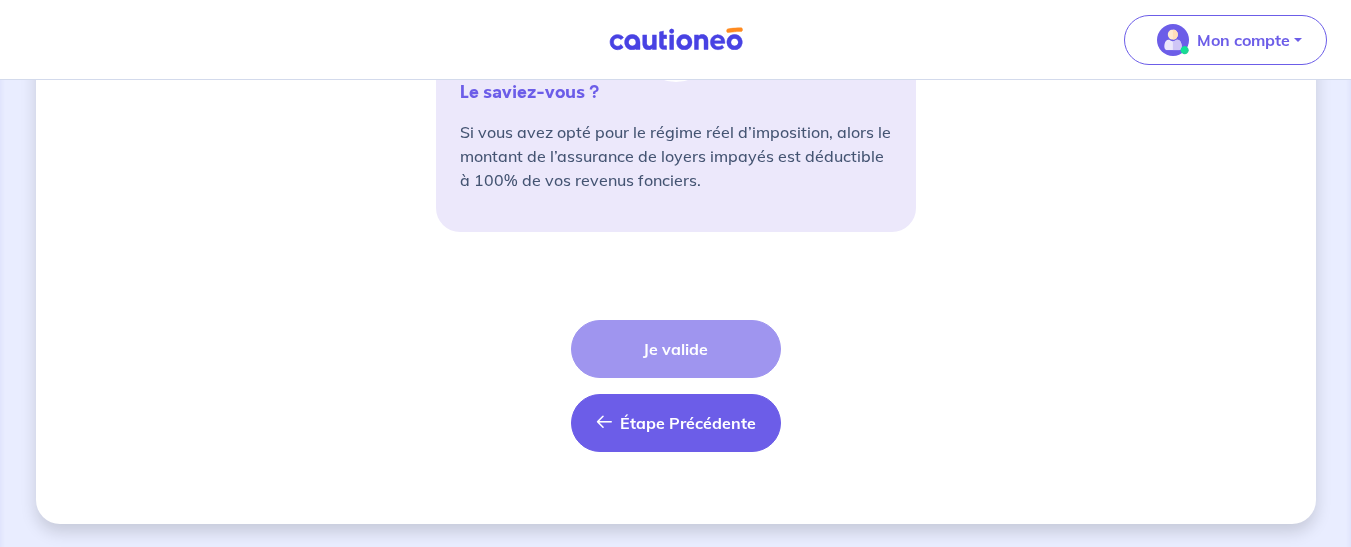 click on "Étape Précédente Précédent" at bounding box center [676, 423] 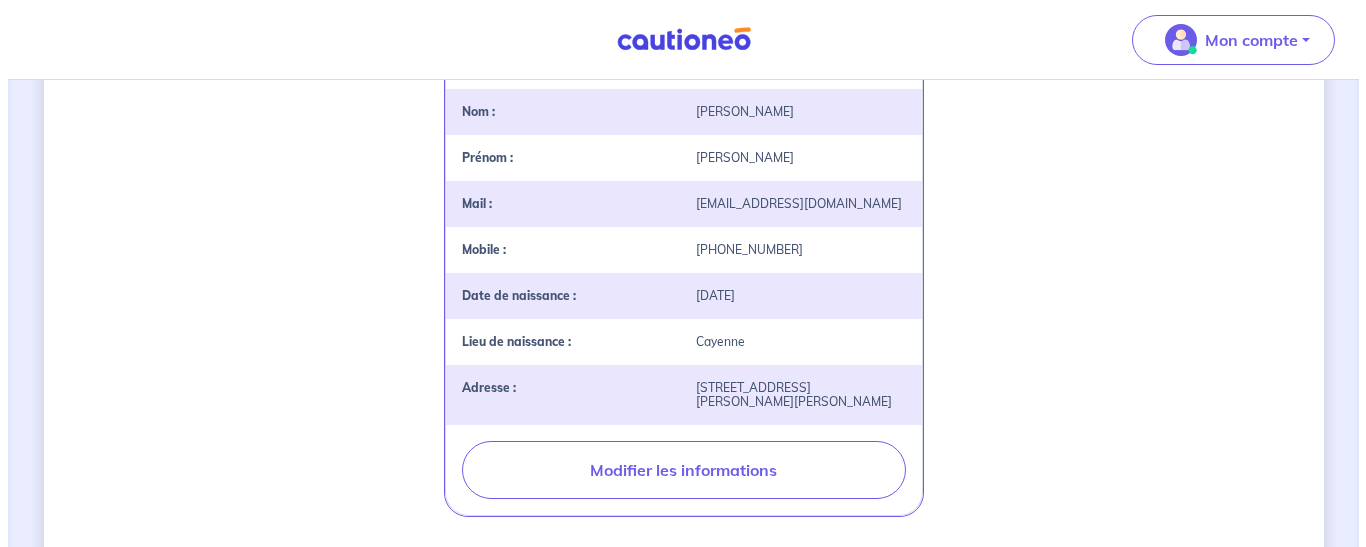 scroll, scrollTop: 480, scrollLeft: 0, axis: vertical 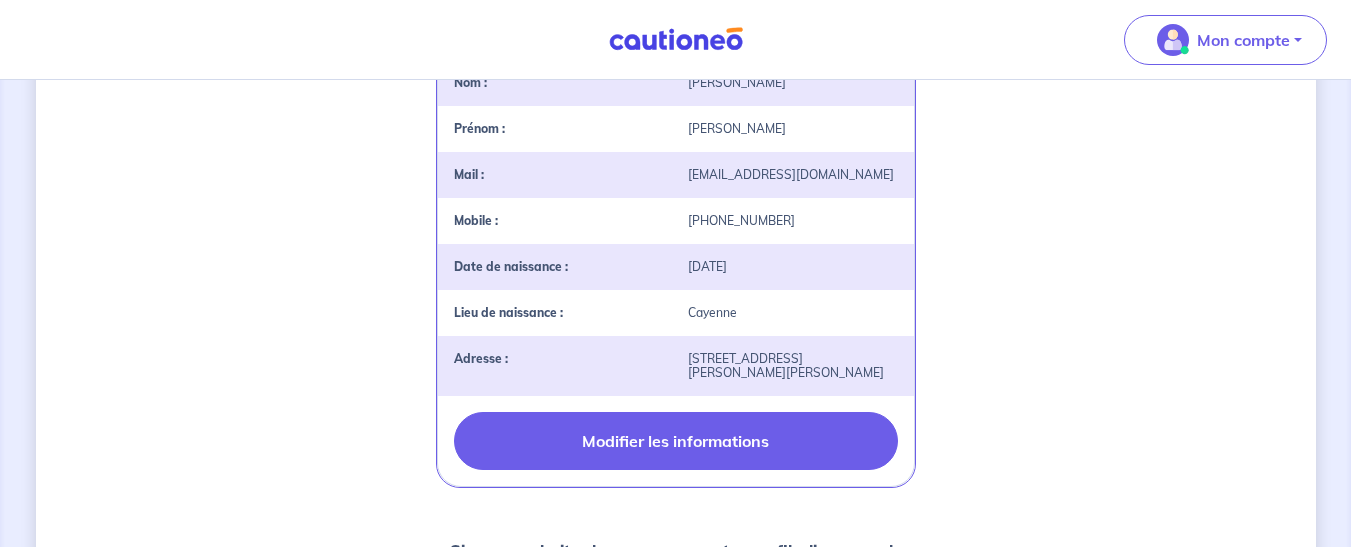click on "Modifier les informations" at bounding box center [676, 441] 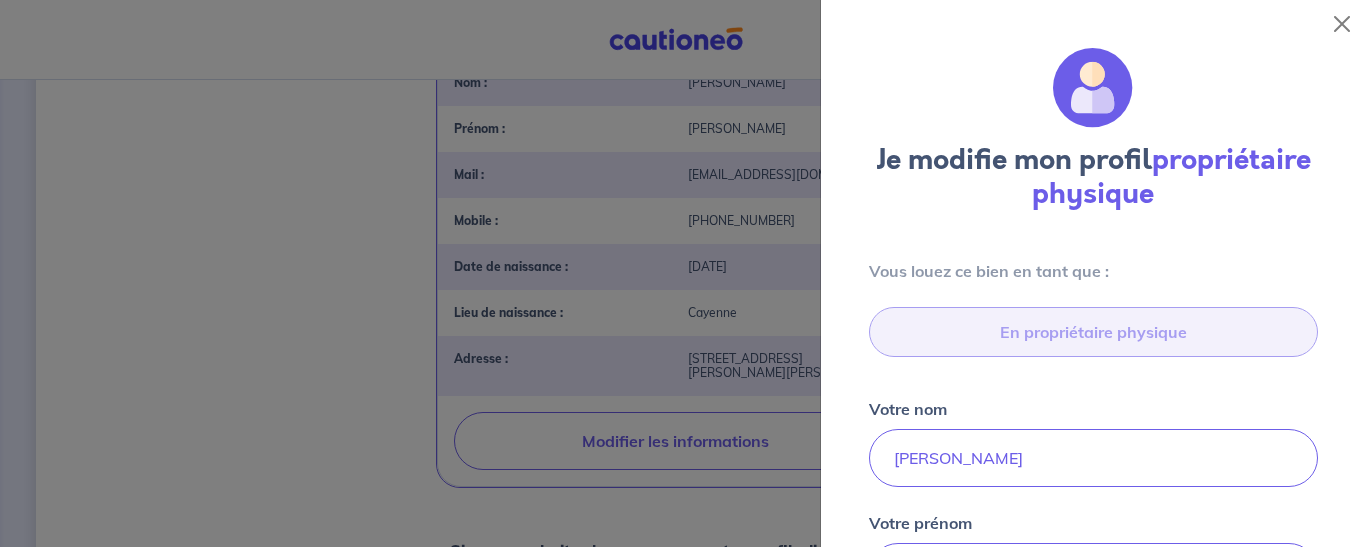 scroll, scrollTop: 837, scrollLeft: 0, axis: vertical 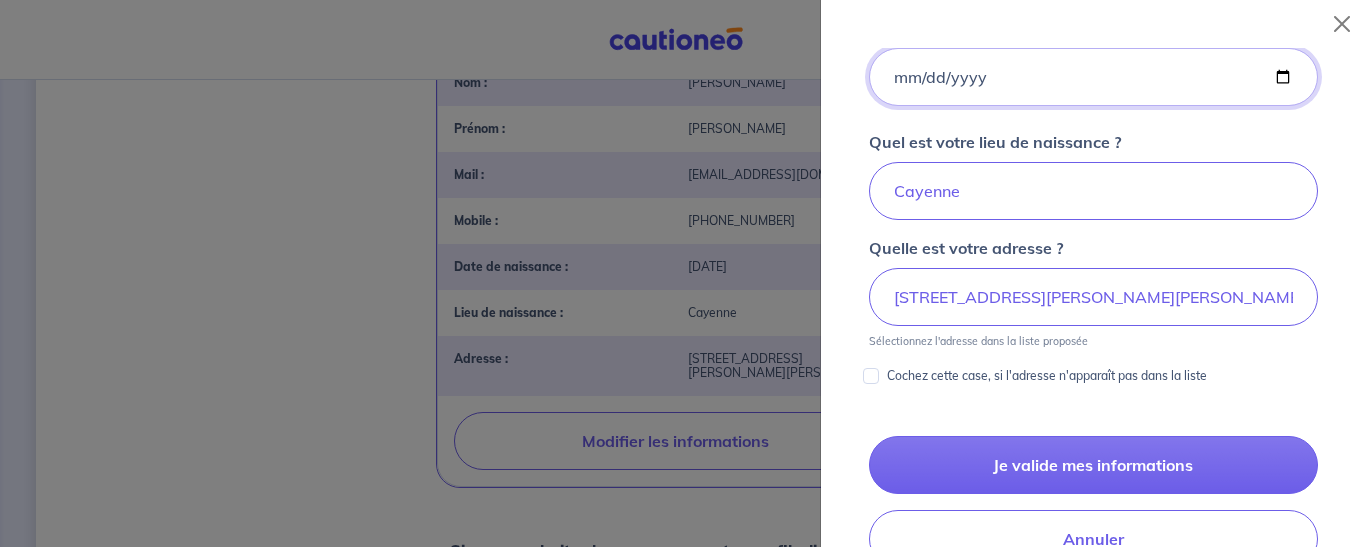 click on "1998-08-23" at bounding box center [1093, 77] 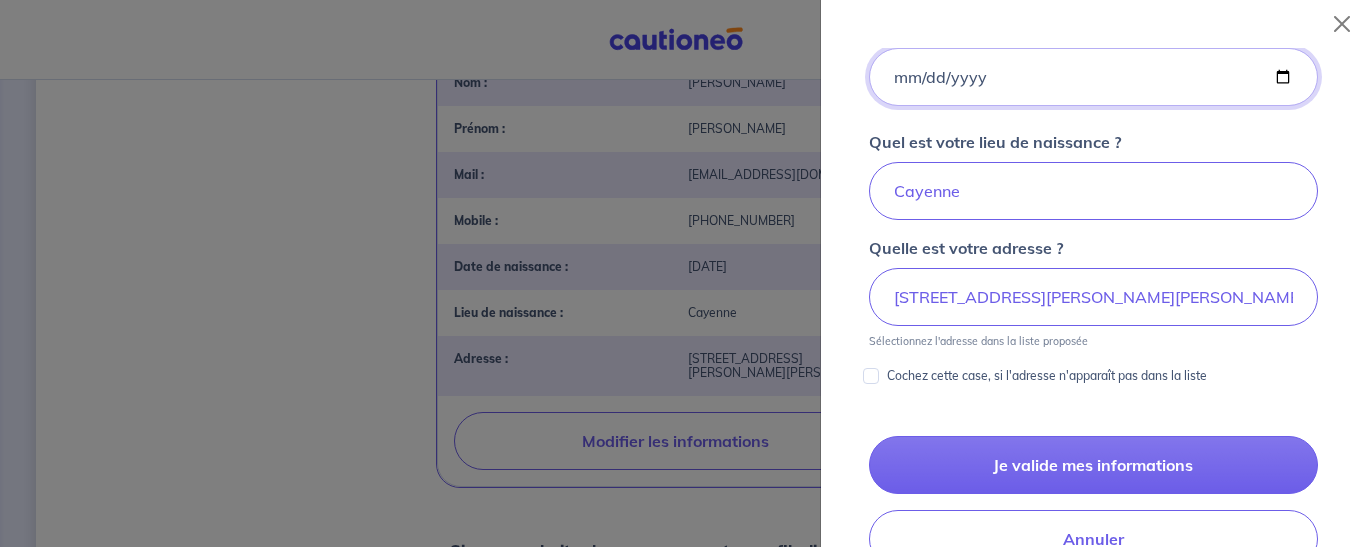 click on "1998-08-23" at bounding box center [1093, 77] 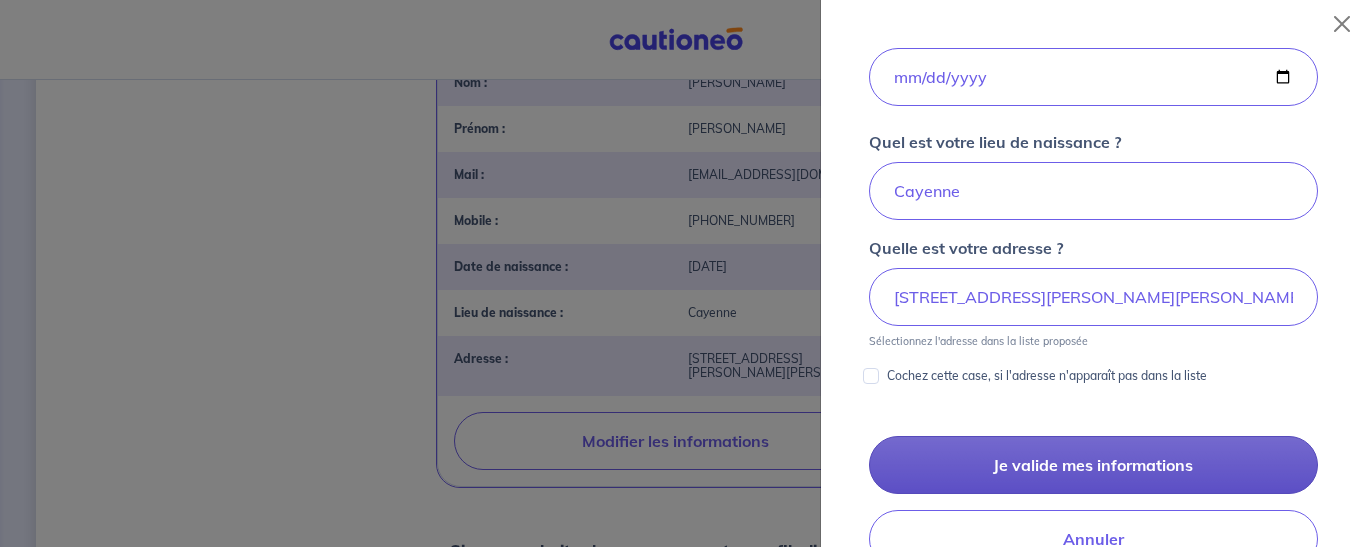 click on "Je valide mes informations" at bounding box center (1093, 465) 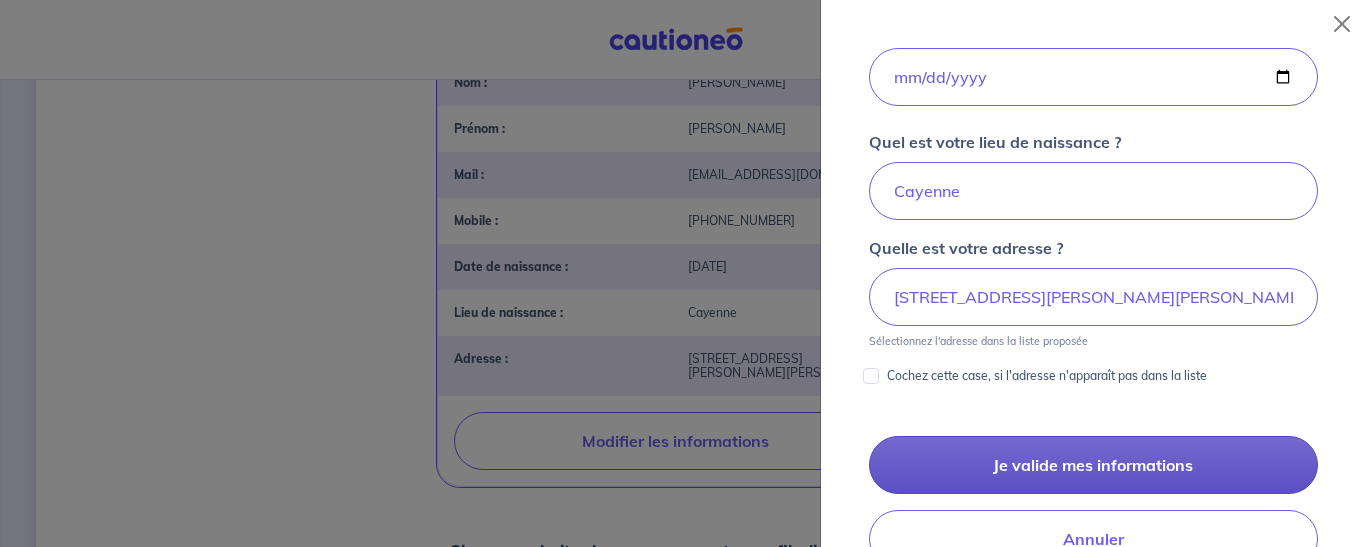 scroll, scrollTop: 0, scrollLeft: 0, axis: both 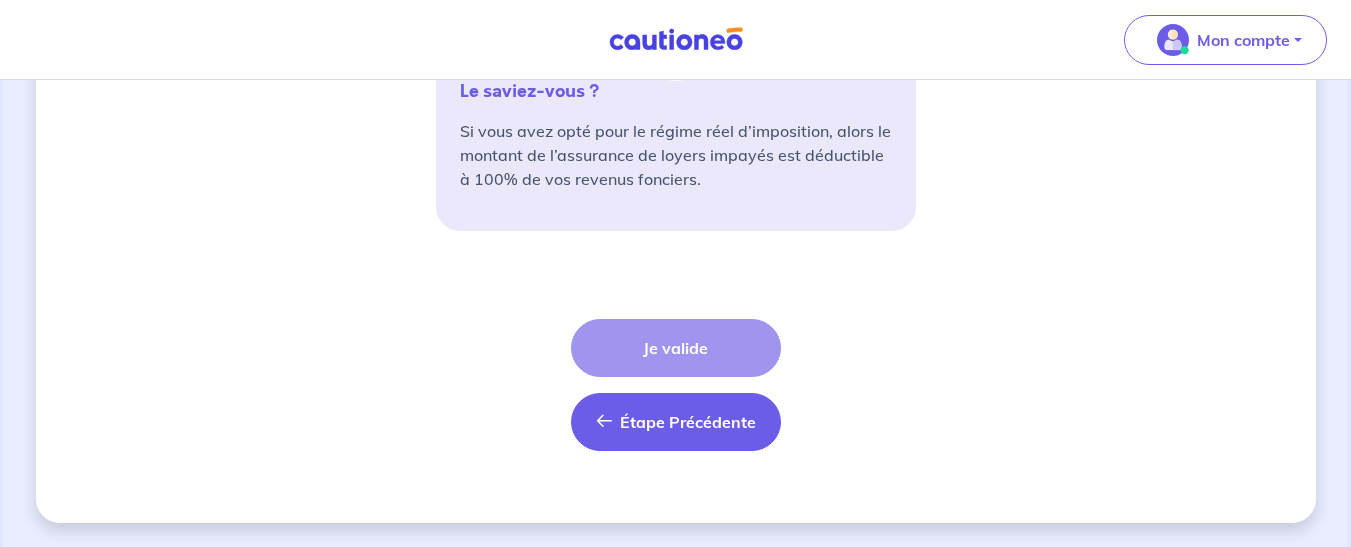 click on "Étape Précédente" at bounding box center [688, 422] 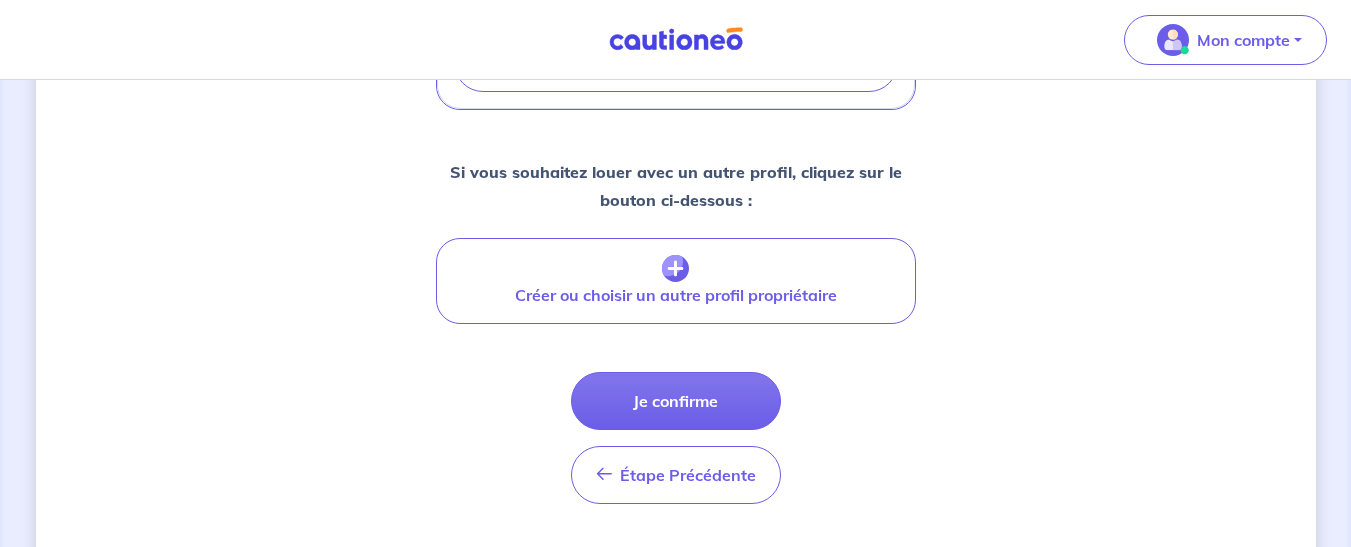 scroll, scrollTop: 880, scrollLeft: 0, axis: vertical 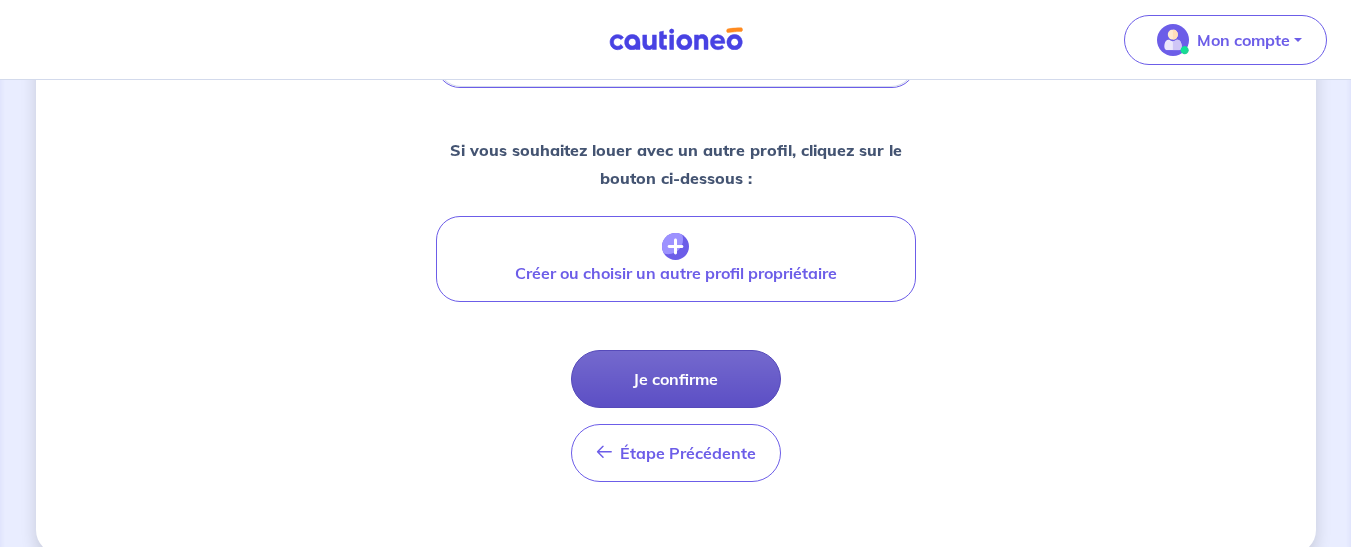 click on "Je confirme" at bounding box center [676, 379] 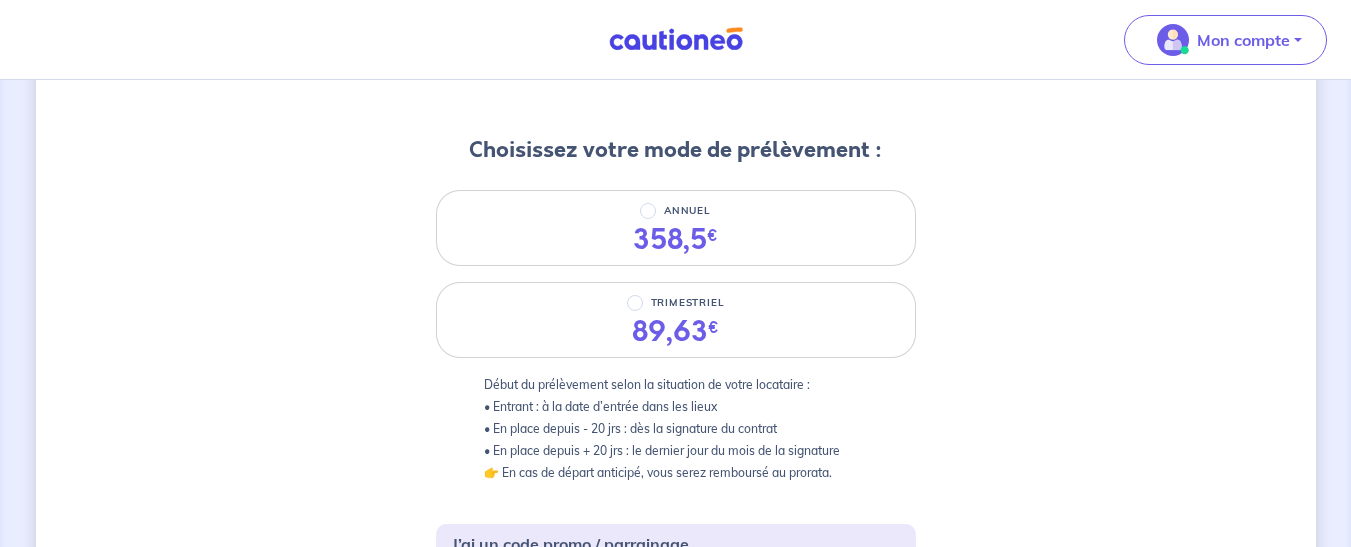 scroll, scrollTop: 174, scrollLeft: 0, axis: vertical 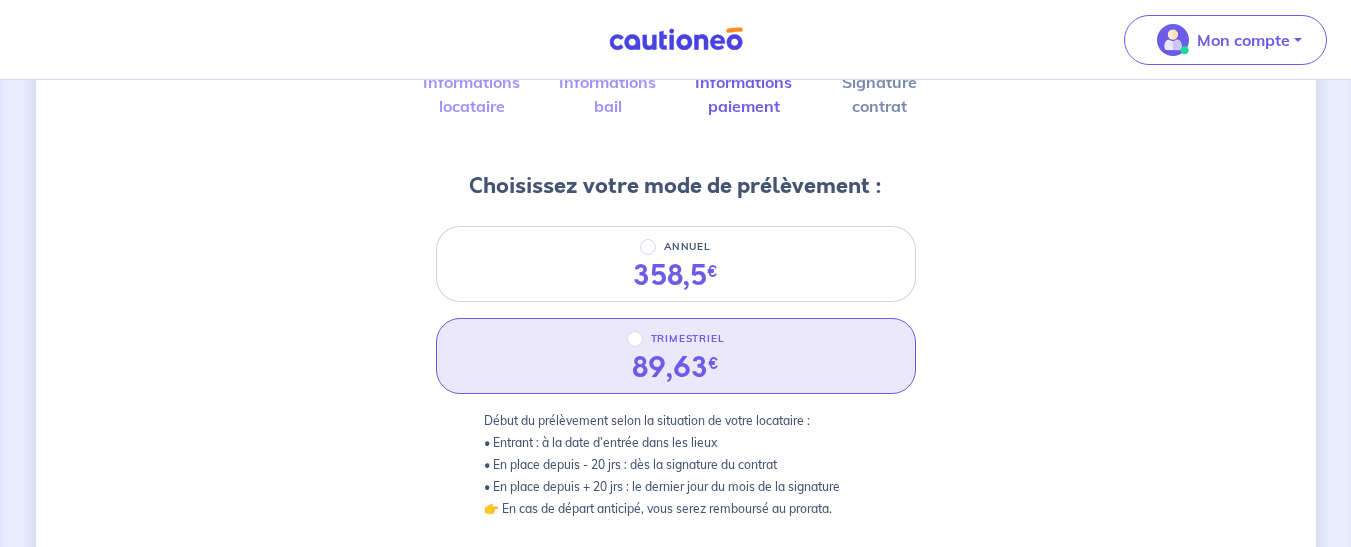 click on "89,63 €" at bounding box center [675, 368] 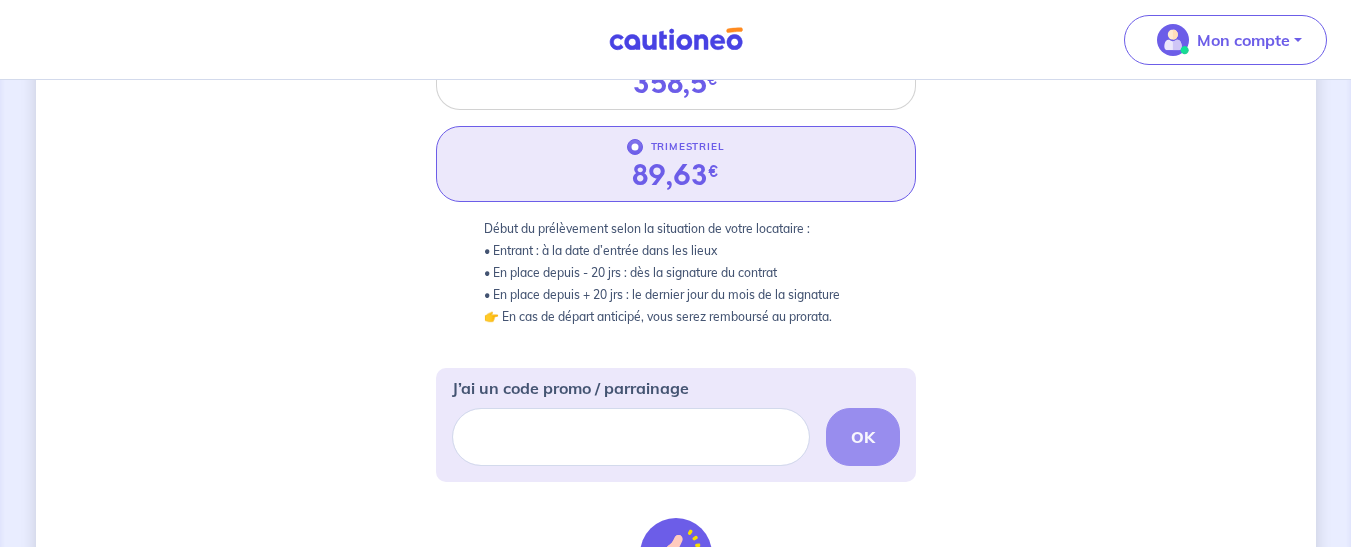 scroll, scrollTop: 361, scrollLeft: 0, axis: vertical 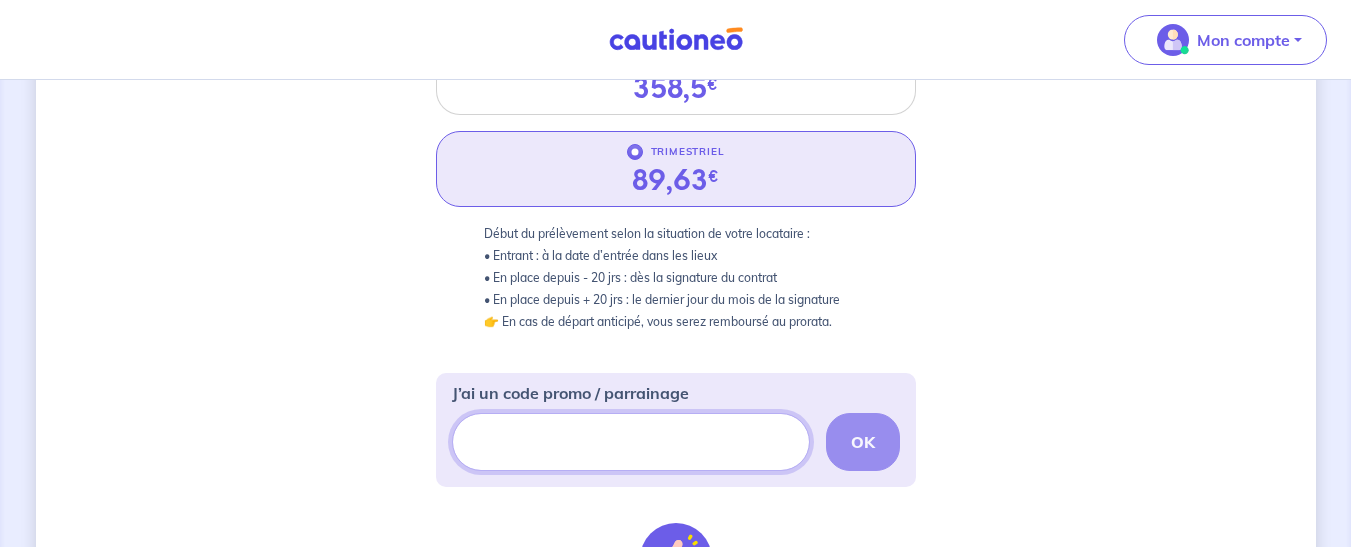click on "J’ai un code promo / parrainage" at bounding box center (631, 442) 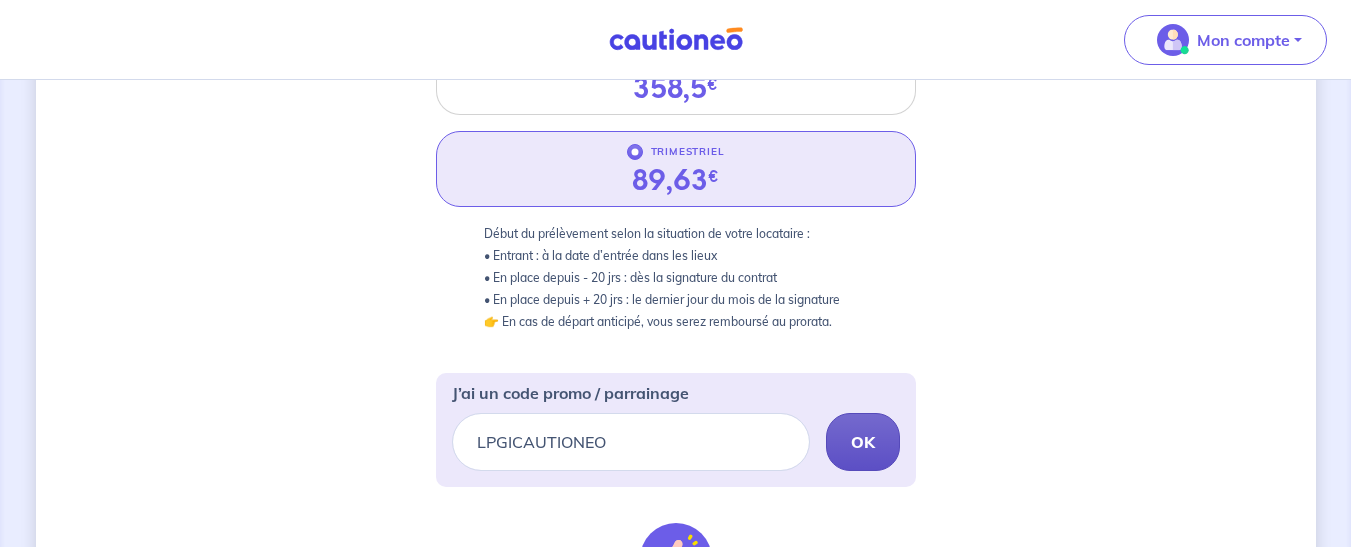 click on "OK" at bounding box center (863, 442) 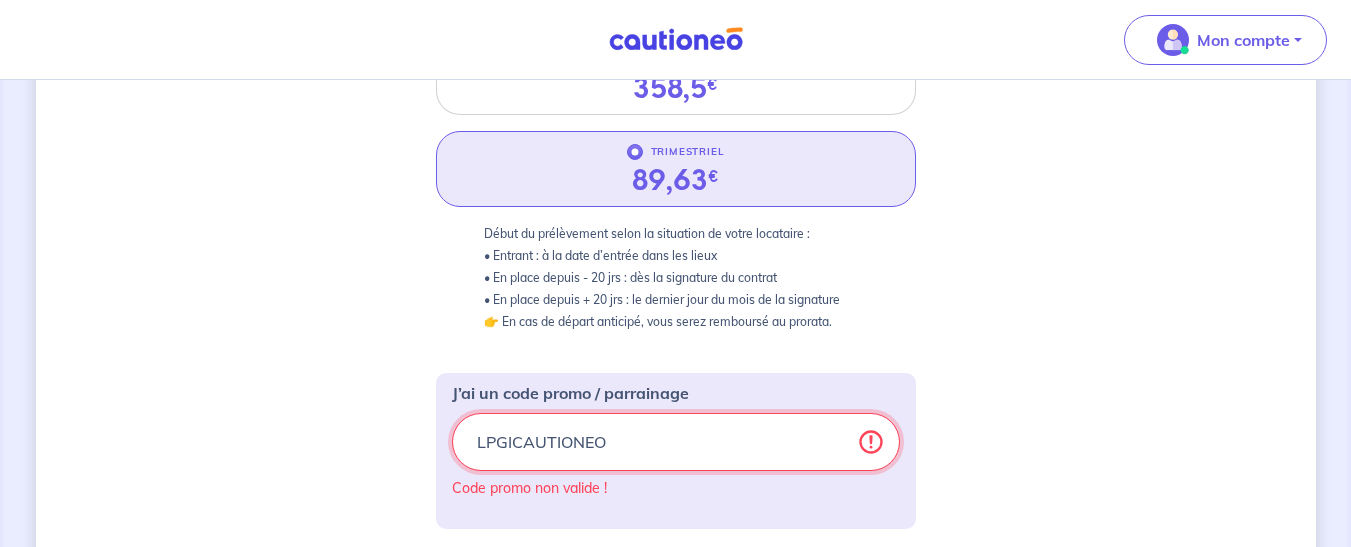 click on "LPGICAUTIONEO" at bounding box center (676, 442) 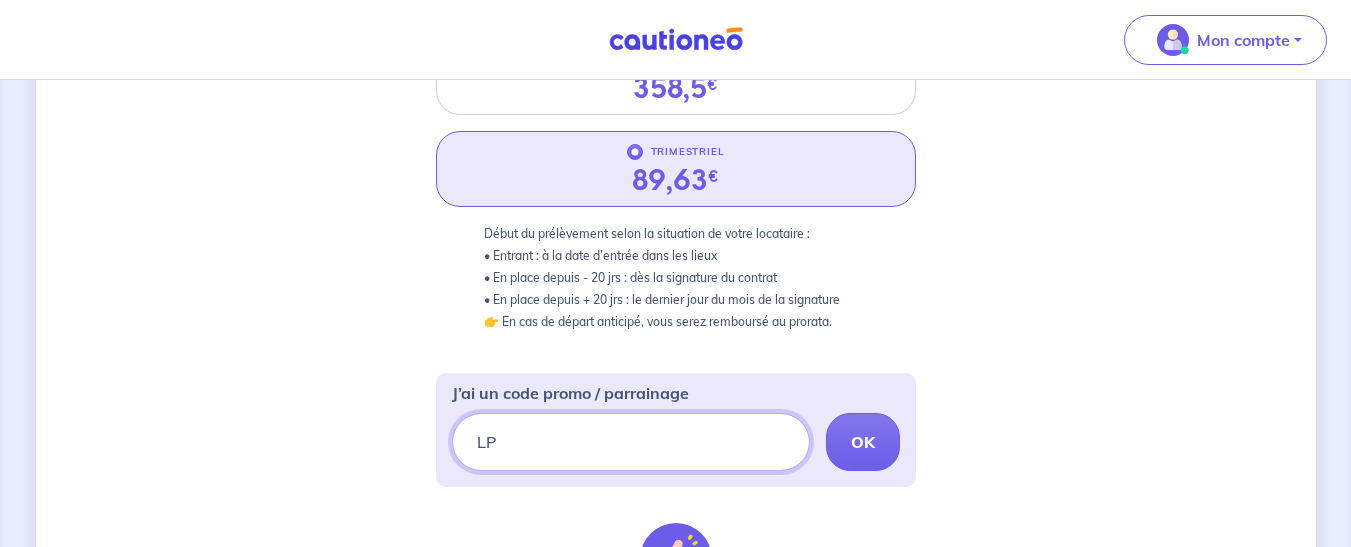 type on "L" 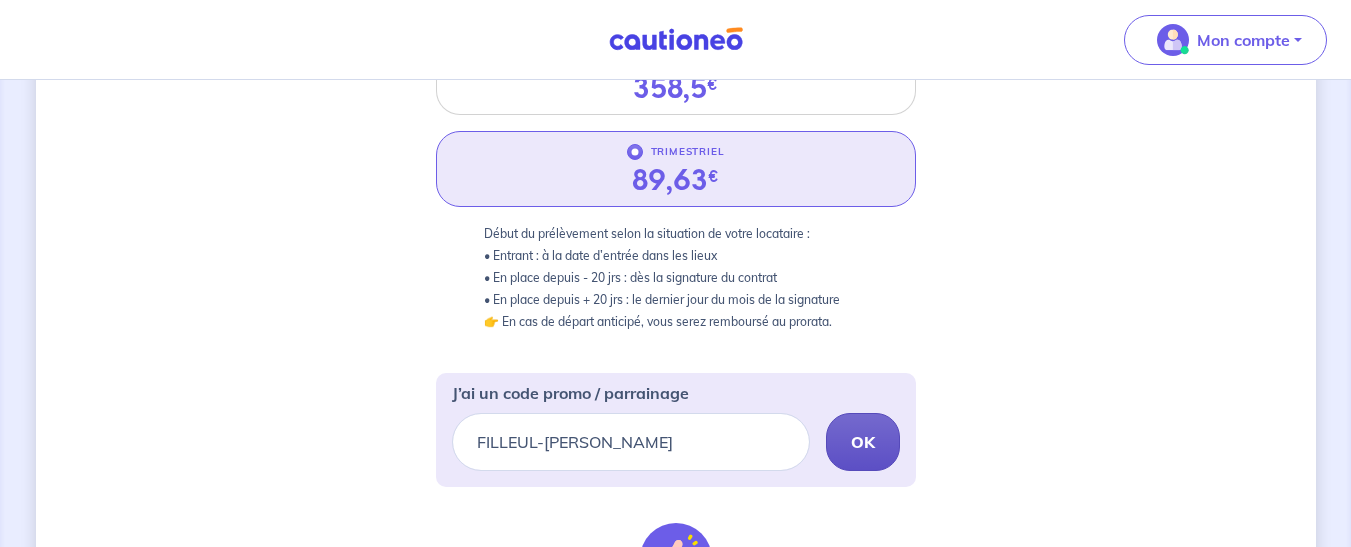 click on "OK" at bounding box center (863, 442) 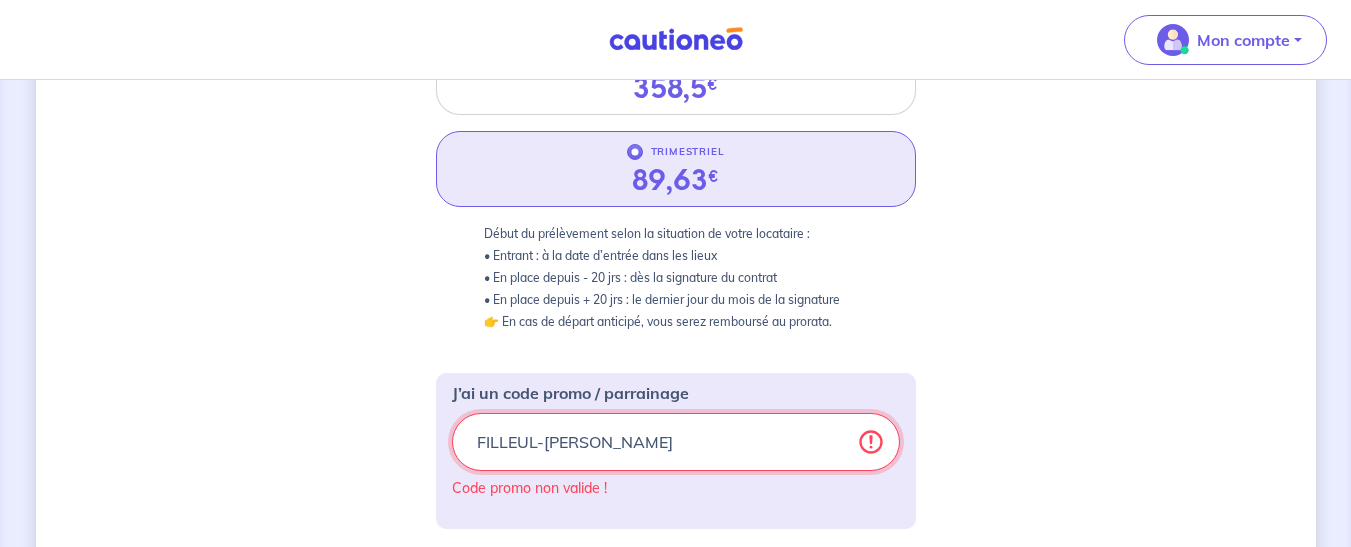 click on "FILLEUL-CAYMWW" at bounding box center [676, 442] 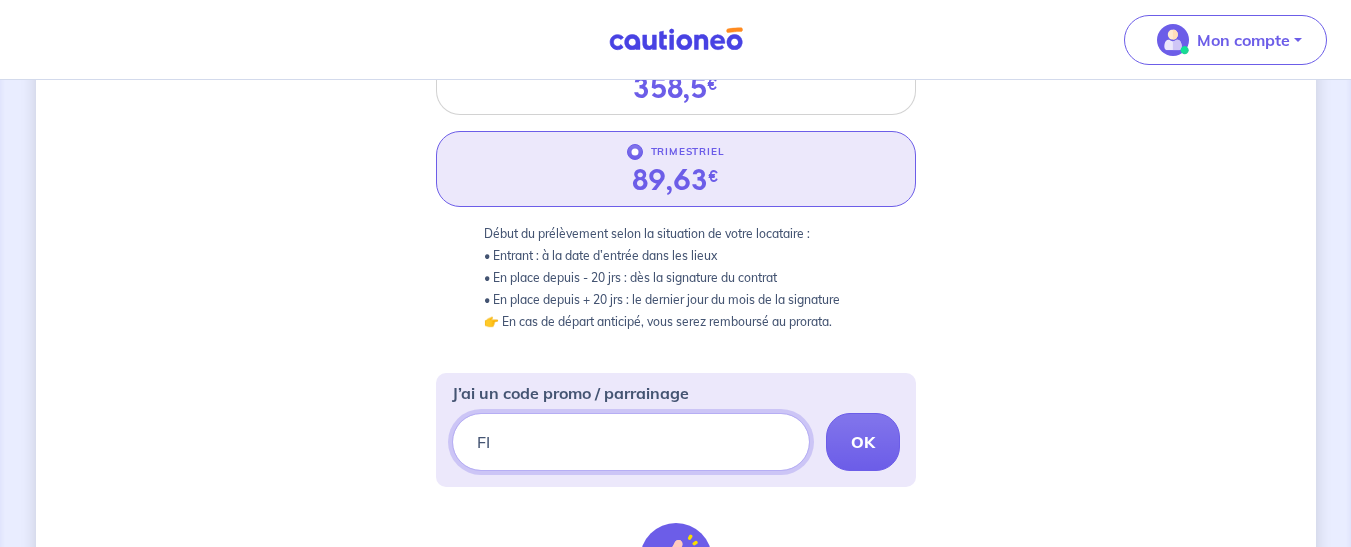 type on "F" 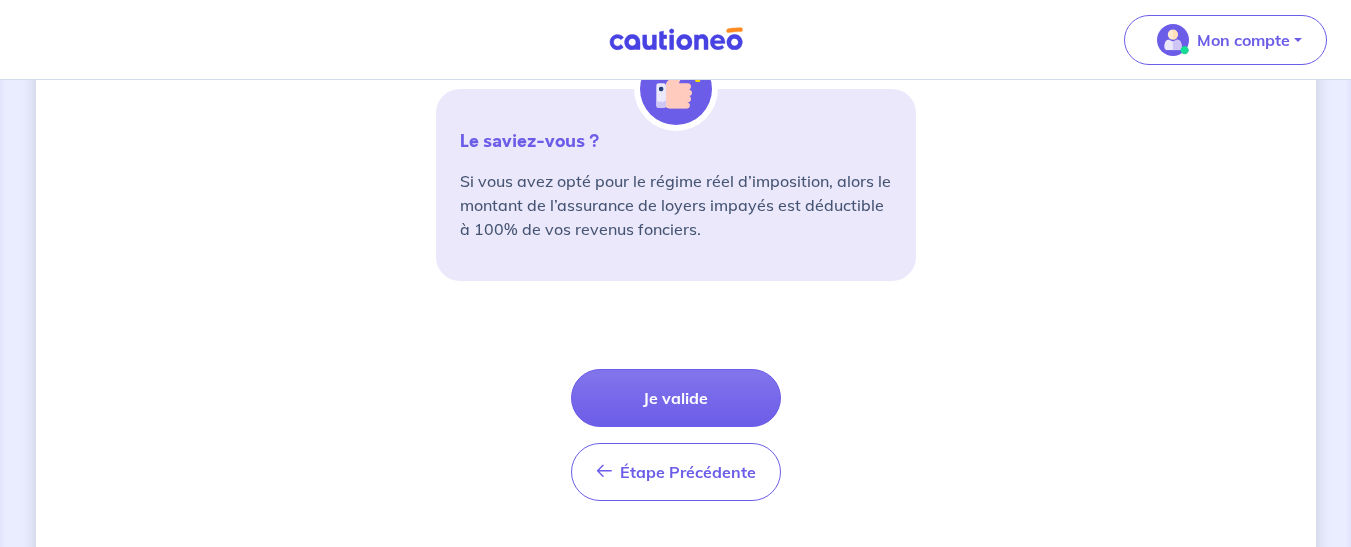 scroll, scrollTop: 836, scrollLeft: 0, axis: vertical 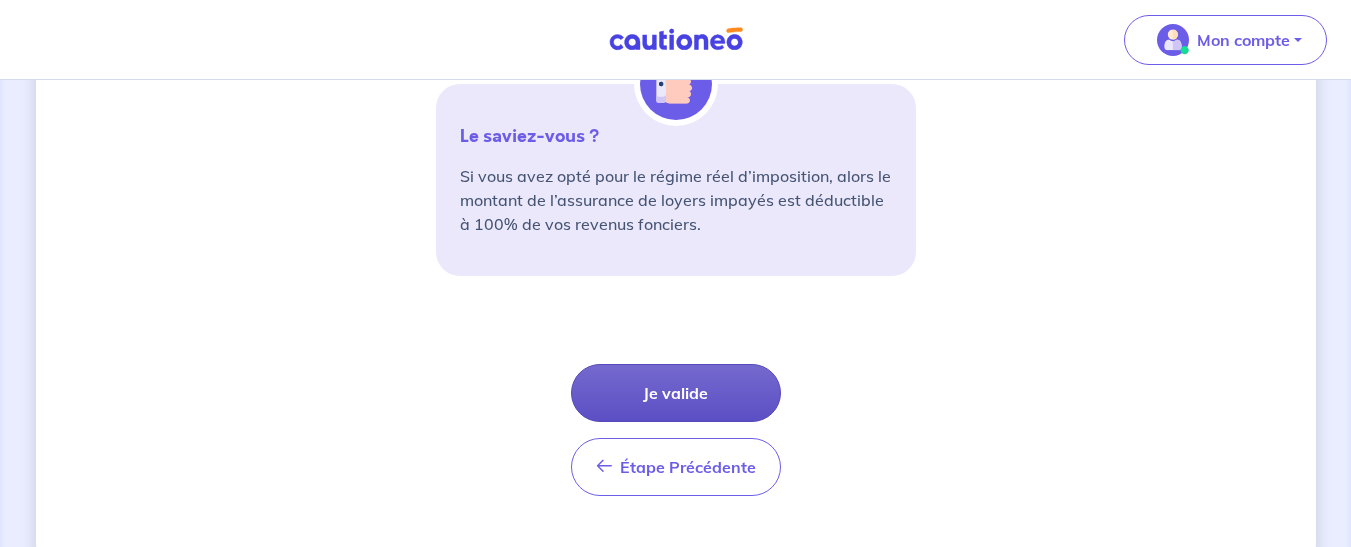 type 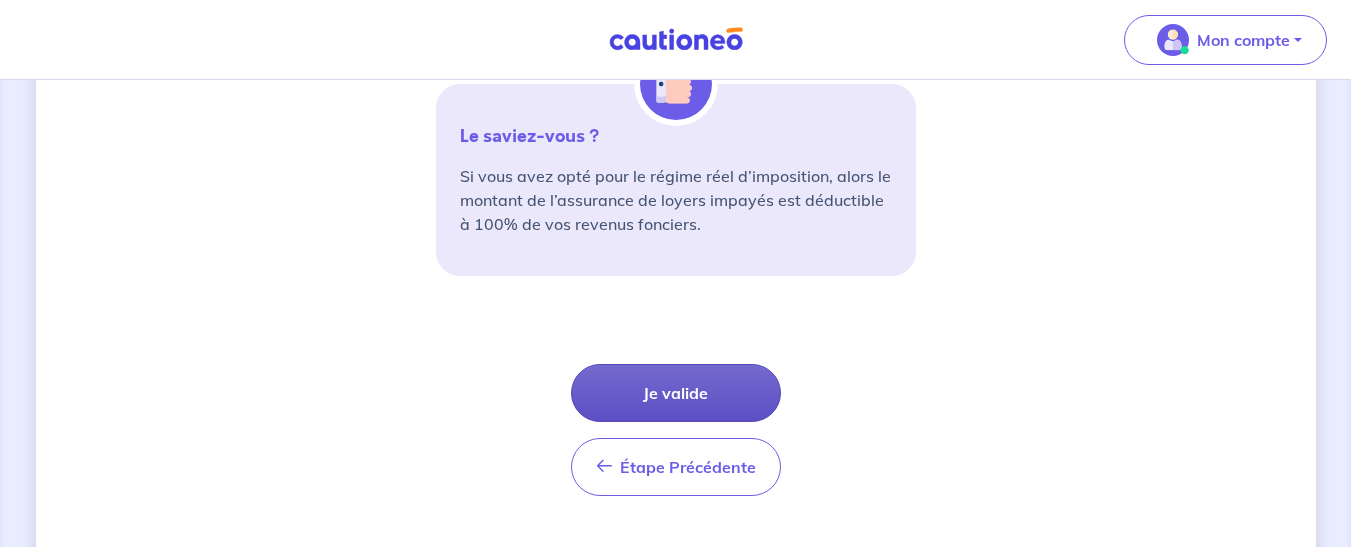 click on "Je valide" at bounding box center [676, 393] 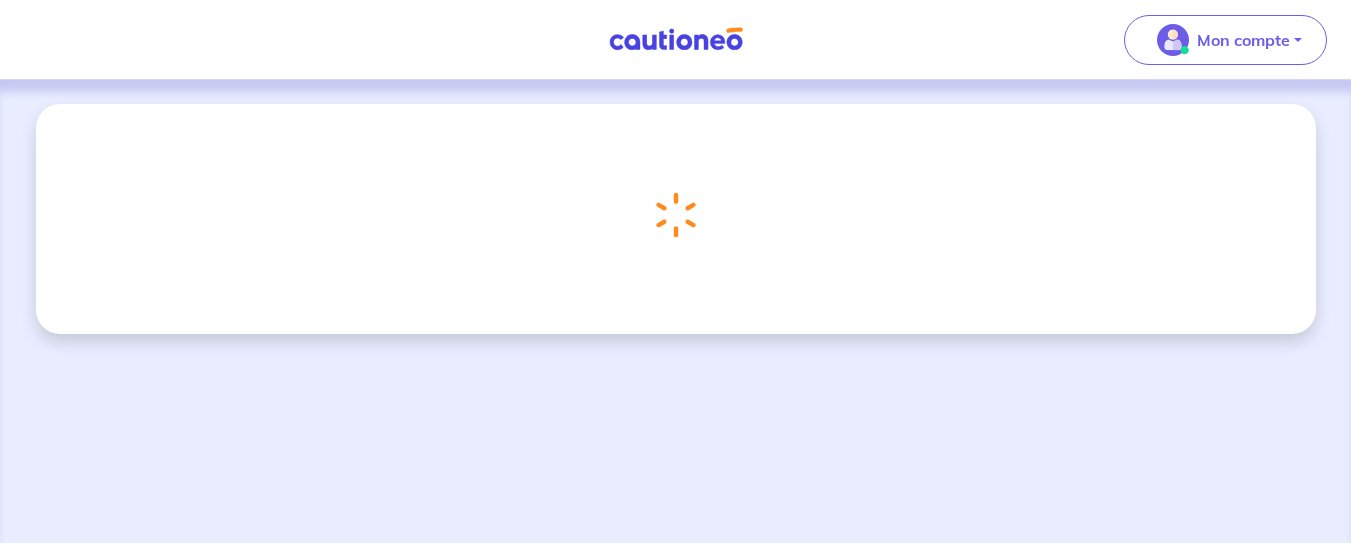 scroll, scrollTop: 0, scrollLeft: 0, axis: both 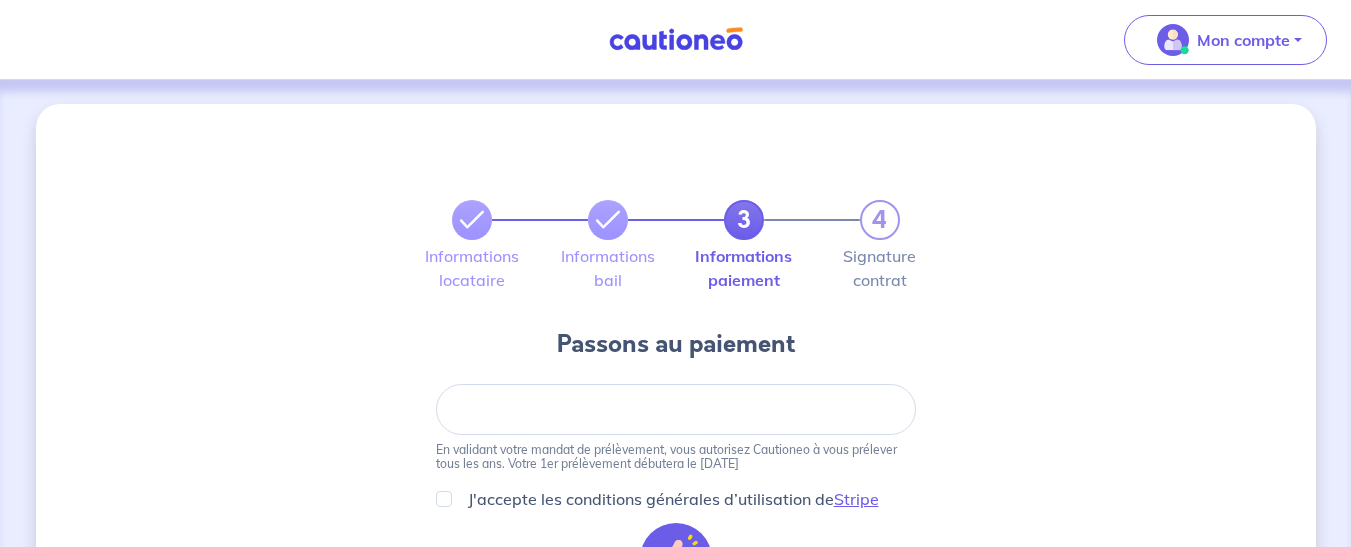 click at bounding box center [676, 409] 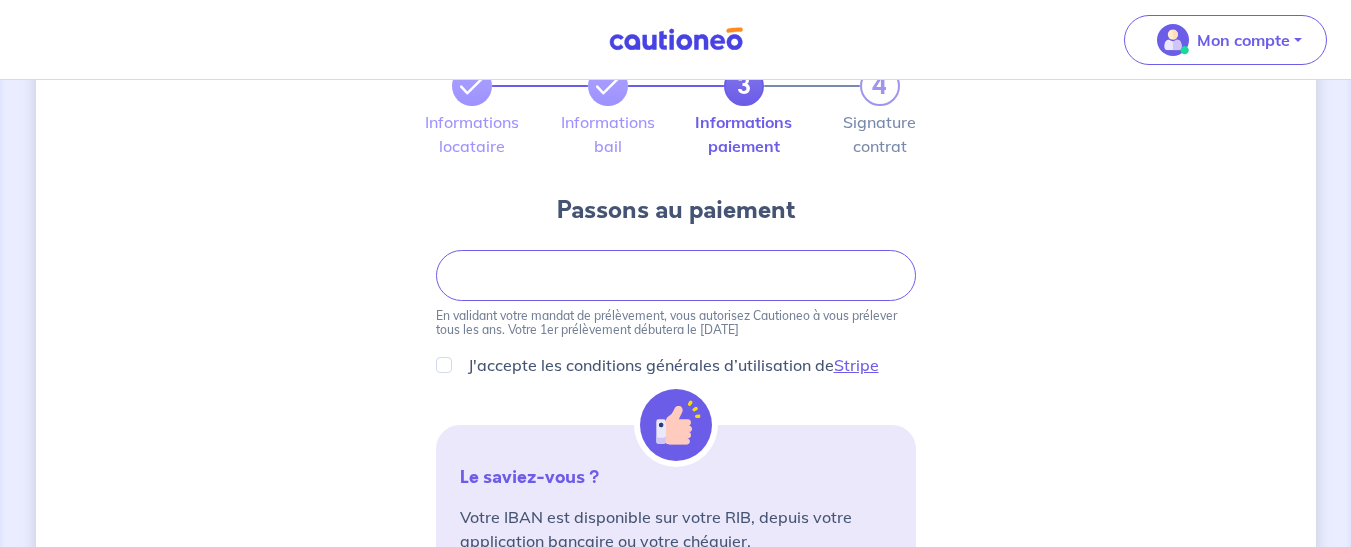 scroll, scrollTop: 139, scrollLeft: 0, axis: vertical 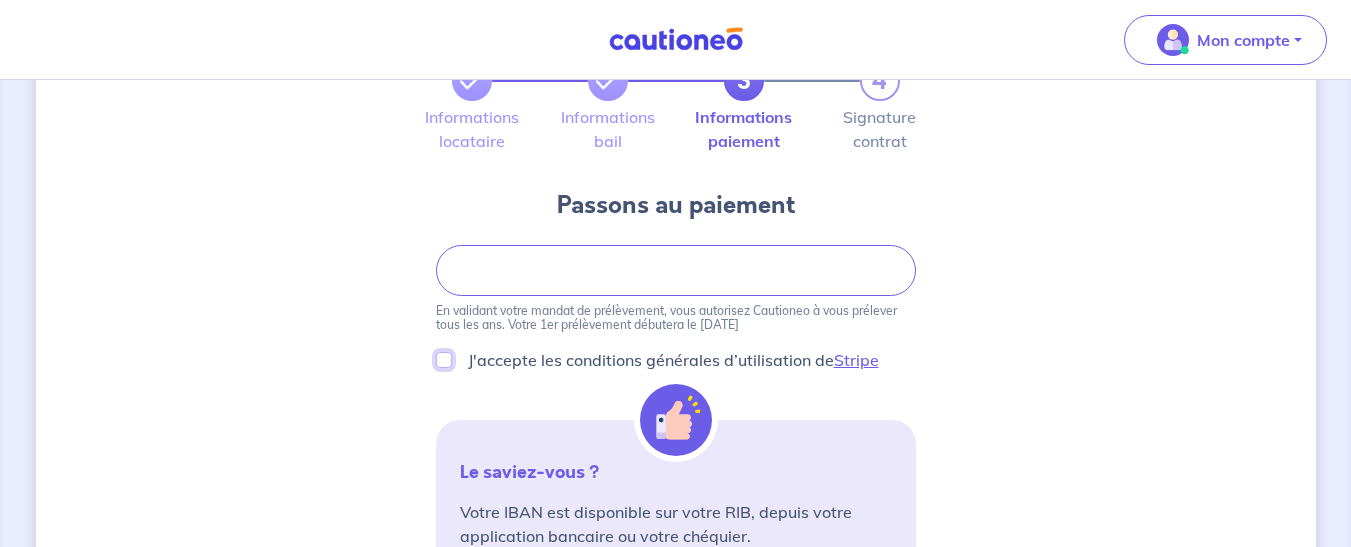 click on "J'accepte les conditions générales d’utilisation de  Stripe" at bounding box center [444, 360] 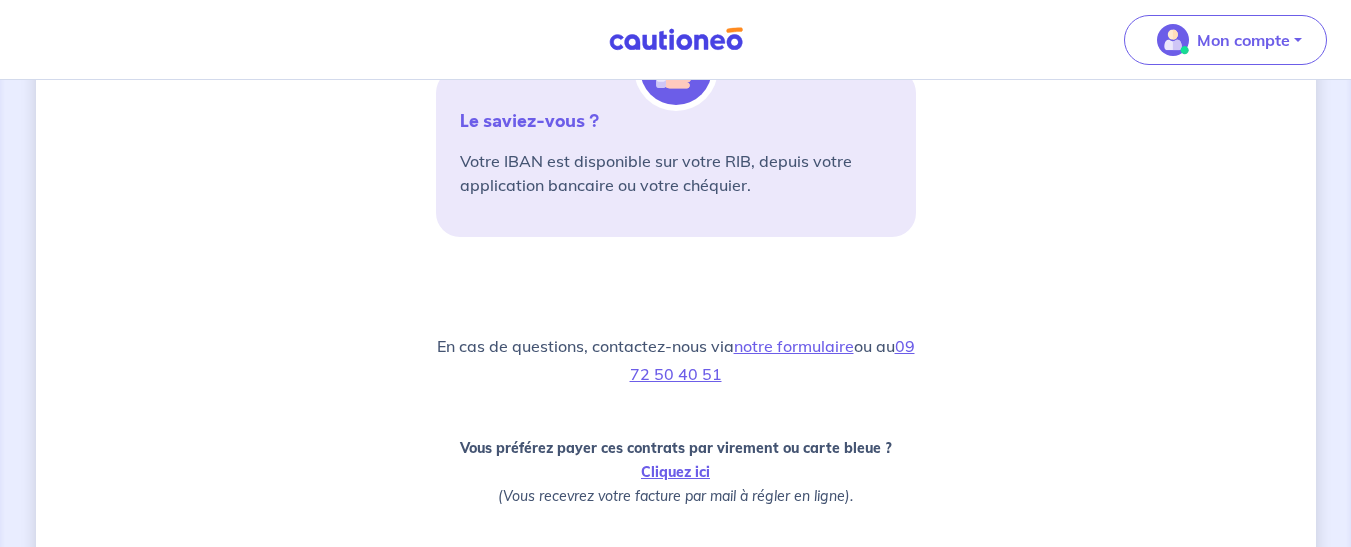 scroll, scrollTop: 508, scrollLeft: 0, axis: vertical 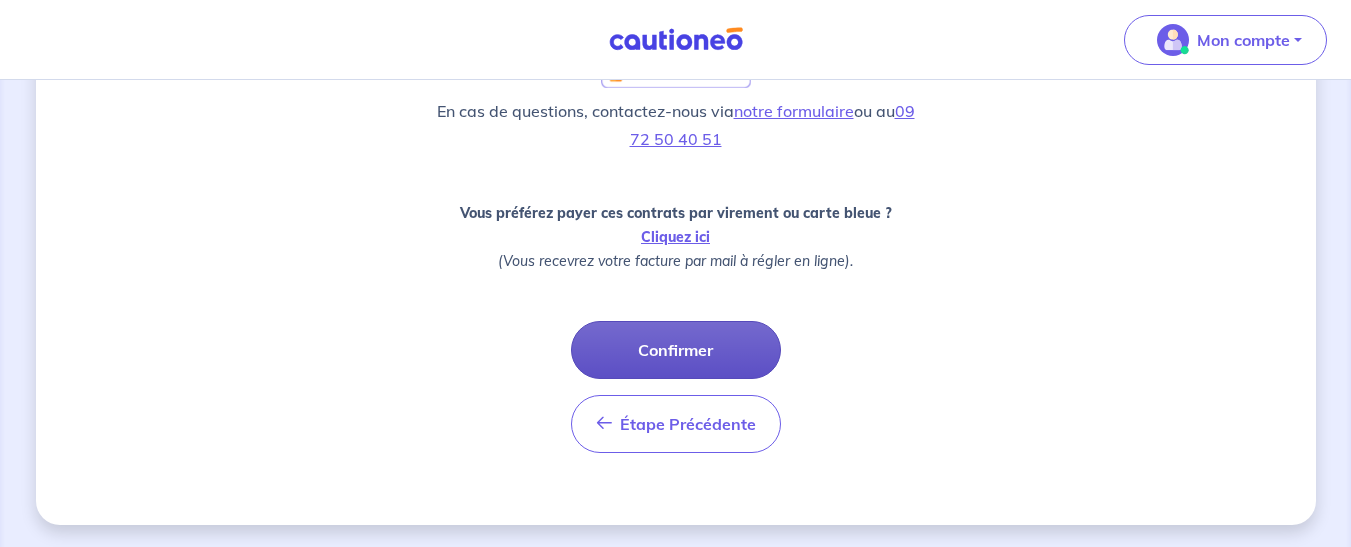 click on "Confirmer" at bounding box center [676, 350] 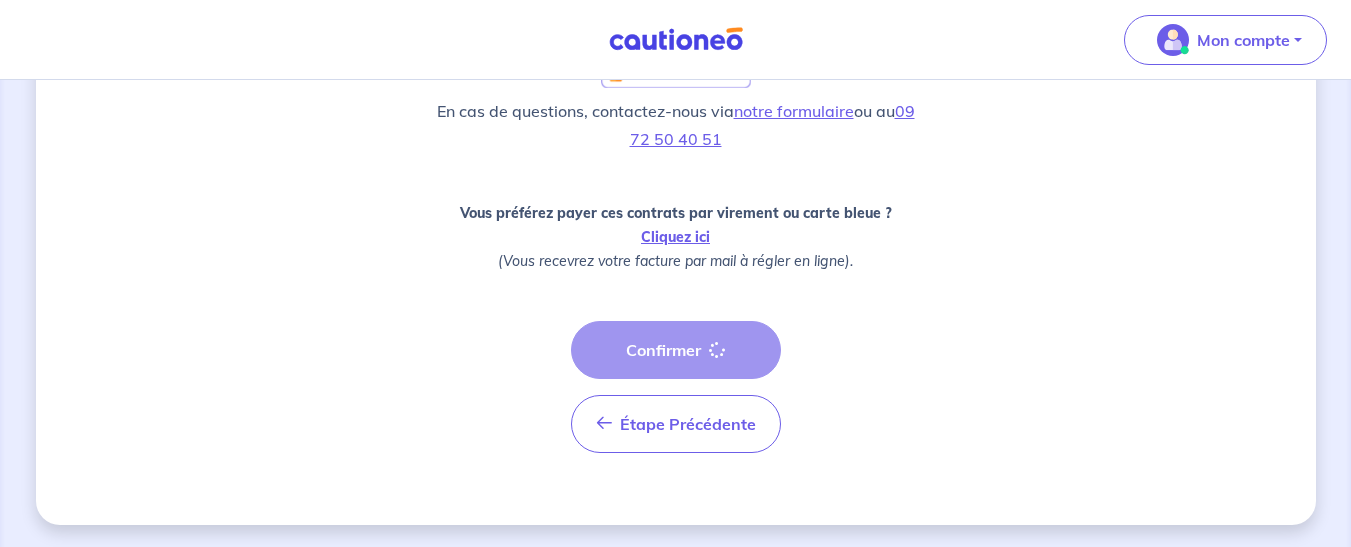 scroll, scrollTop: 0, scrollLeft: 0, axis: both 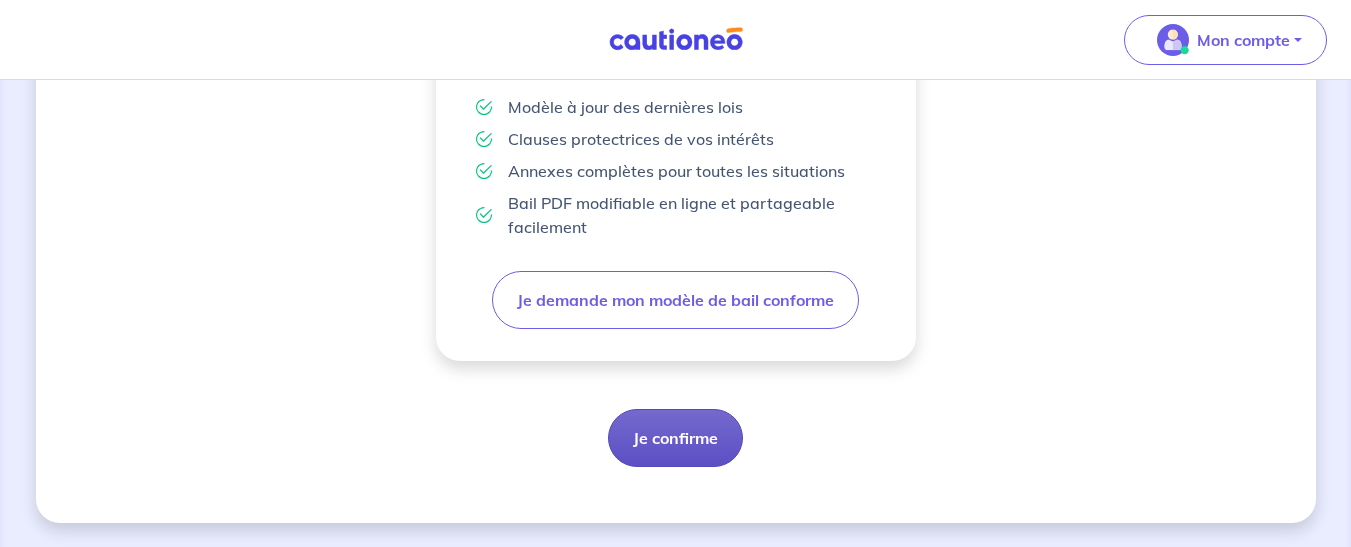 click on "Je confirme" at bounding box center [675, 438] 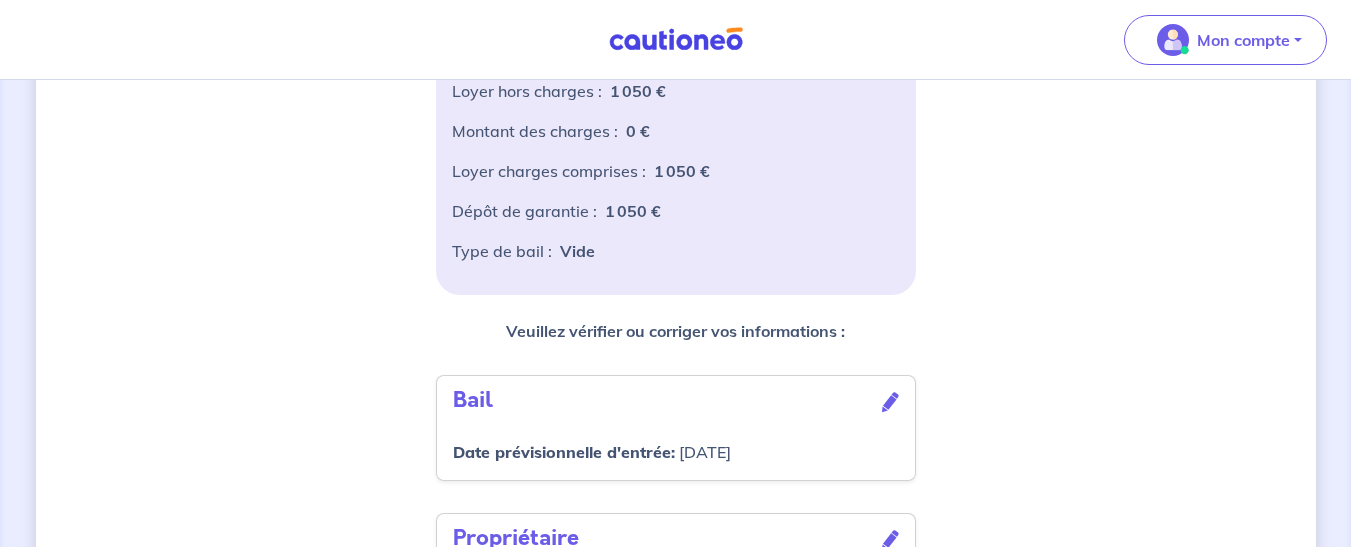 scroll, scrollTop: 396, scrollLeft: 0, axis: vertical 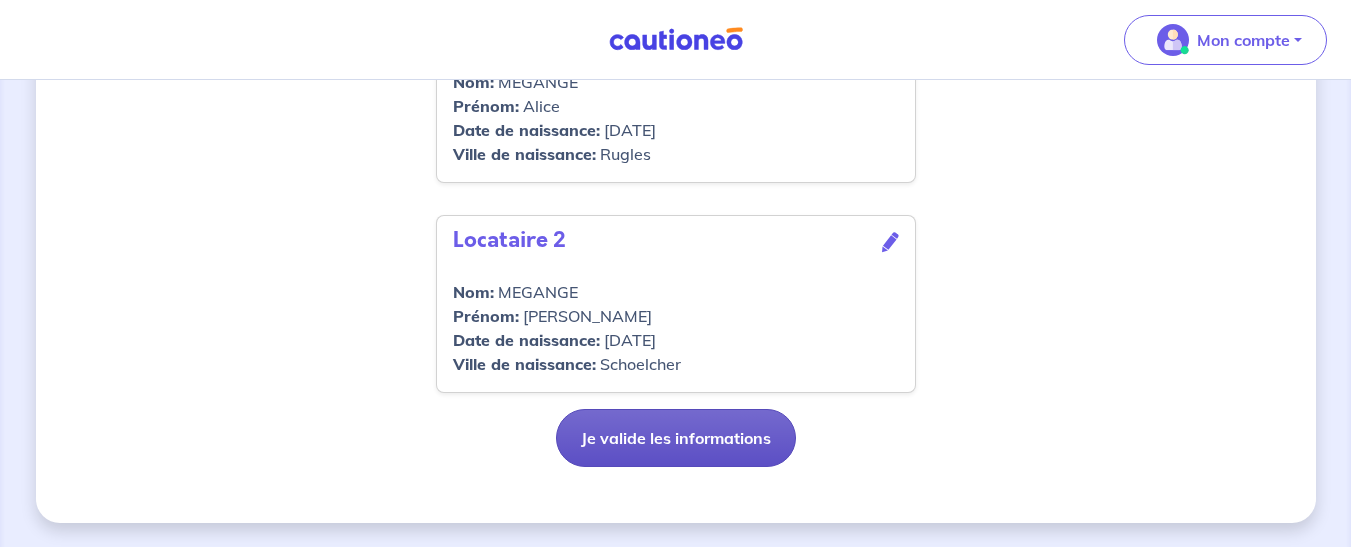 click on "Je valide les informations" at bounding box center [676, 438] 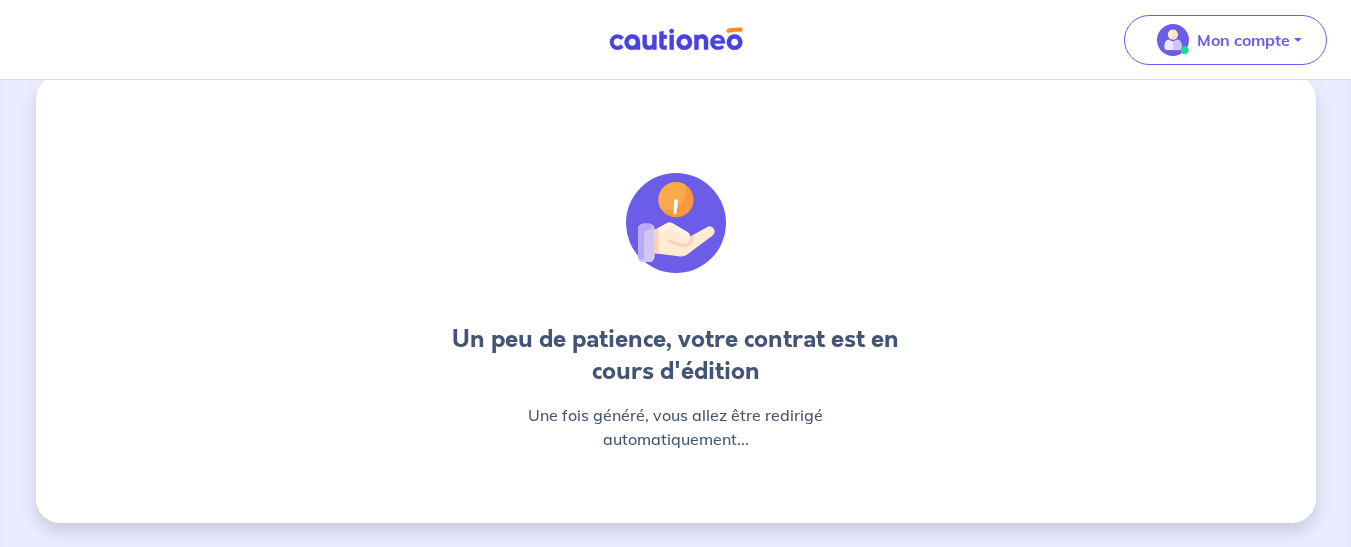 scroll, scrollTop: 0, scrollLeft: 0, axis: both 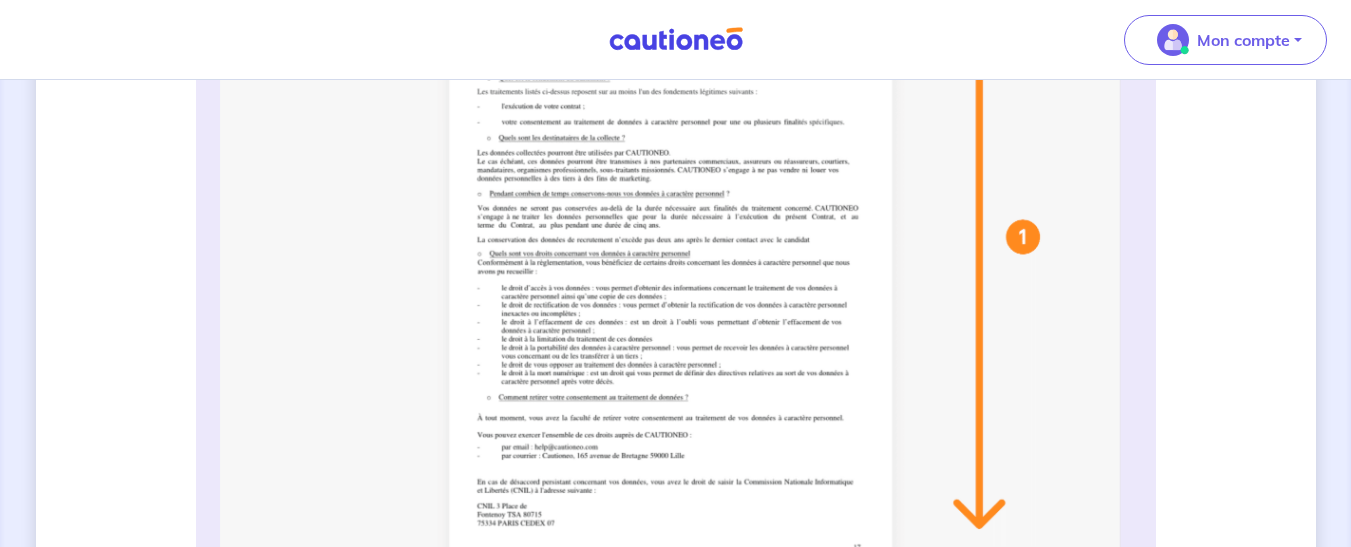 click at bounding box center (676, 281) 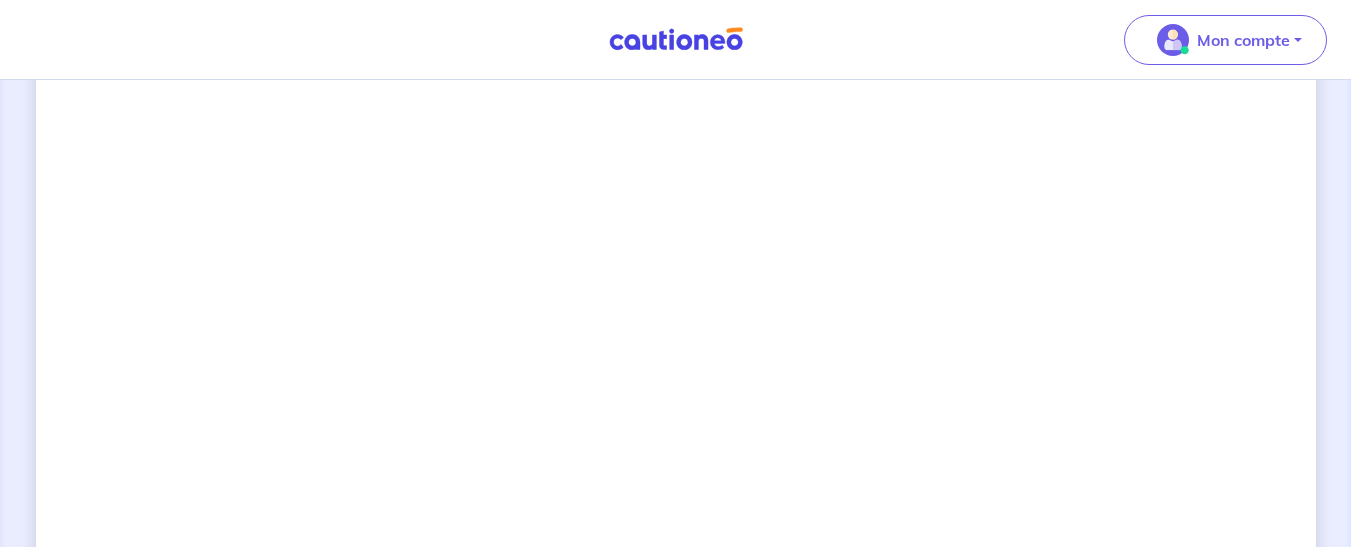 scroll, scrollTop: 1476, scrollLeft: 0, axis: vertical 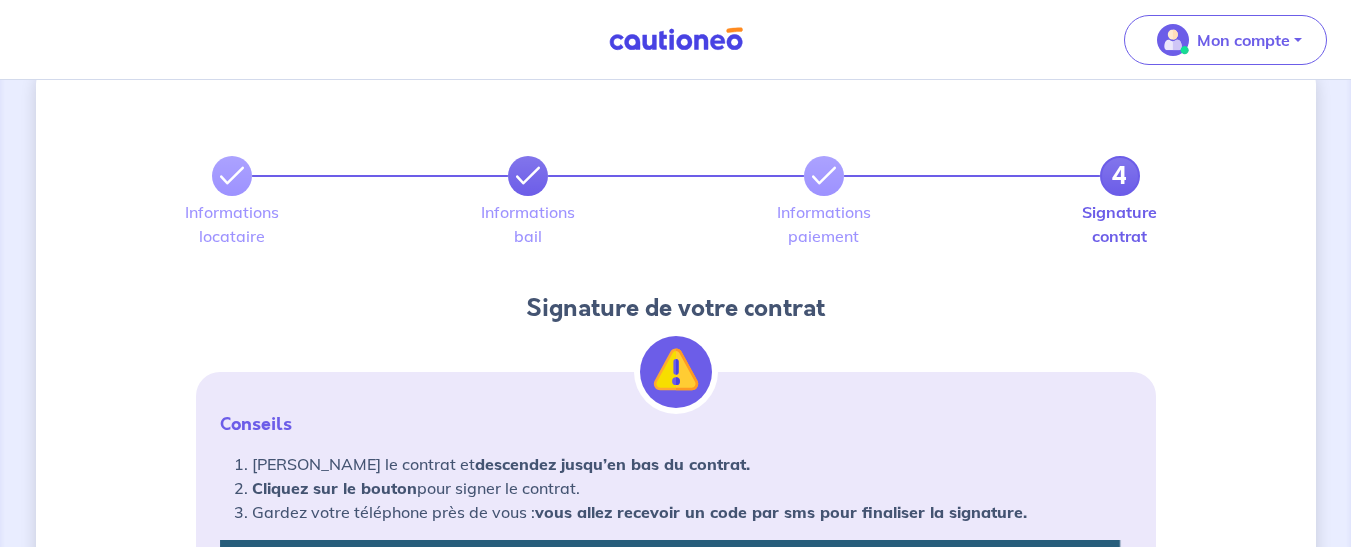 click at bounding box center (528, 176) 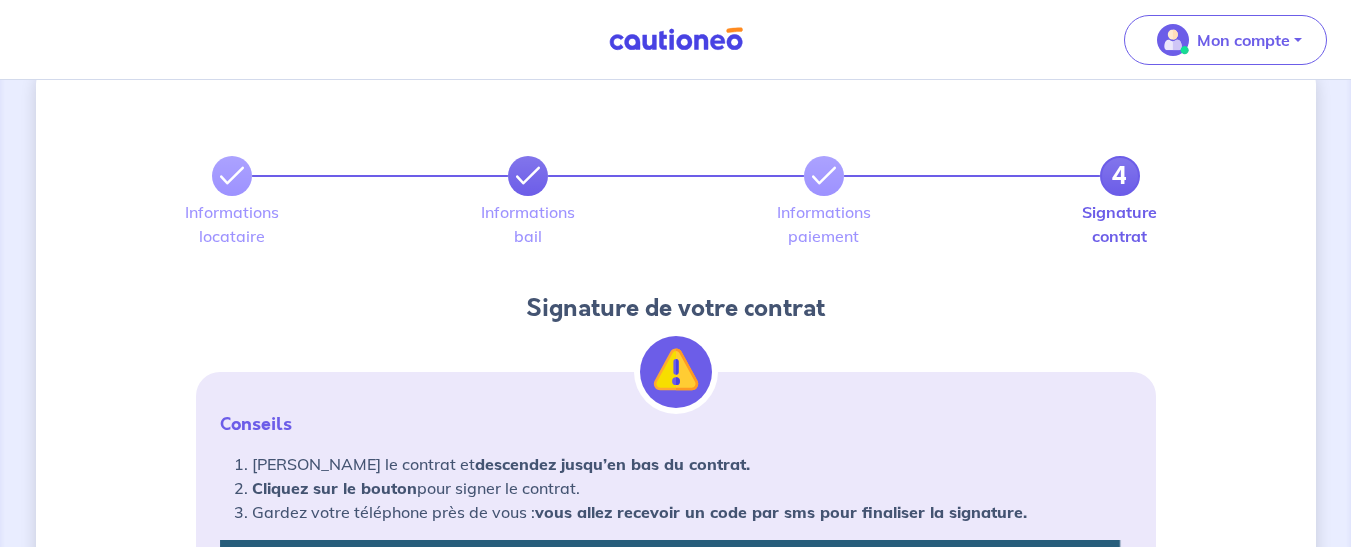 click at bounding box center [528, 176] 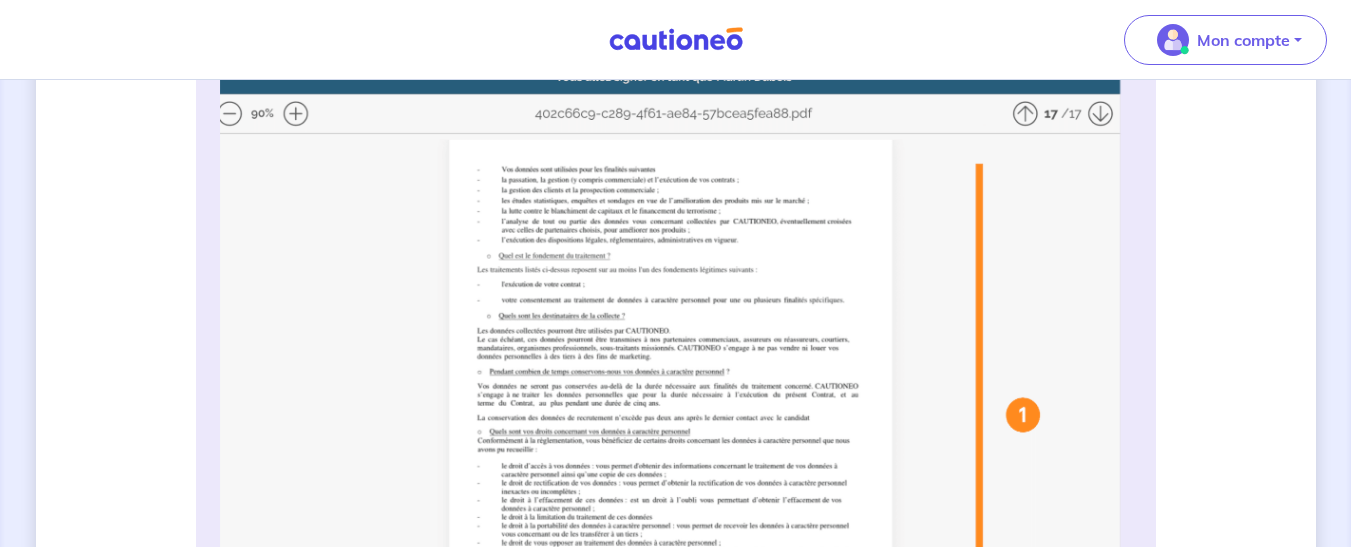 scroll, scrollTop: 1000, scrollLeft: 0, axis: vertical 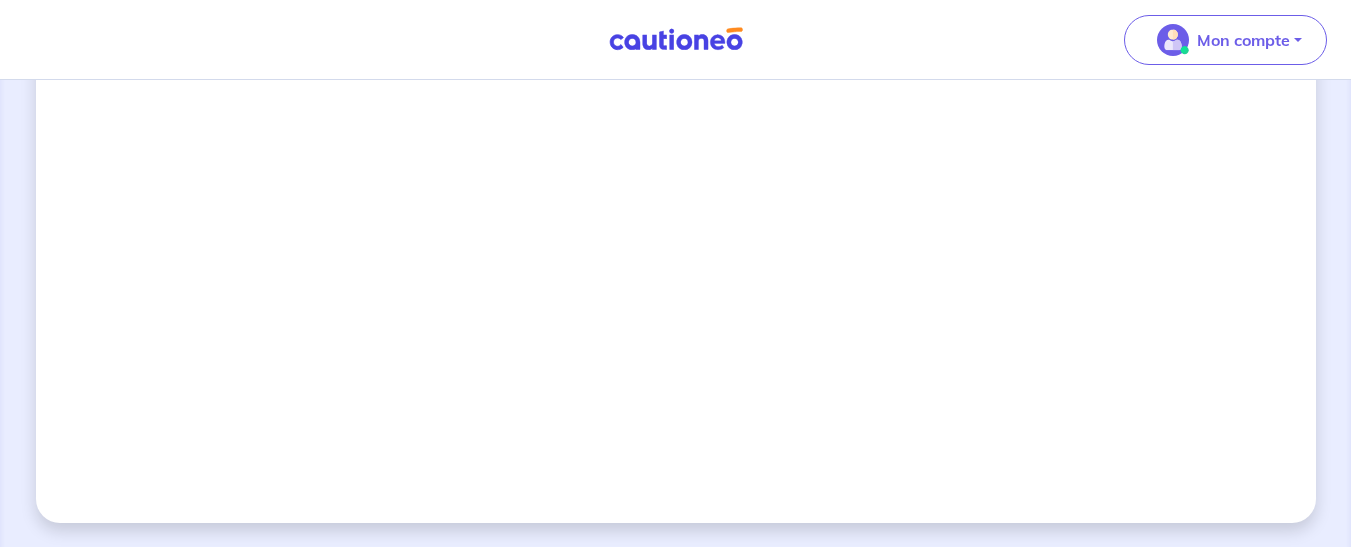 click on "4 Informations locataire Informations
bail Informations paiement Signature contrat Signature de votre contrat Conseils
Lisez le contrat et  descendez jusqu’en bas du contrat.
Cliquez sur le bouton  pour signer le contrat.
Gardez votre téléphone près de vous :  vous allez recevoir un code par sms pour finaliser la signature." at bounding box center [675, -665] 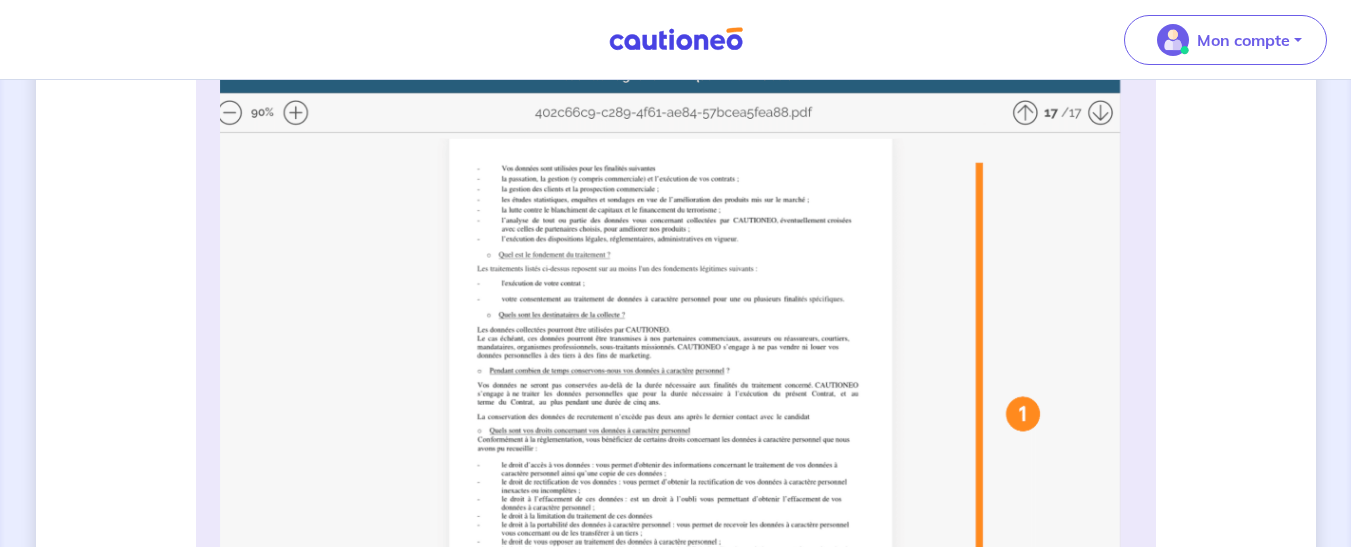 scroll, scrollTop: 45, scrollLeft: 0, axis: vertical 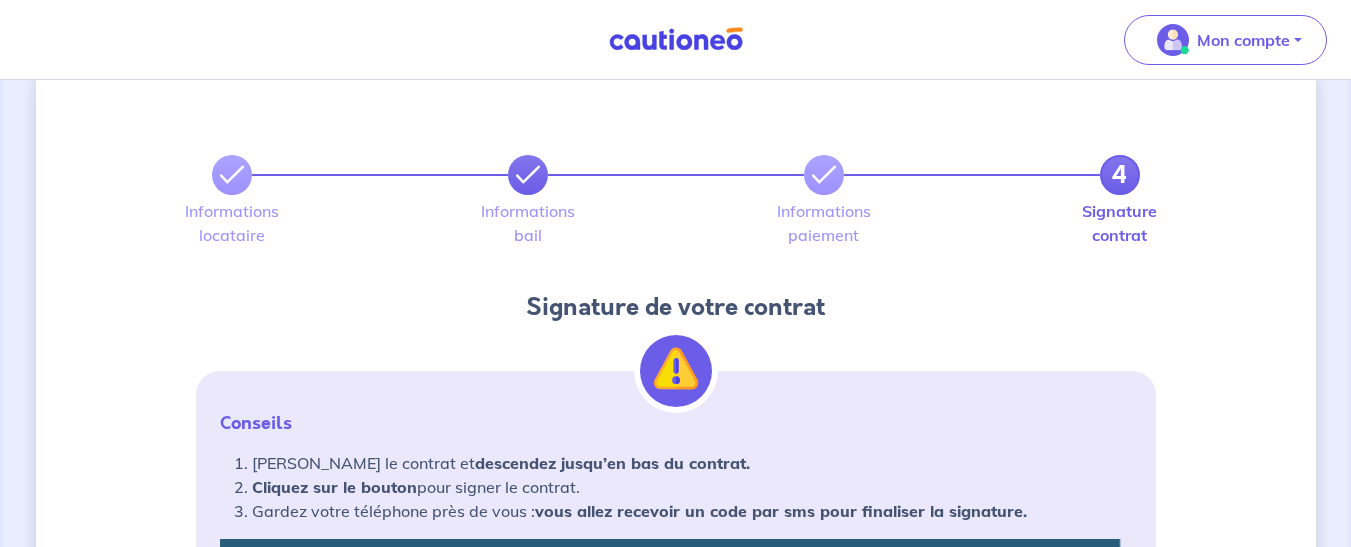click at bounding box center (528, 175) 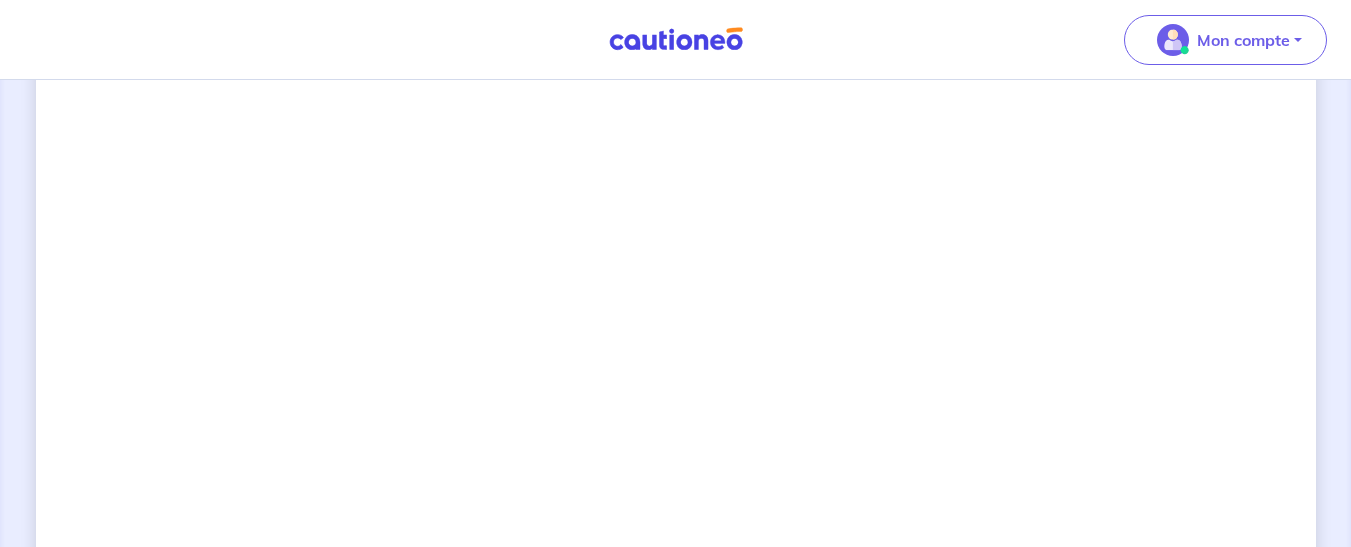 scroll, scrollTop: 1957, scrollLeft: 0, axis: vertical 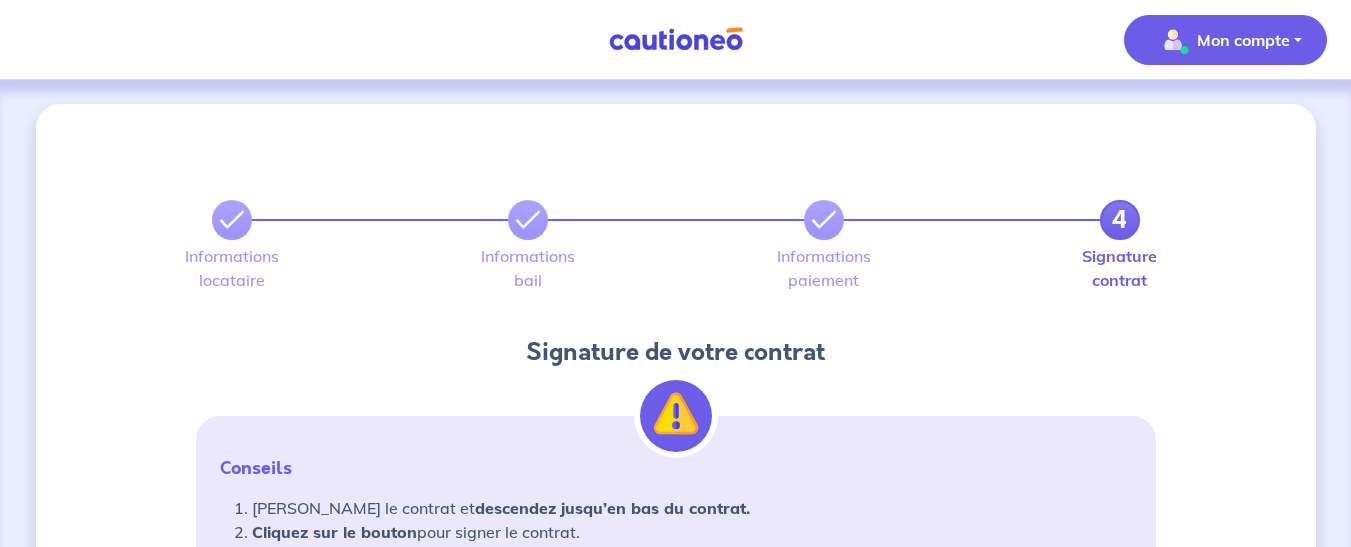 click on "Mon compte" at bounding box center [1219, 40] 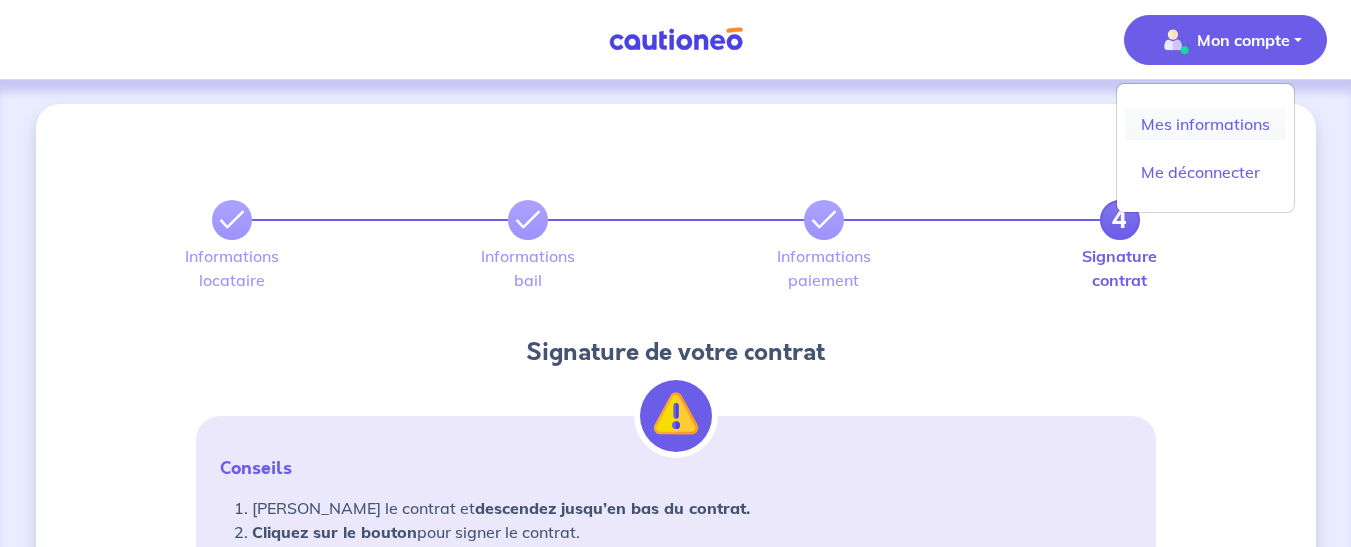 click on "Mes informations" at bounding box center (1205, 124) 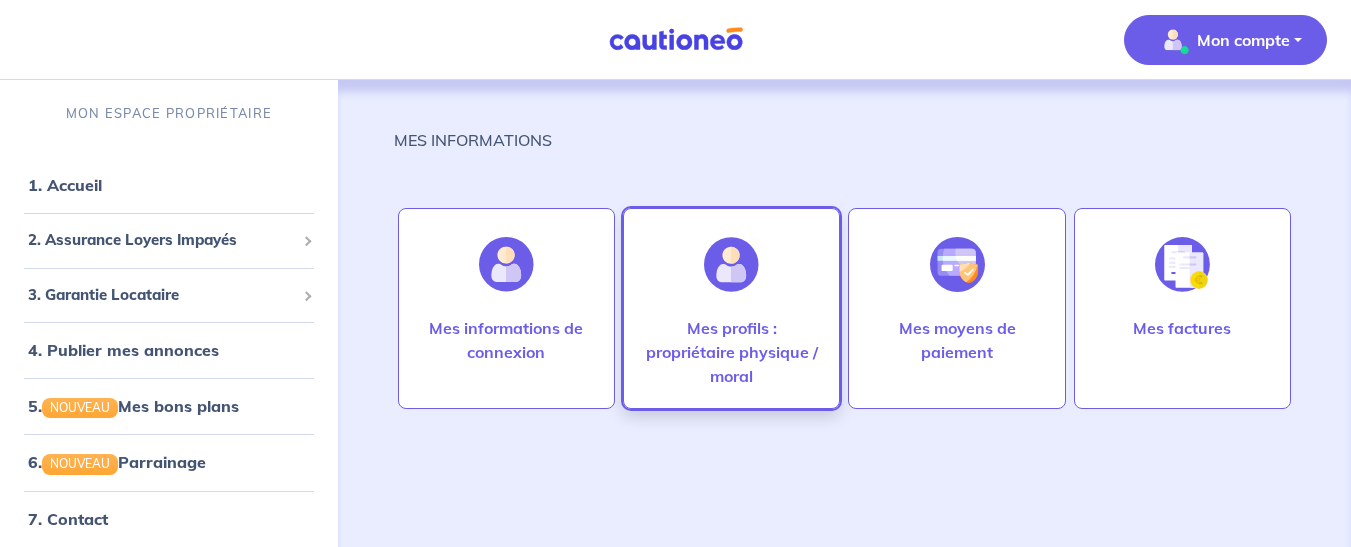 click on "Mes profils : propriétaire physique / moral" at bounding box center (731, 308) 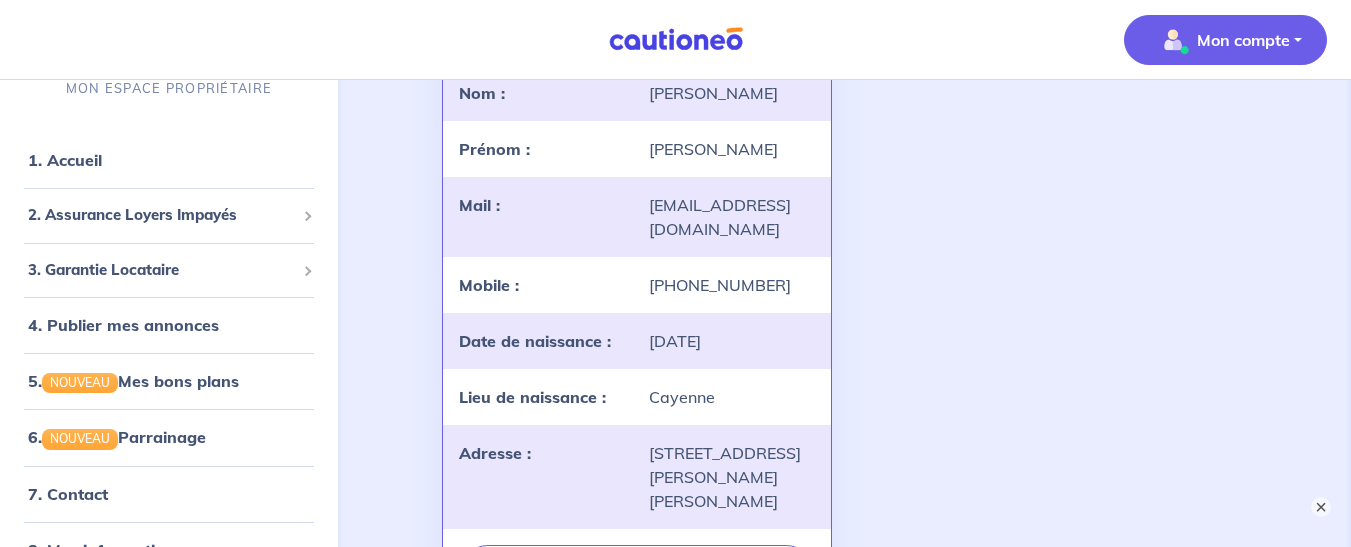 scroll, scrollTop: 246, scrollLeft: 0, axis: vertical 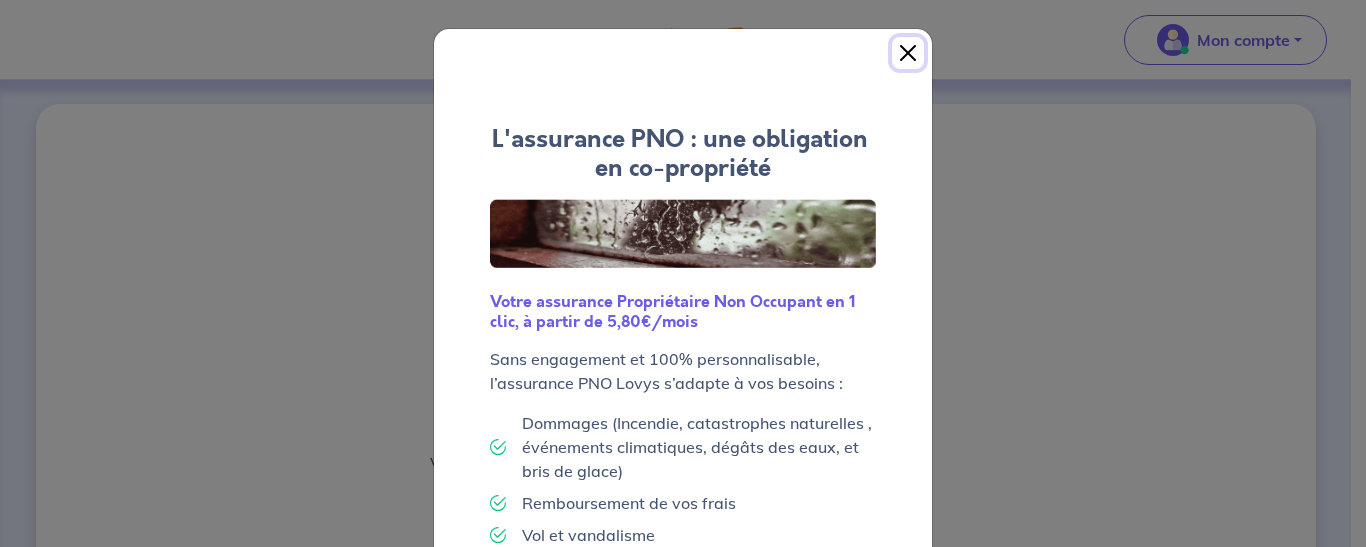 click at bounding box center [908, 53] 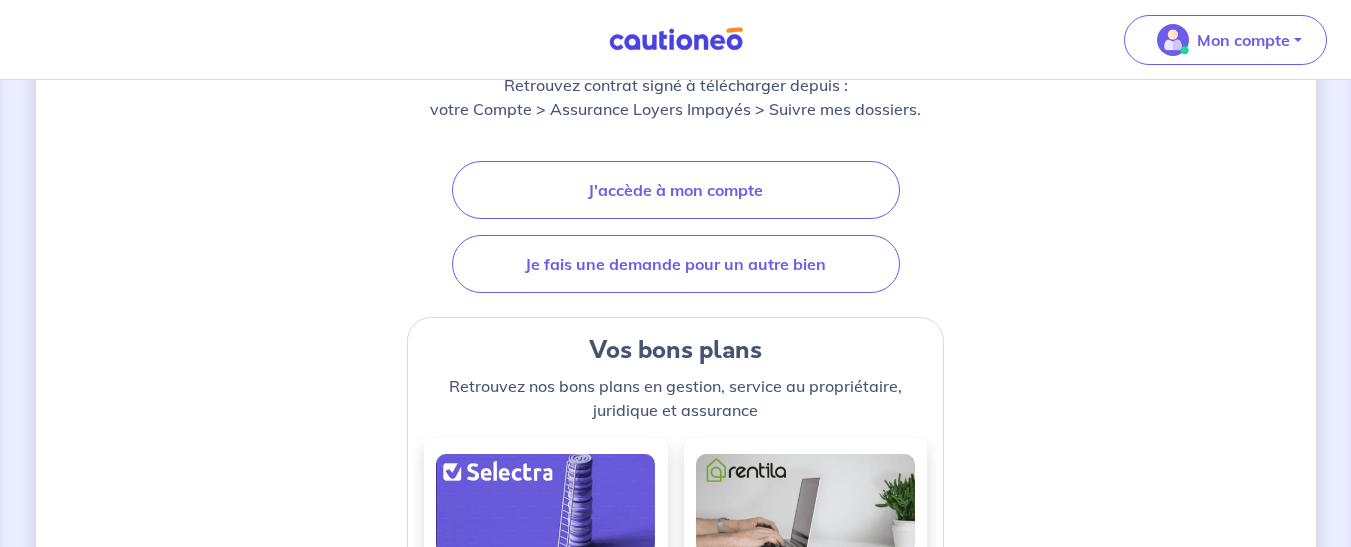scroll, scrollTop: 360, scrollLeft: 0, axis: vertical 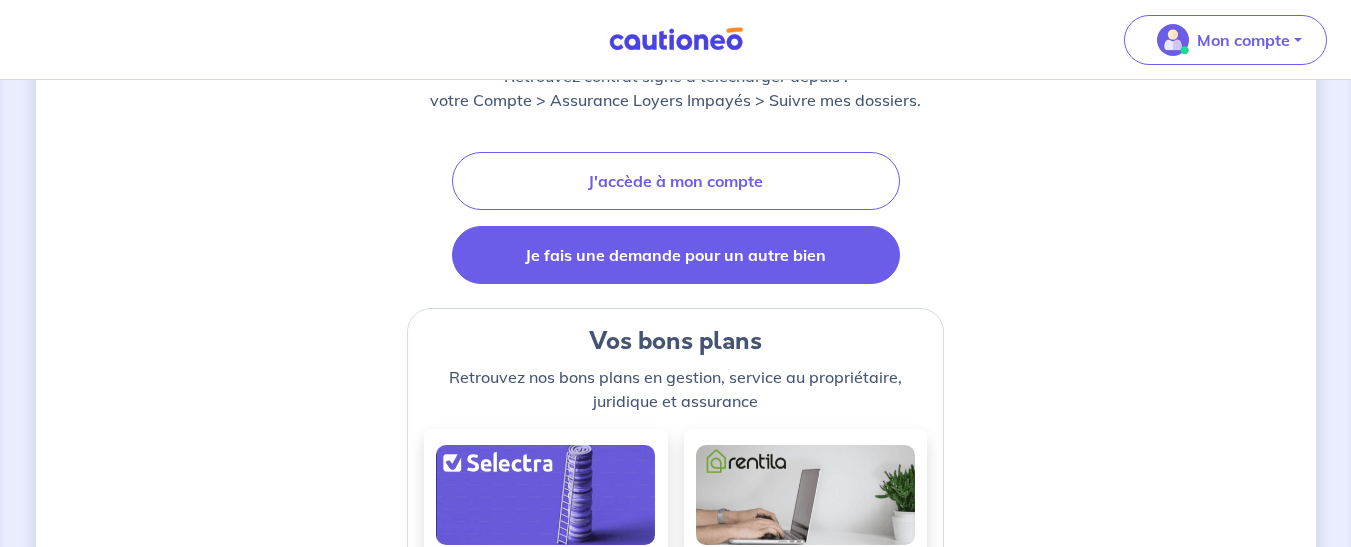 click on "Je fais une demande pour un autre bien" at bounding box center (676, 255) 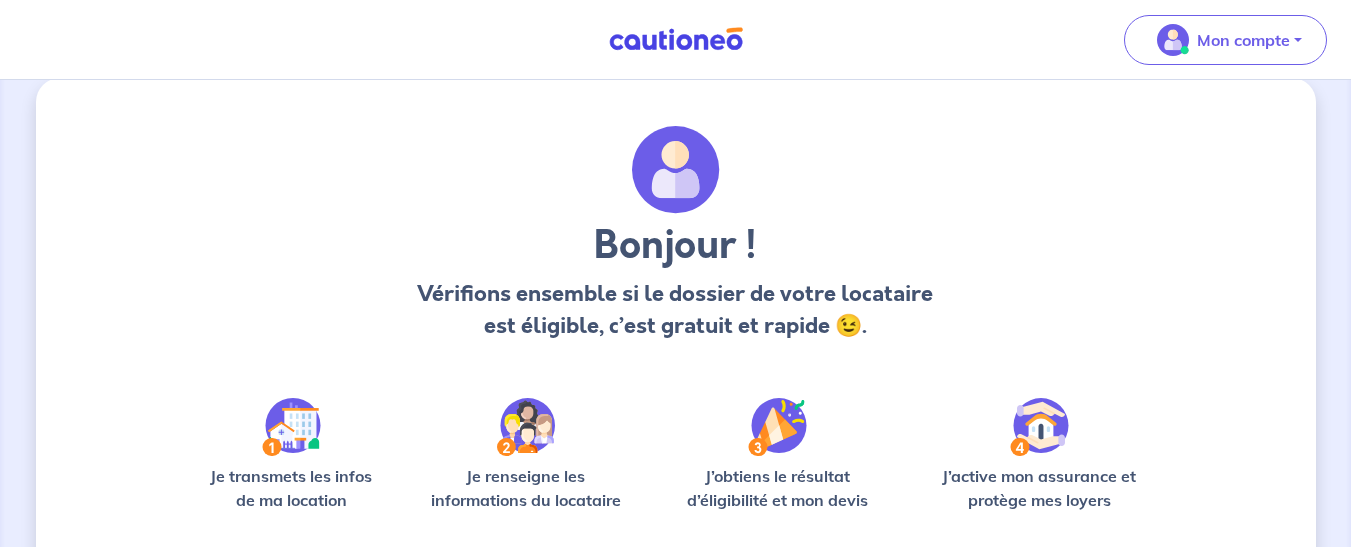 scroll, scrollTop: 0, scrollLeft: 0, axis: both 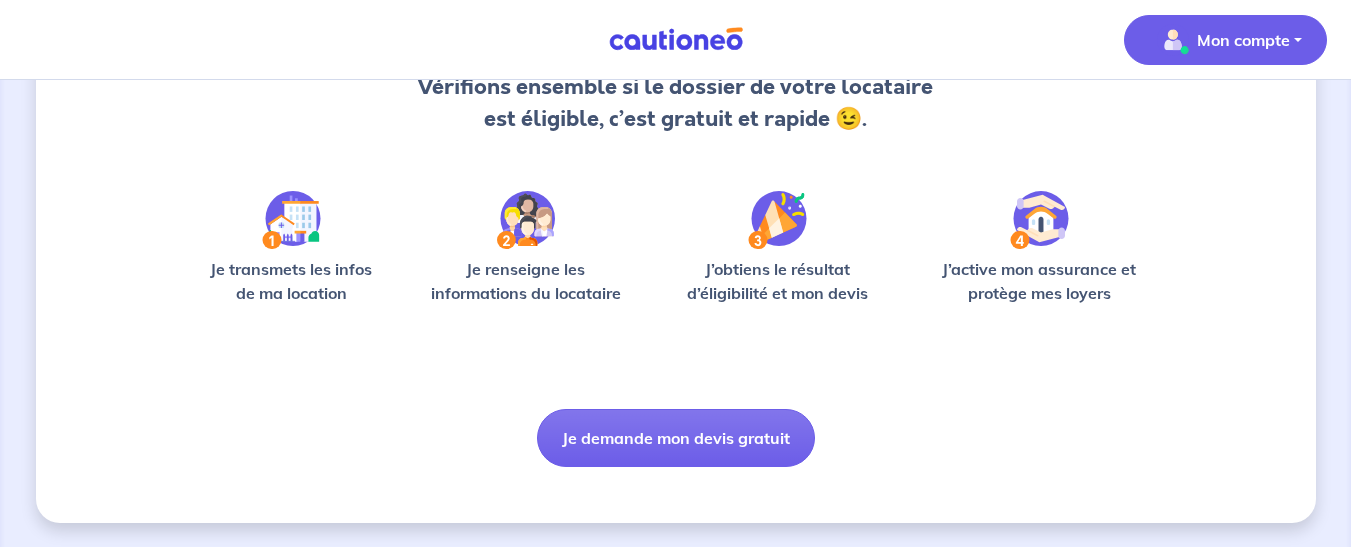 click on "Mon compte" at bounding box center (1219, 40) 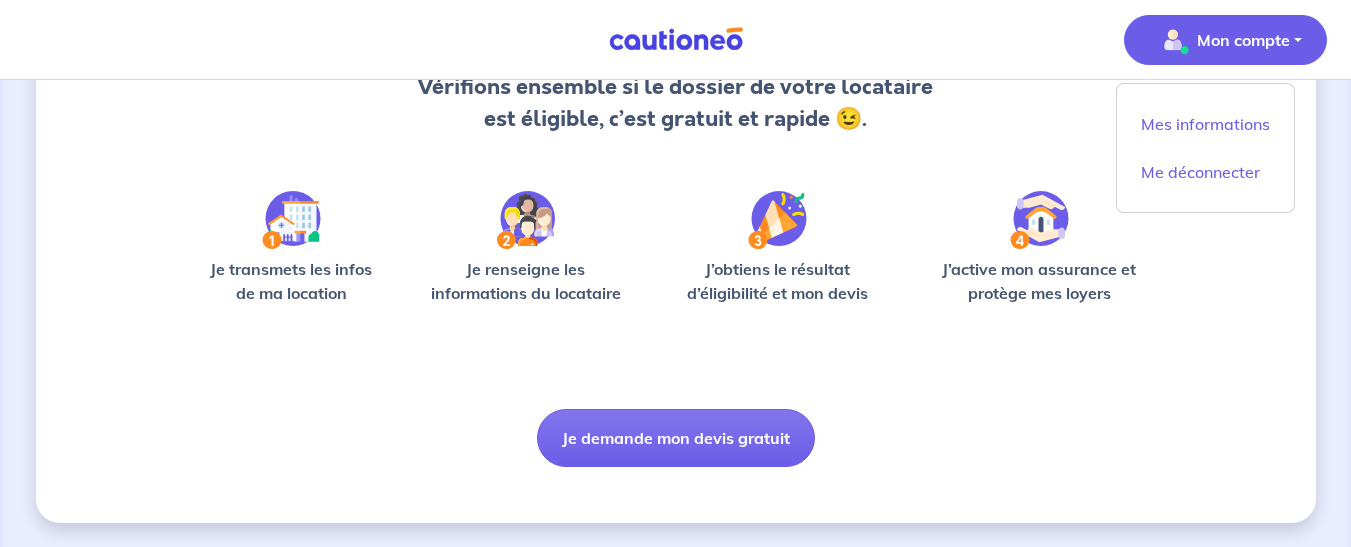 click on "Mon compte" at bounding box center (1225, 40) 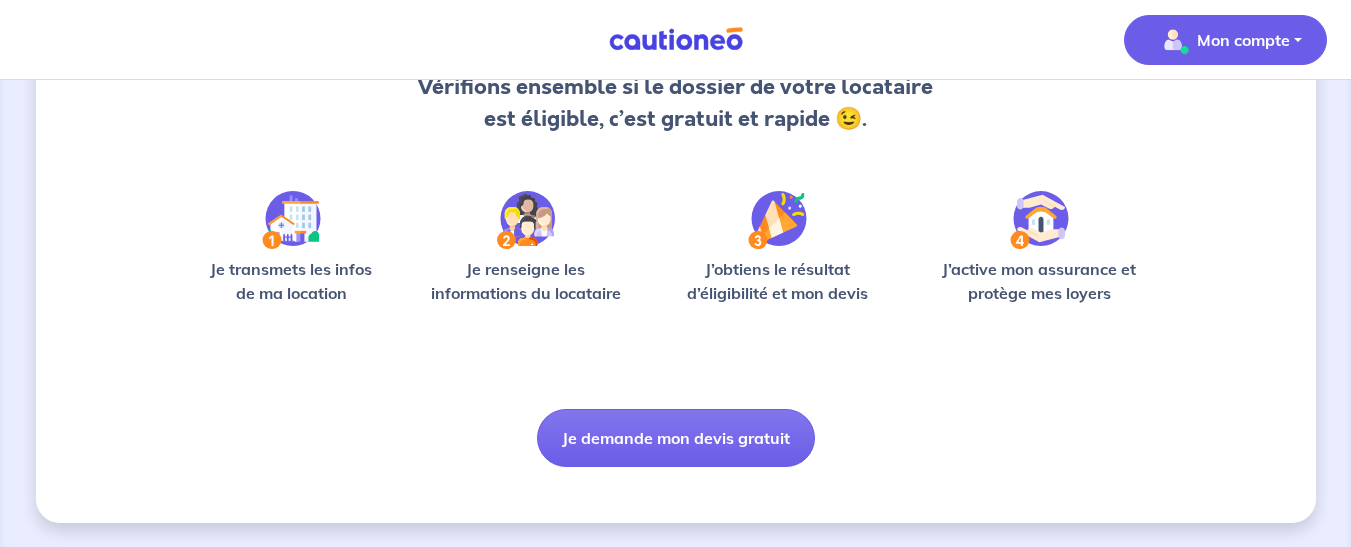 click on "Mon compte" at bounding box center (1225, 40) 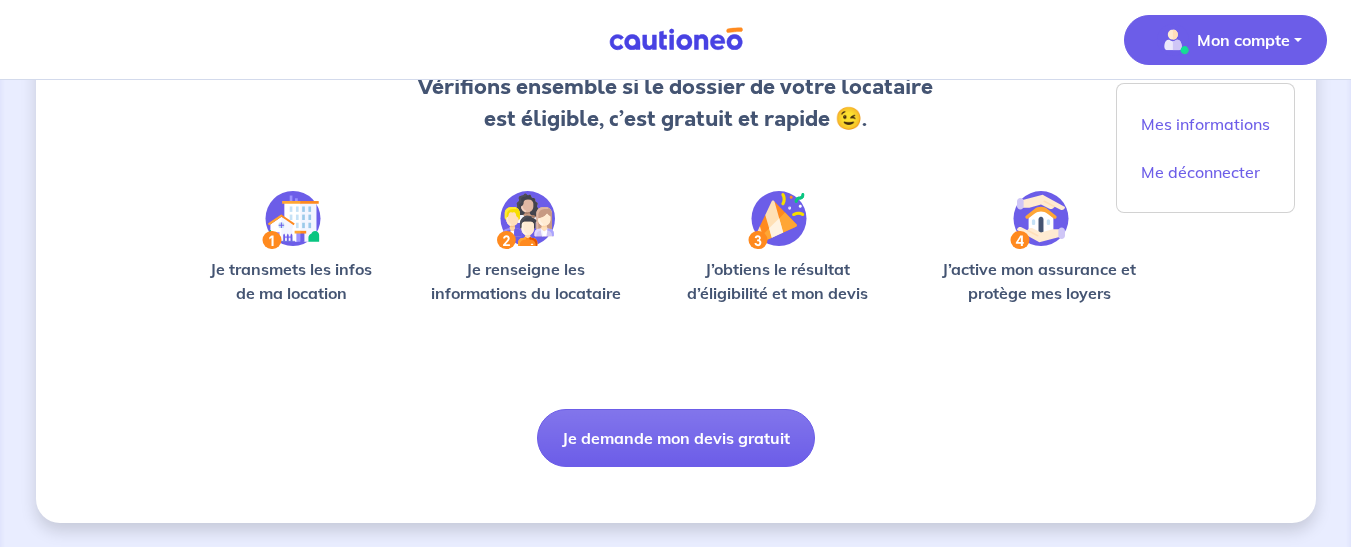 click on "Mon compte" at bounding box center (1219, 40) 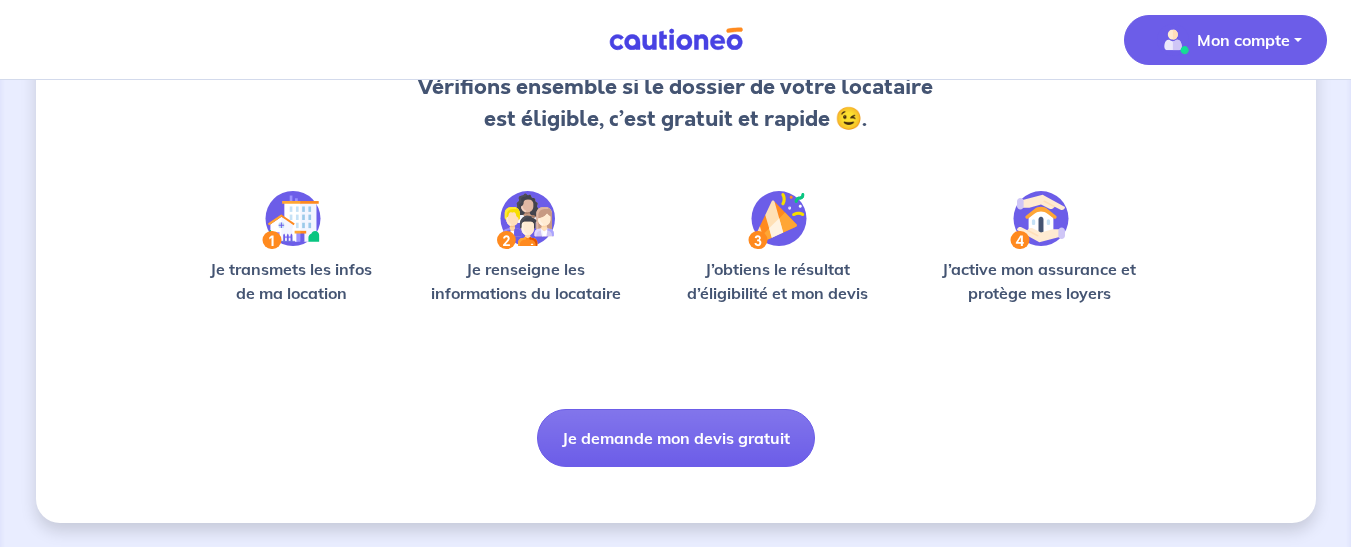 click at bounding box center [1173, 40] 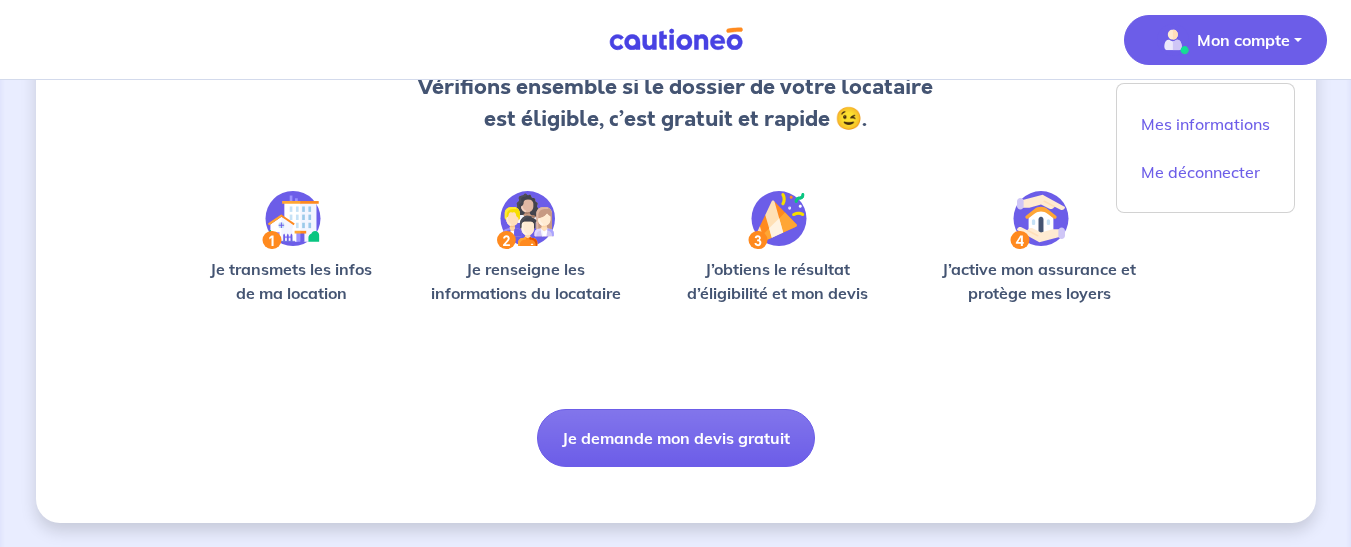 click at bounding box center [1173, 40] 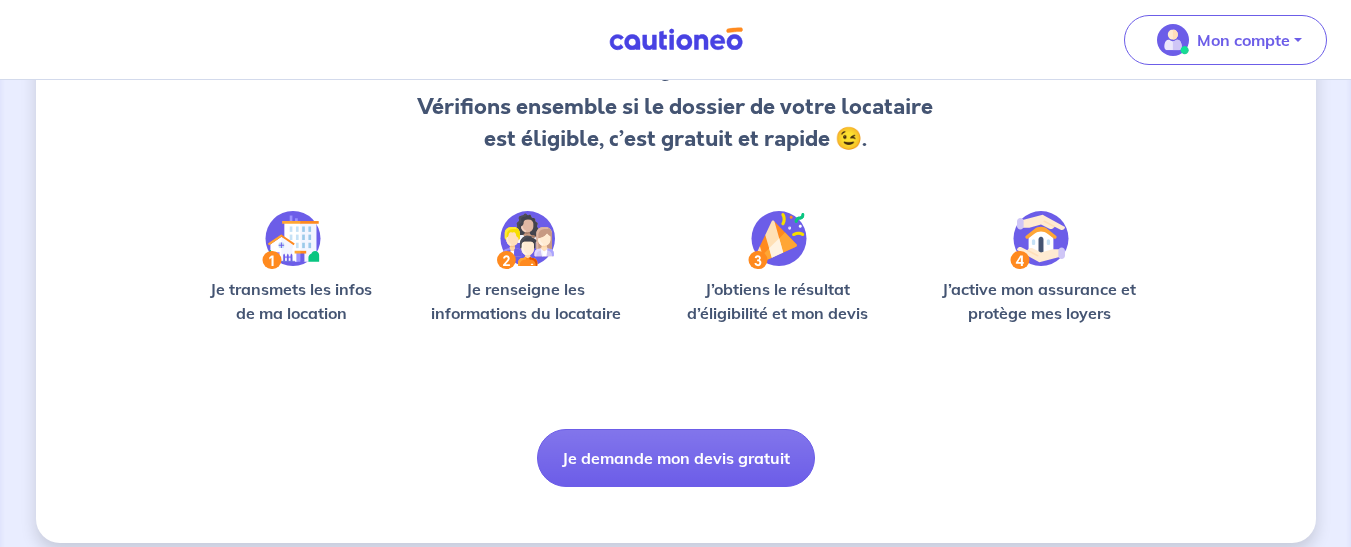 scroll, scrollTop: 219, scrollLeft: 0, axis: vertical 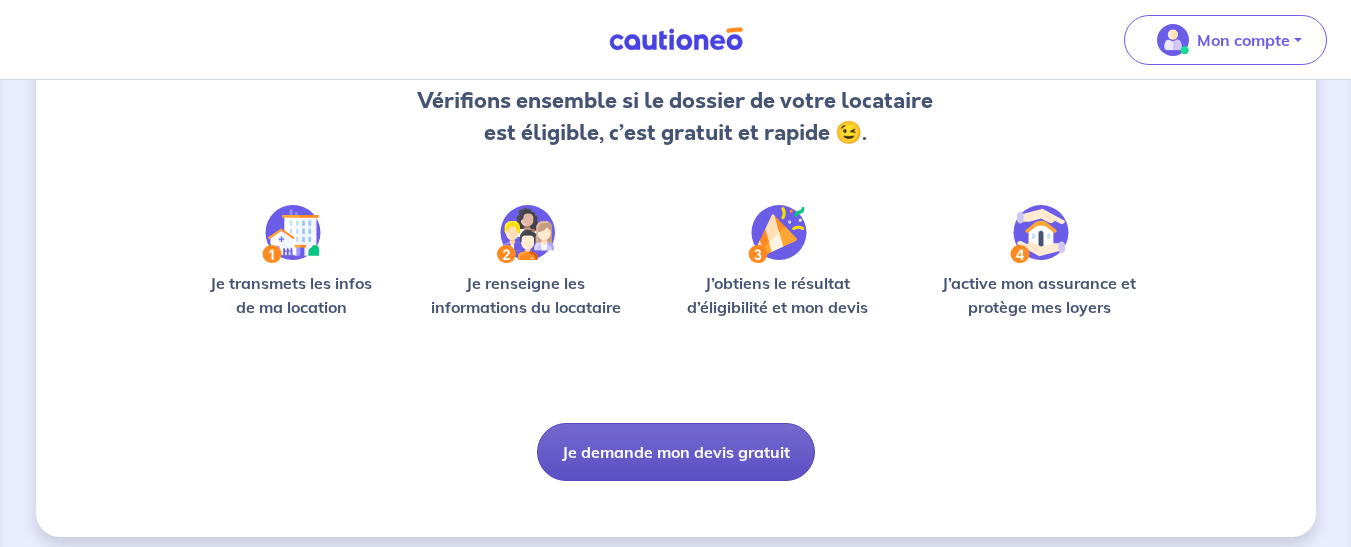 click on "Je demande mon devis gratuit" at bounding box center (676, 452) 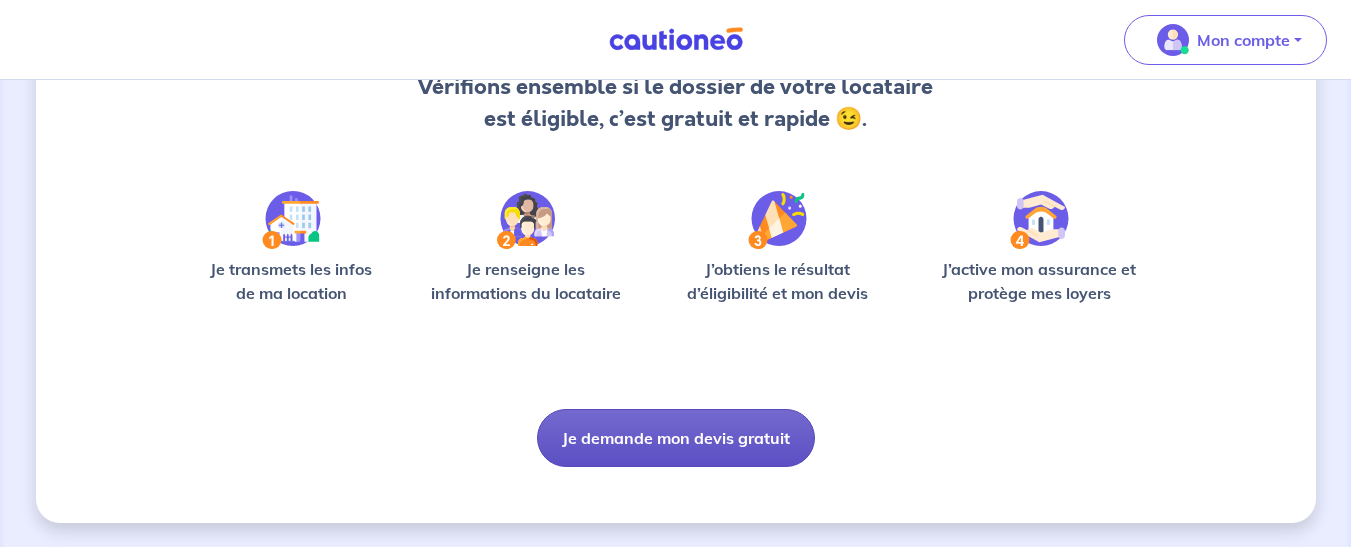 scroll, scrollTop: 29, scrollLeft: 0, axis: vertical 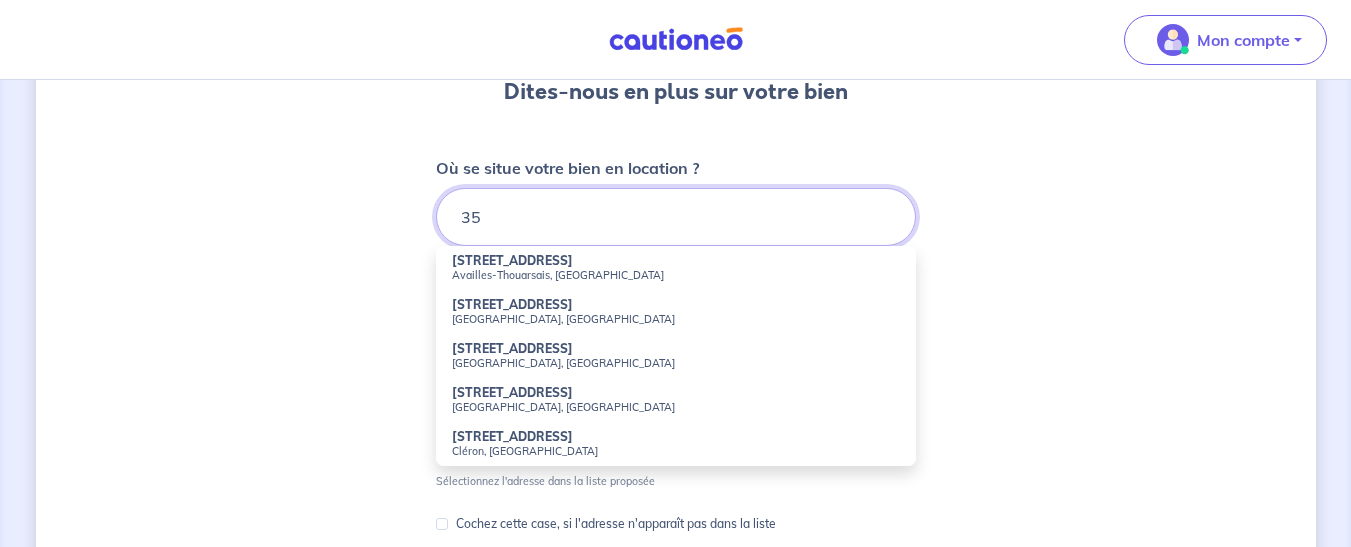 type on "3" 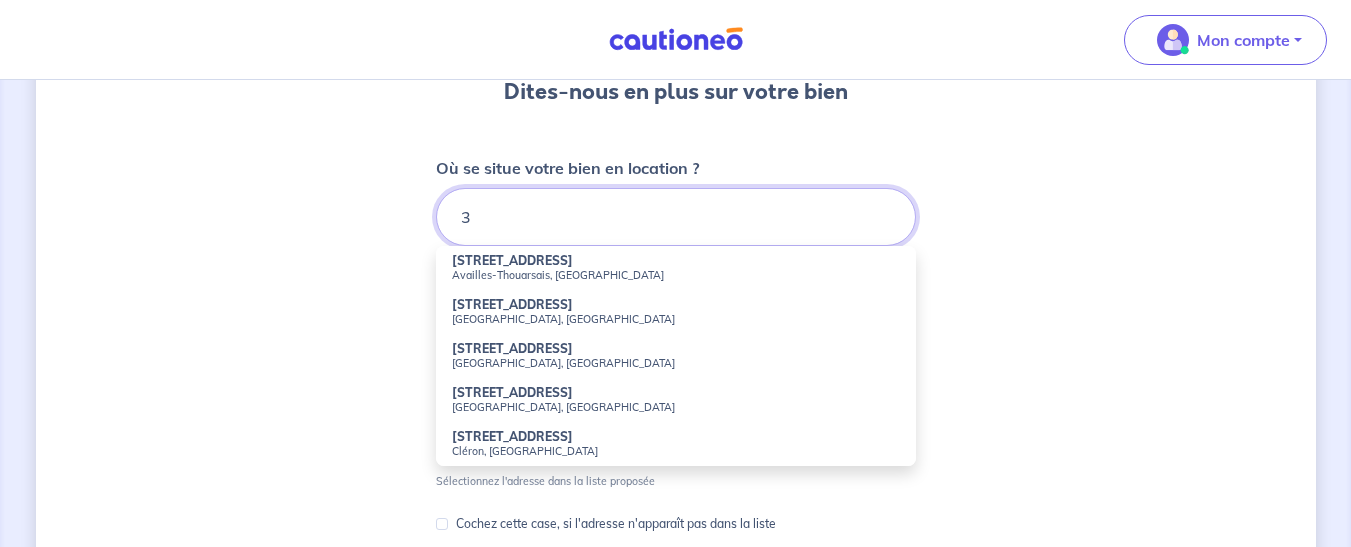 type 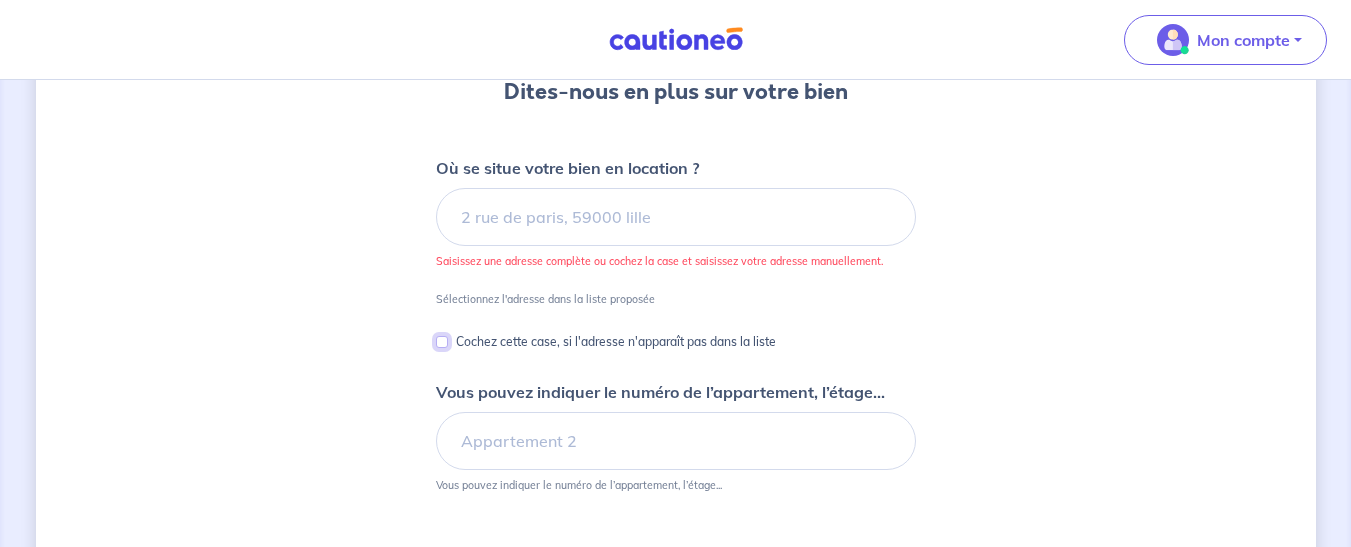 click on "Cochez cette case, si l'adresse n'apparaît pas dans la liste" at bounding box center [442, 342] 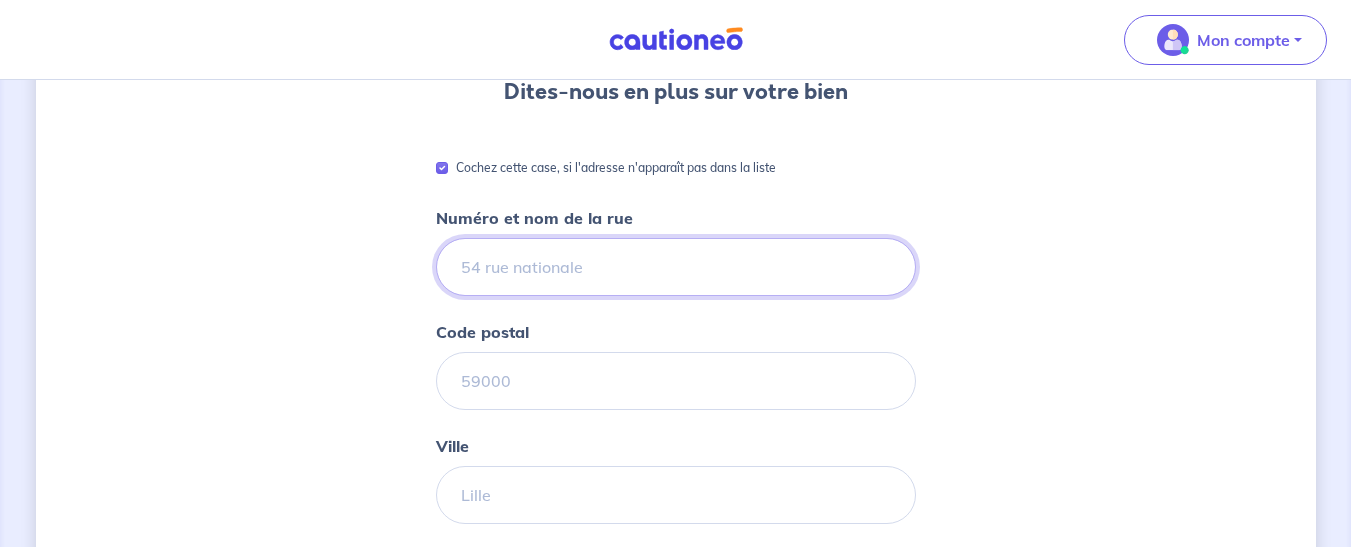 click on "Numéro et nom de la rue" at bounding box center (676, 267) 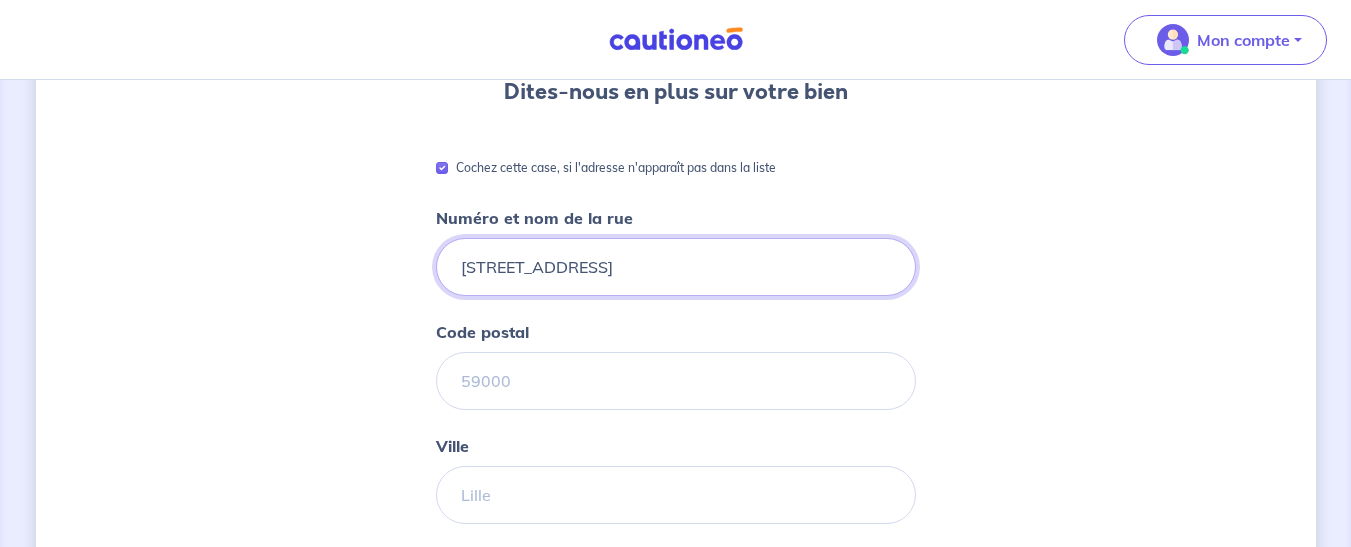 click on "33 RUE DE LA MATARONI" at bounding box center (676, 267) 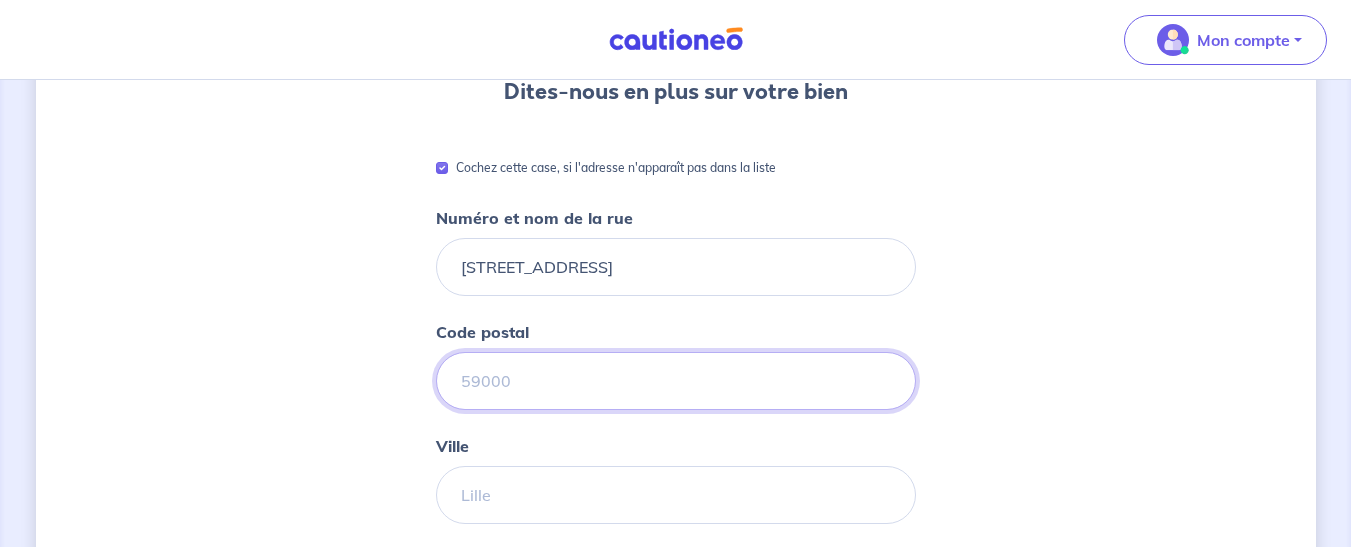 click on "Code postal" at bounding box center (676, 381) 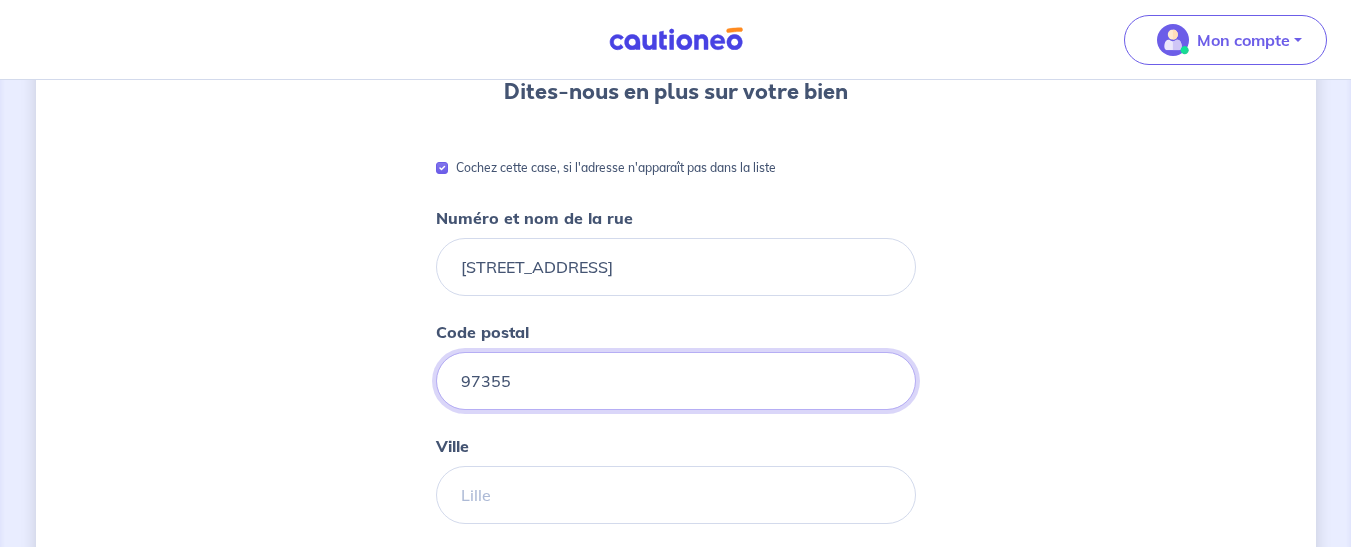 type on "97355" 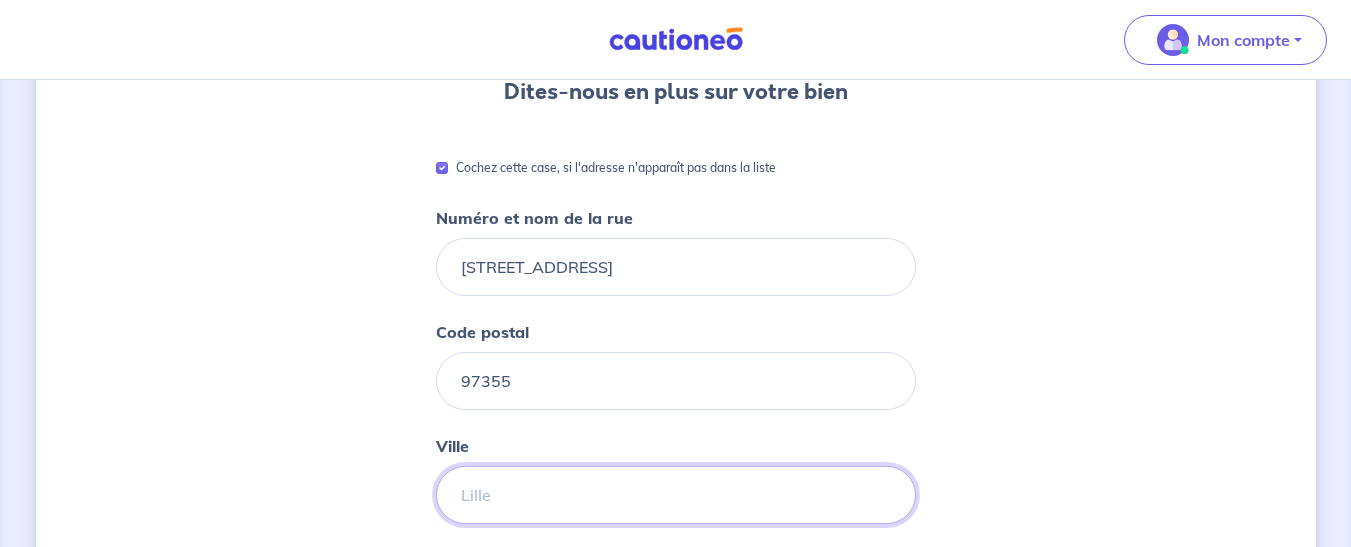 click on "Ville" at bounding box center [676, 495] 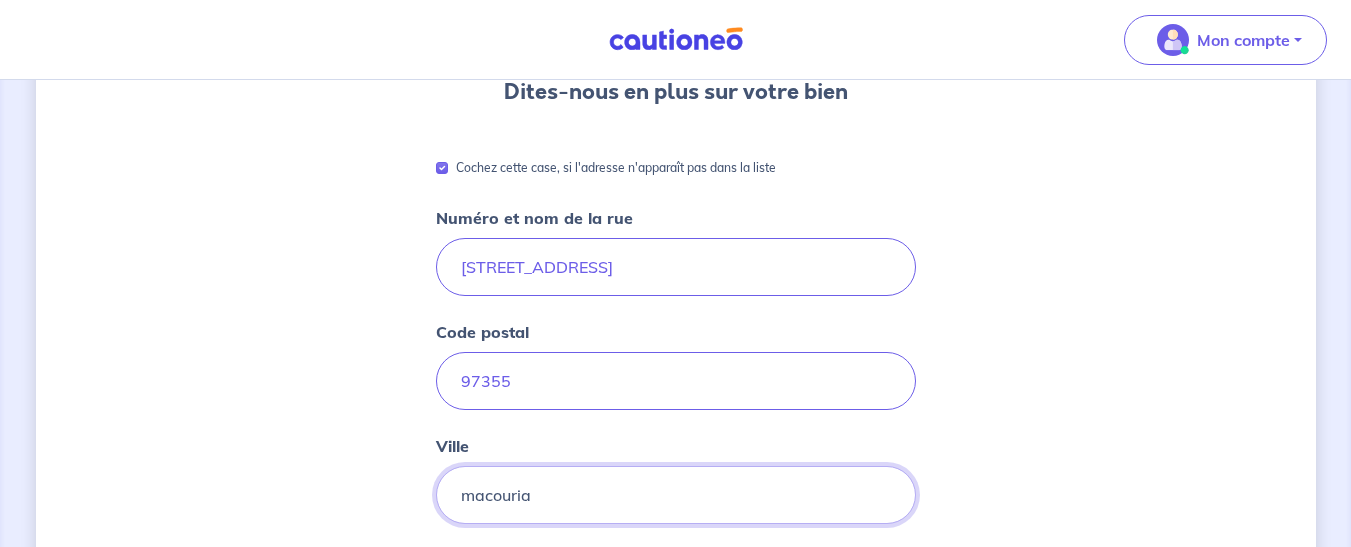 type on "MACOURIA" 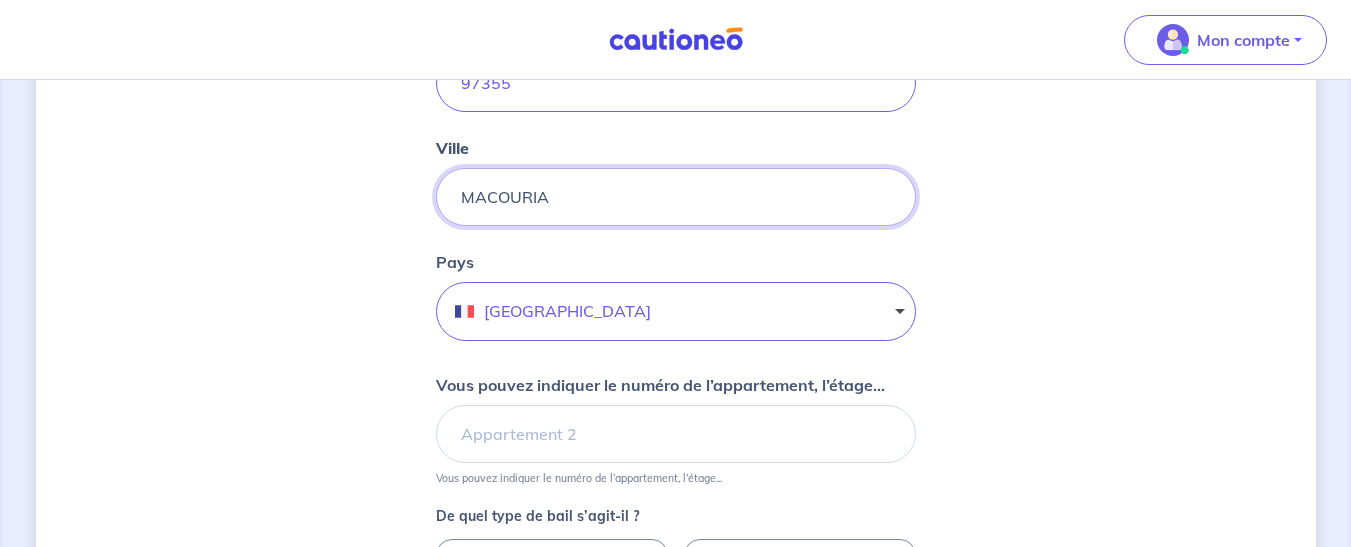 scroll, scrollTop: 520, scrollLeft: 0, axis: vertical 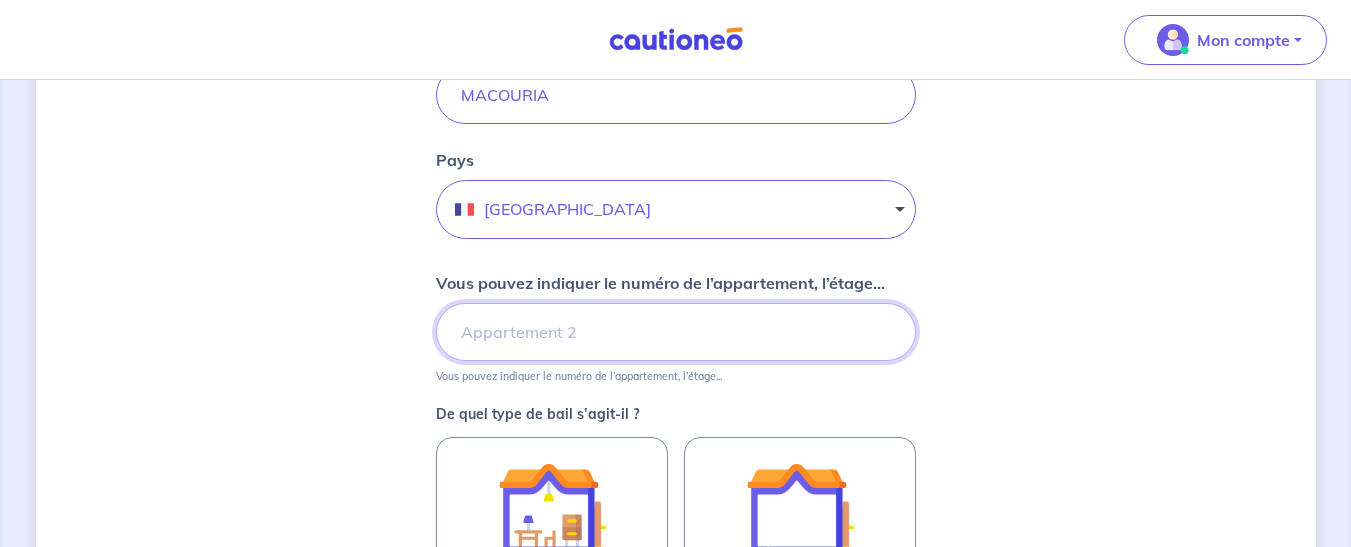 click on "Vous pouvez indiquer le numéro de l’appartement, l’étage..." at bounding box center (676, 332) 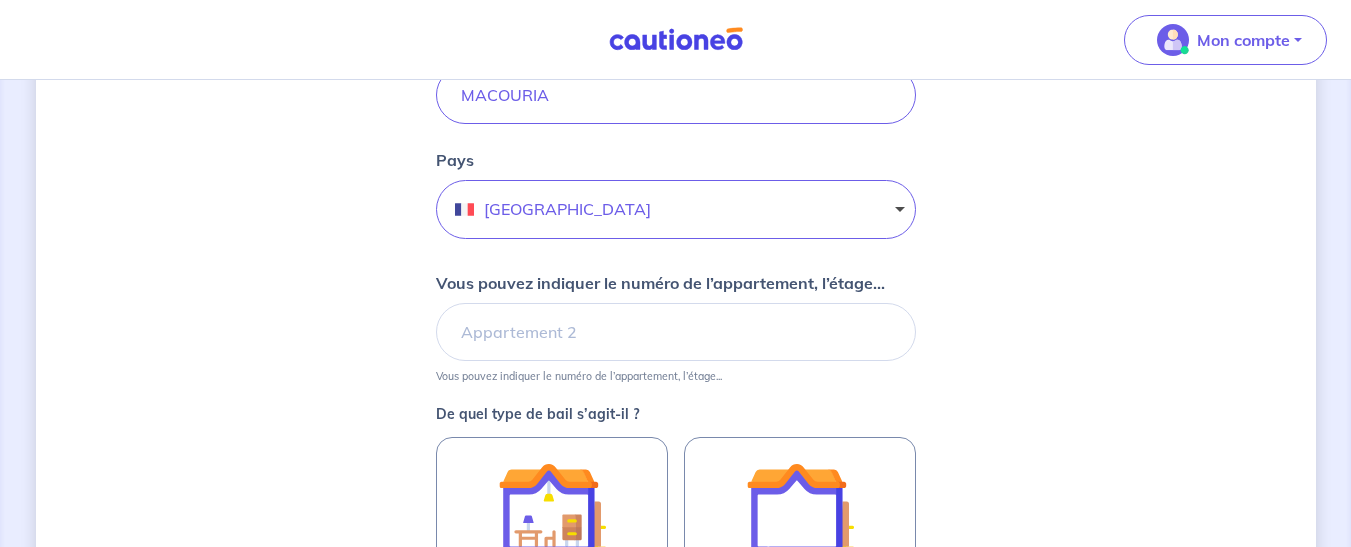 click on "Dites-nous en plus sur votre bien Cochez cette case, si l'adresse n'apparaît pas dans la liste Numéro et nom de la rue 35 RUE DE LA MATARONI Code postal 97355 Ville MACOURIA Pays France Vous pouvez indiquer le numéro de l’appartement, l’étage... Vous pouvez indiquer le numéro de l’appartement, l’étage... De quel type de bail s’agit-il ? Bail meublé Bail vide Étape Précédente Précédent Je valide Je valide" at bounding box center [676, 192] 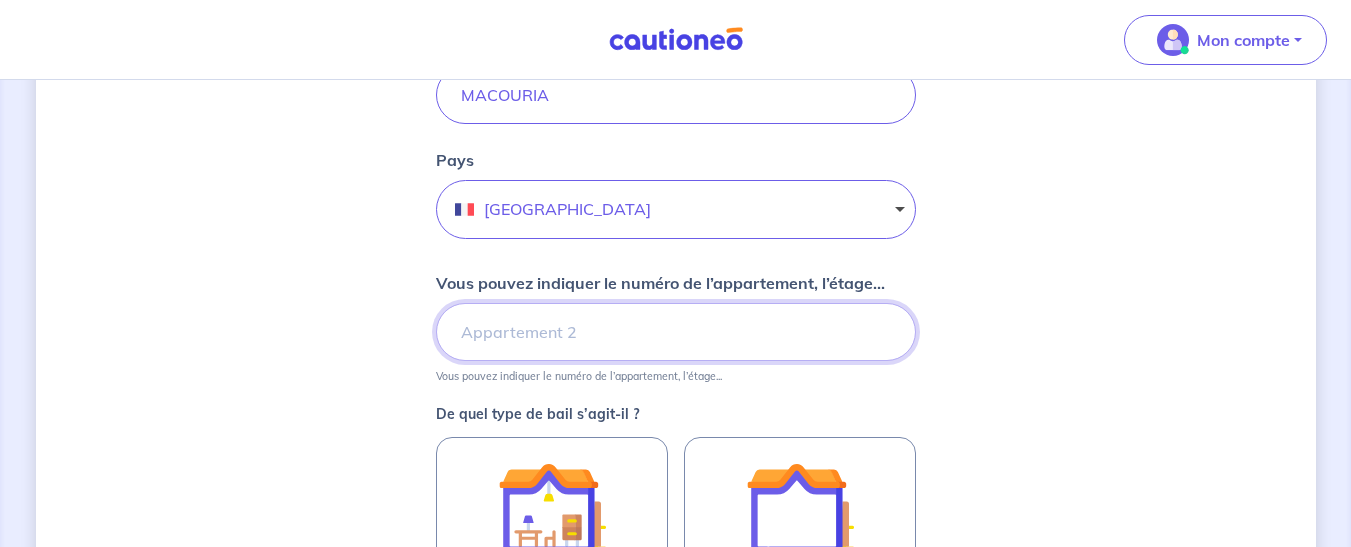click on "Vous pouvez indiquer le numéro de l’appartement, l’étage..." at bounding box center [676, 332] 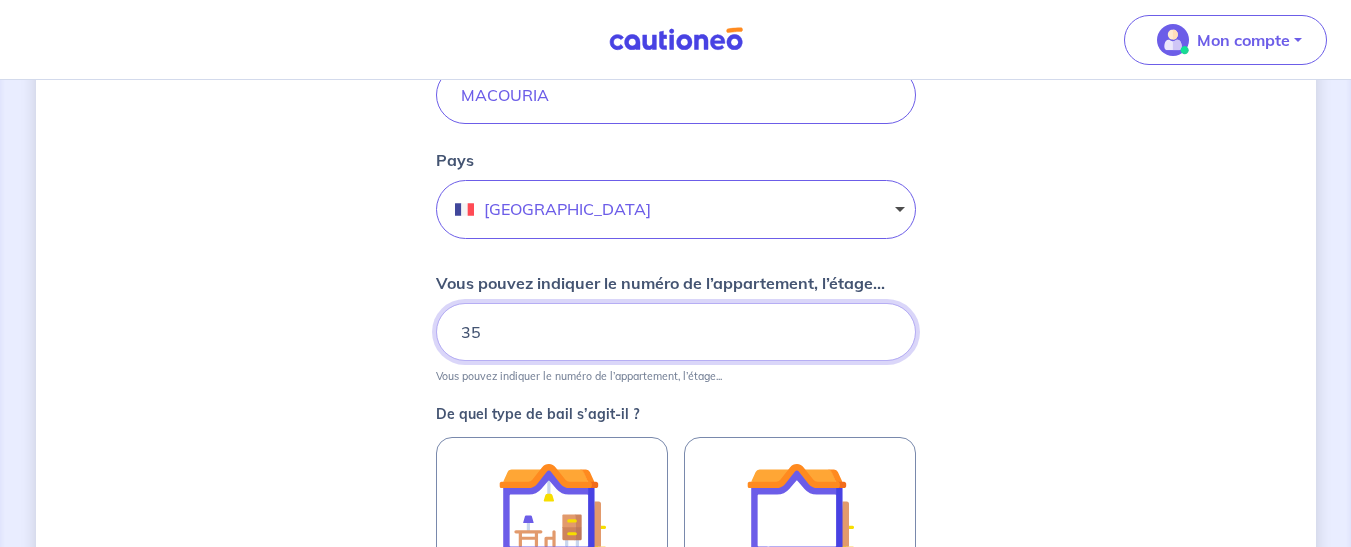 type on "3" 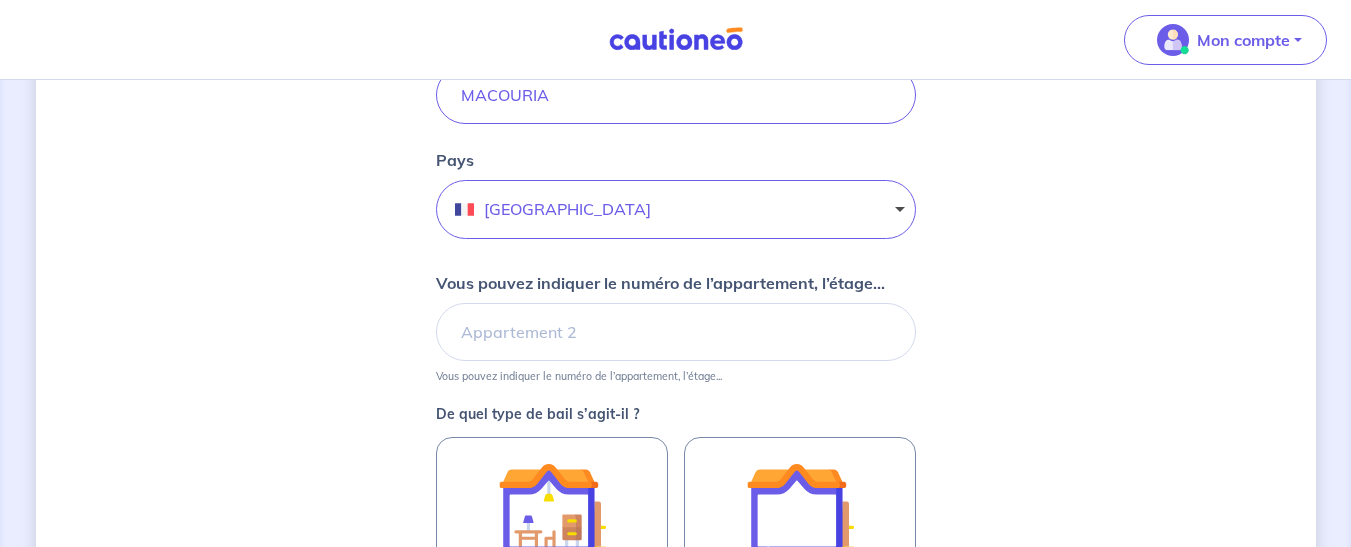 click on "Vous pouvez indiquer le numéro de l’appartement, l’étage..." at bounding box center (660, 283) 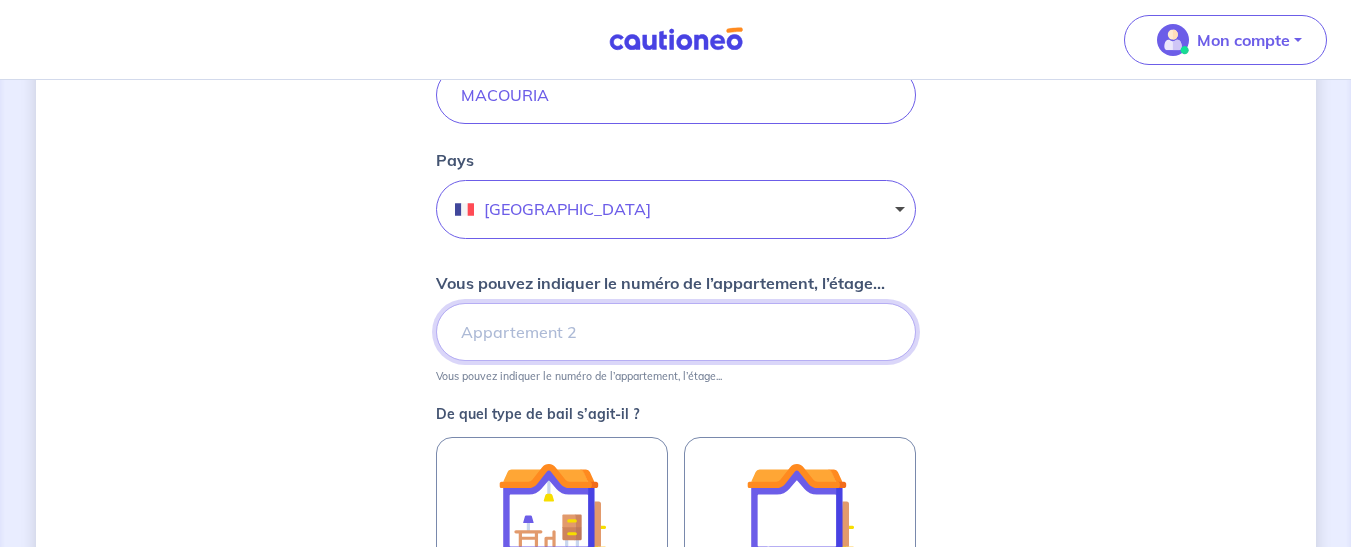 click on "Vous pouvez indiquer le numéro de l’appartement, l’étage..." at bounding box center (676, 332) 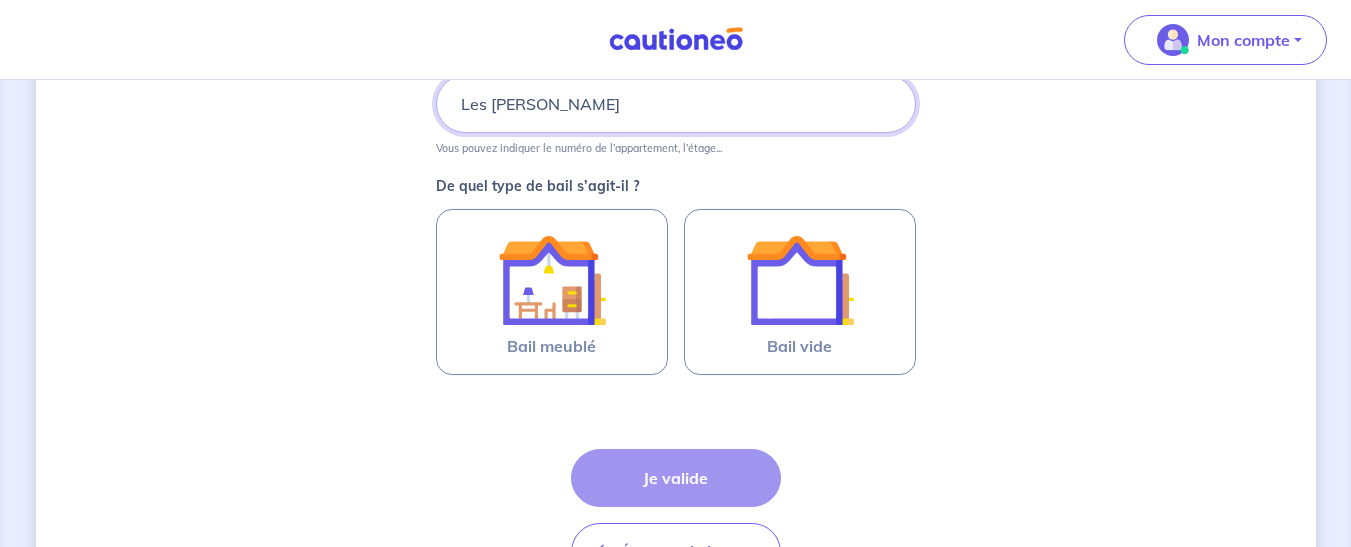 scroll, scrollTop: 840, scrollLeft: 0, axis: vertical 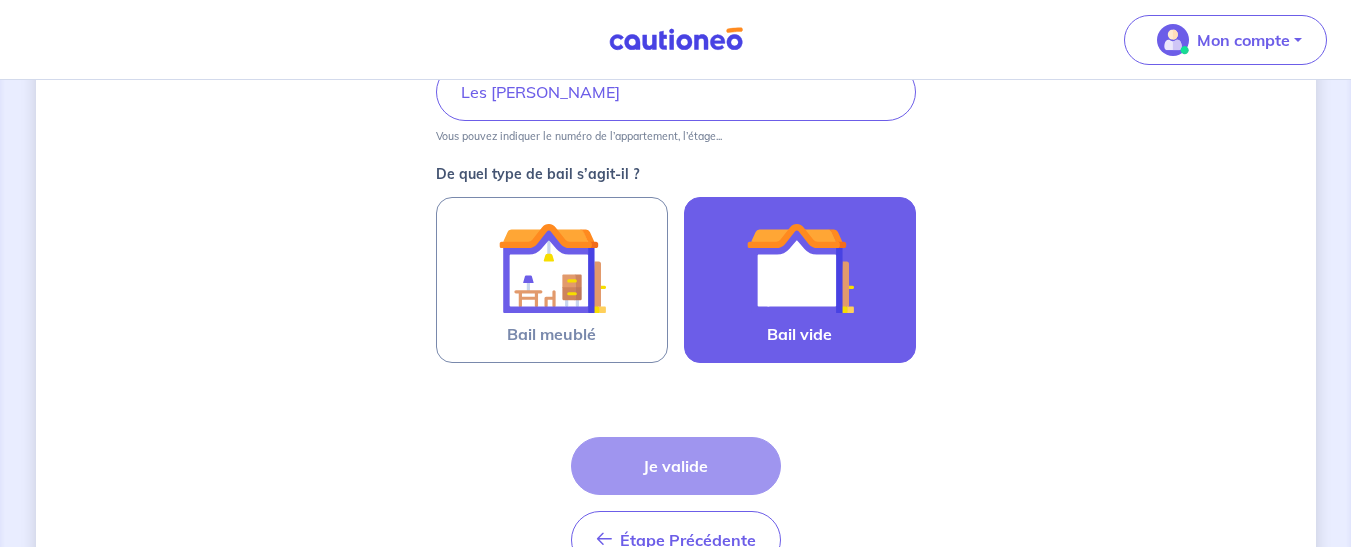 click on "Bail vide" at bounding box center [799, 334] 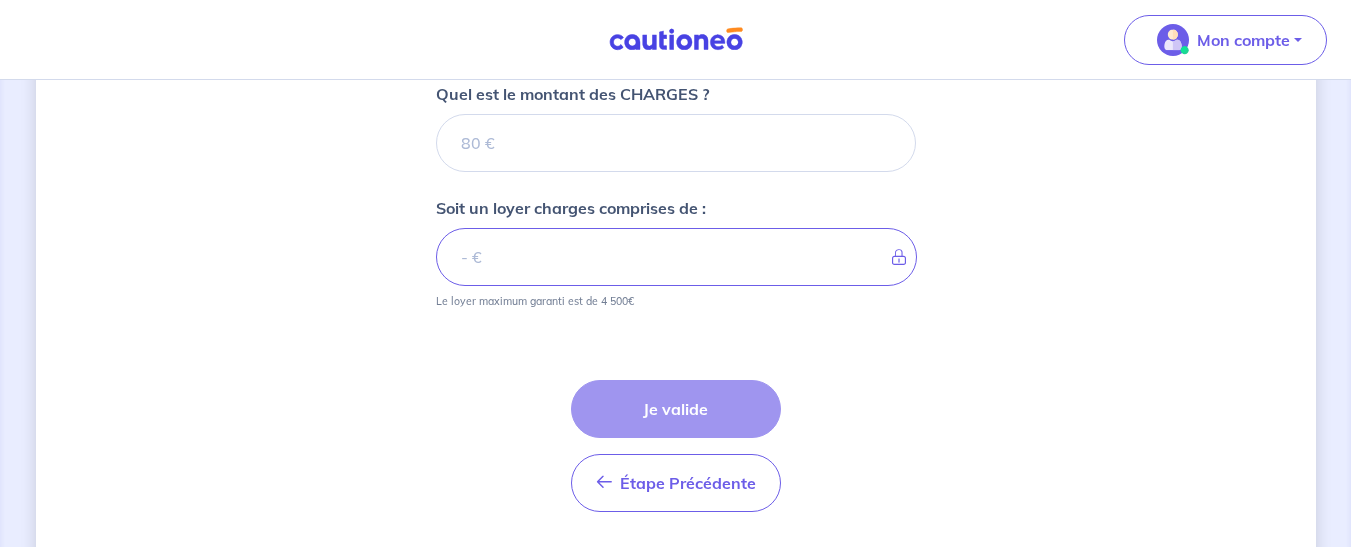 scroll, scrollTop: 785, scrollLeft: 0, axis: vertical 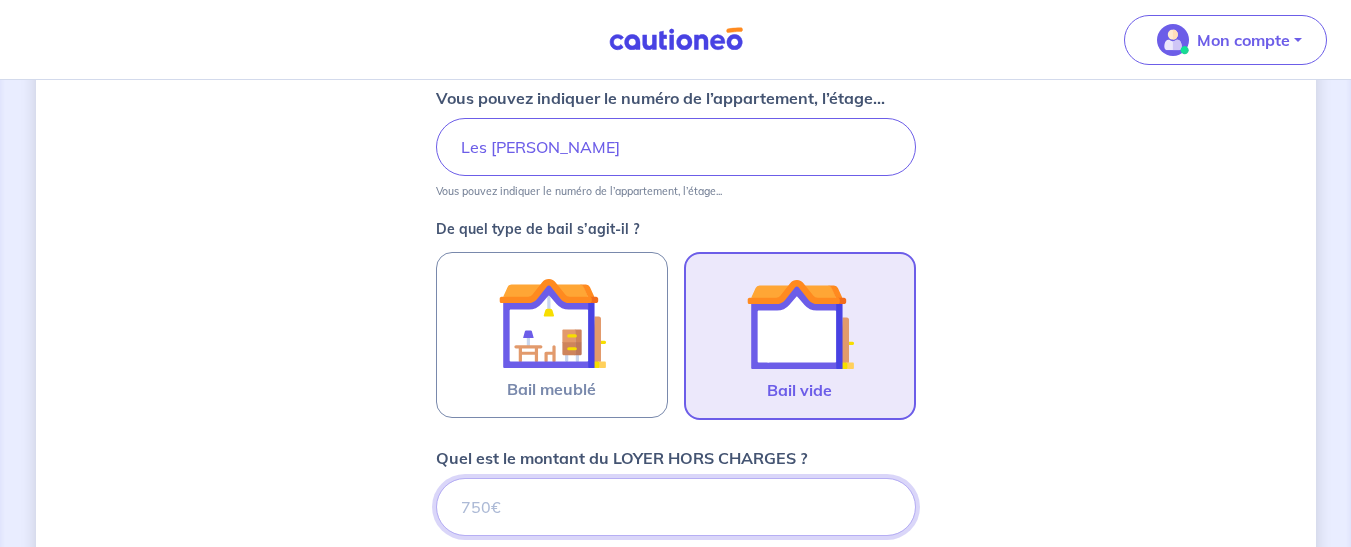 click on "Quel est le montant du LOYER HORS CHARGES ?" at bounding box center [676, 507] 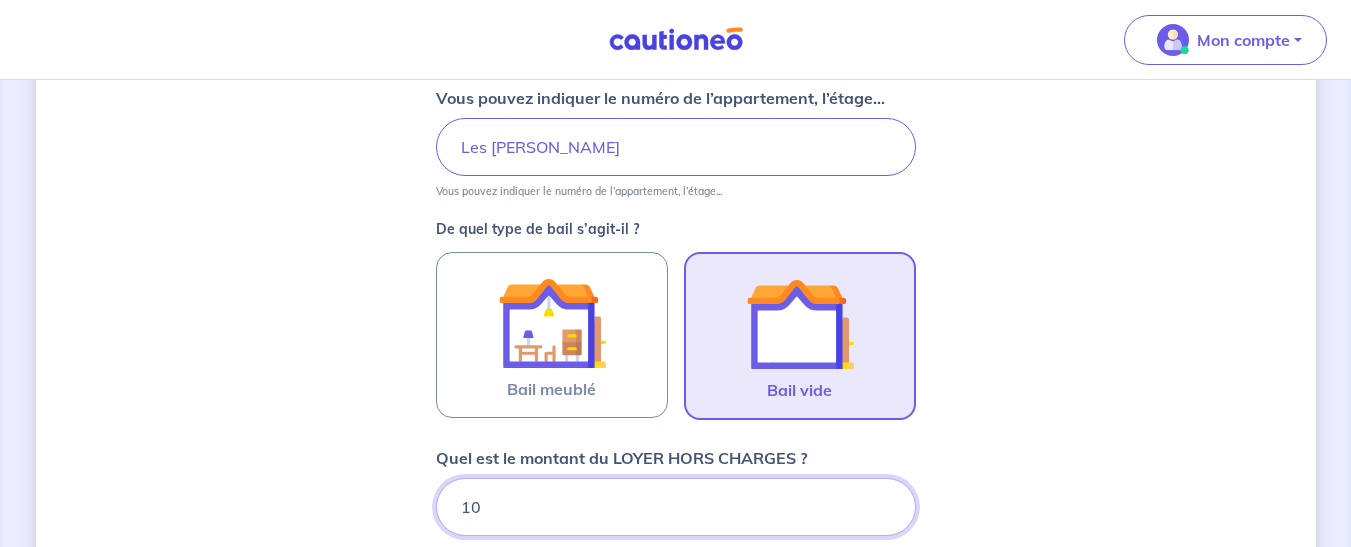 type on "105" 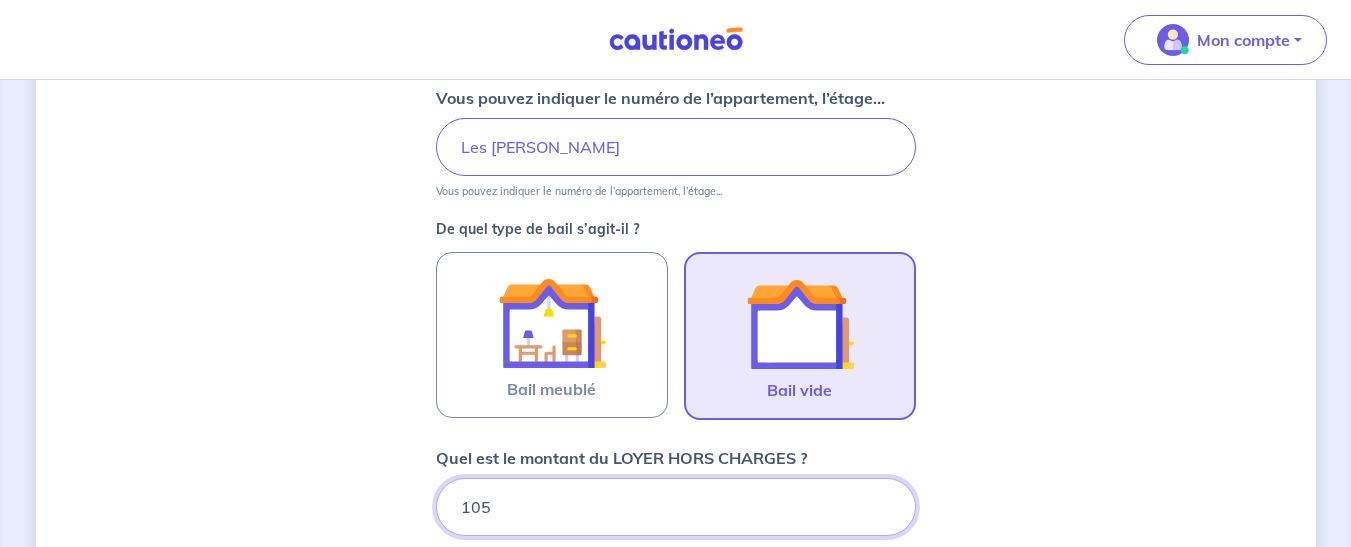 type 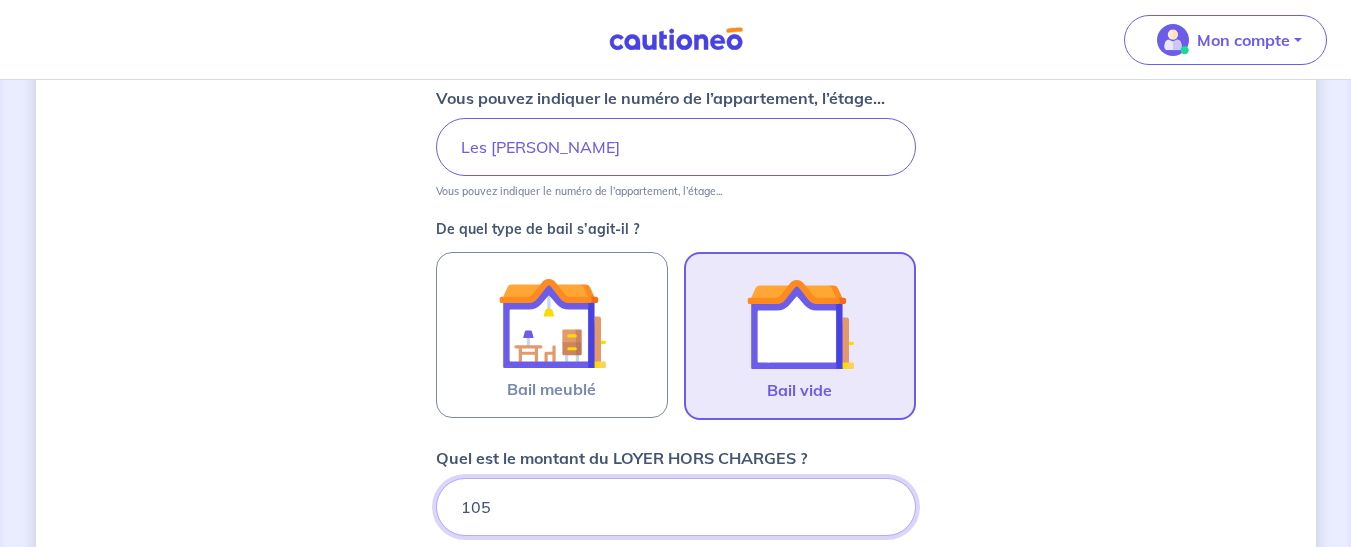 type on "1050" 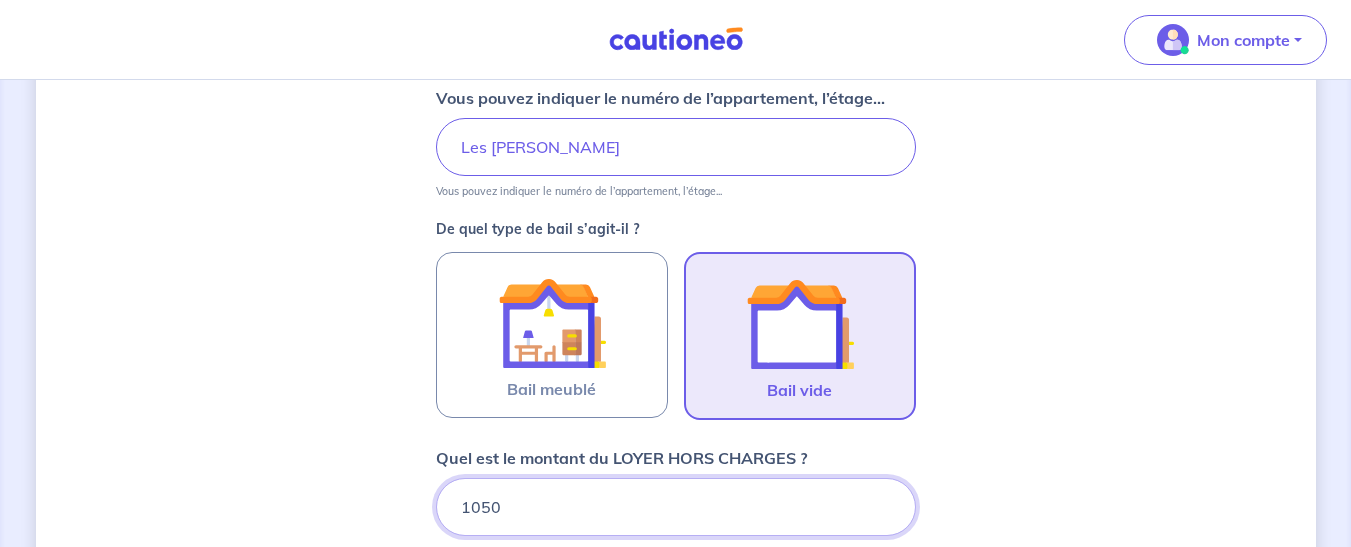 type 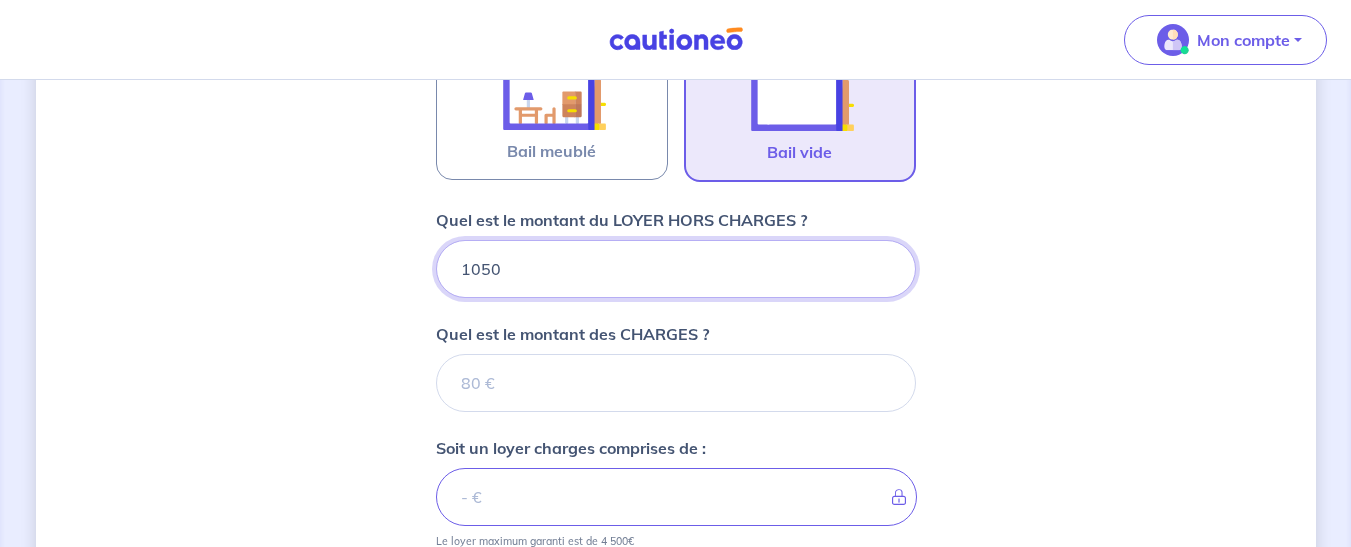 scroll, scrollTop: 1025, scrollLeft: 0, axis: vertical 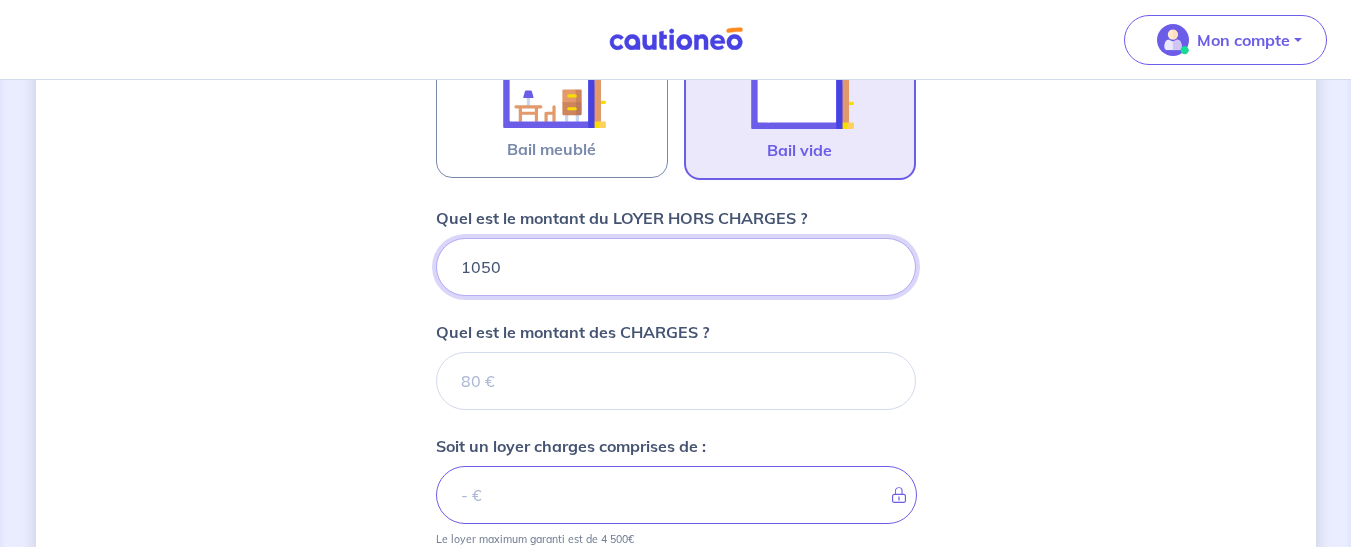type on "1050" 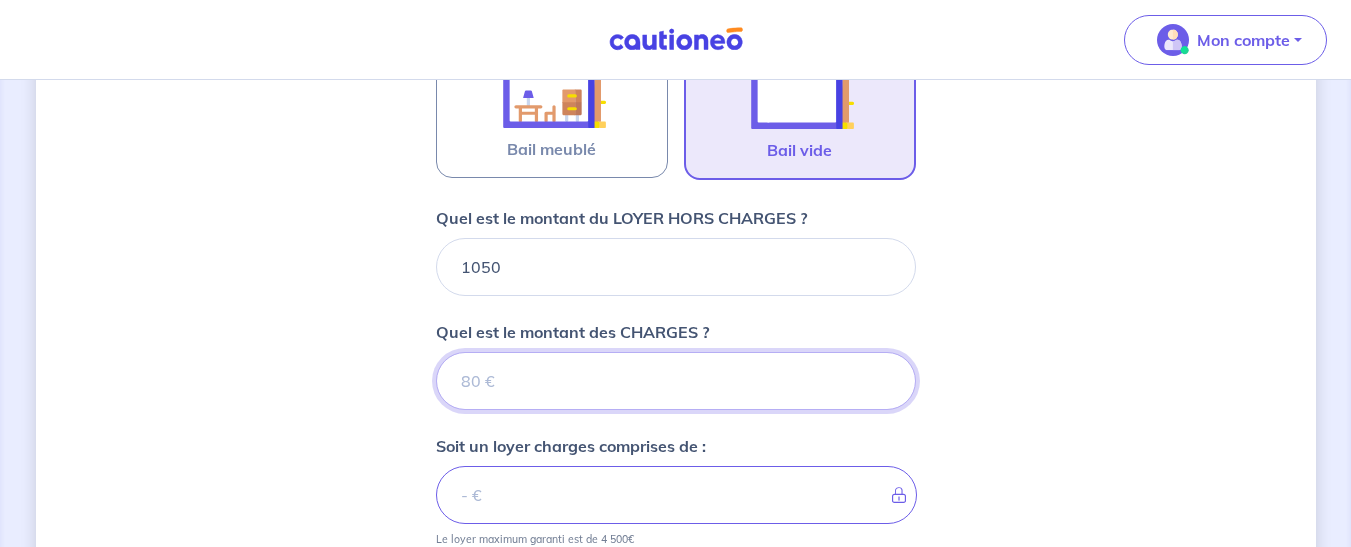 click on "Quel est le montant des CHARGES ?" at bounding box center (676, 381) 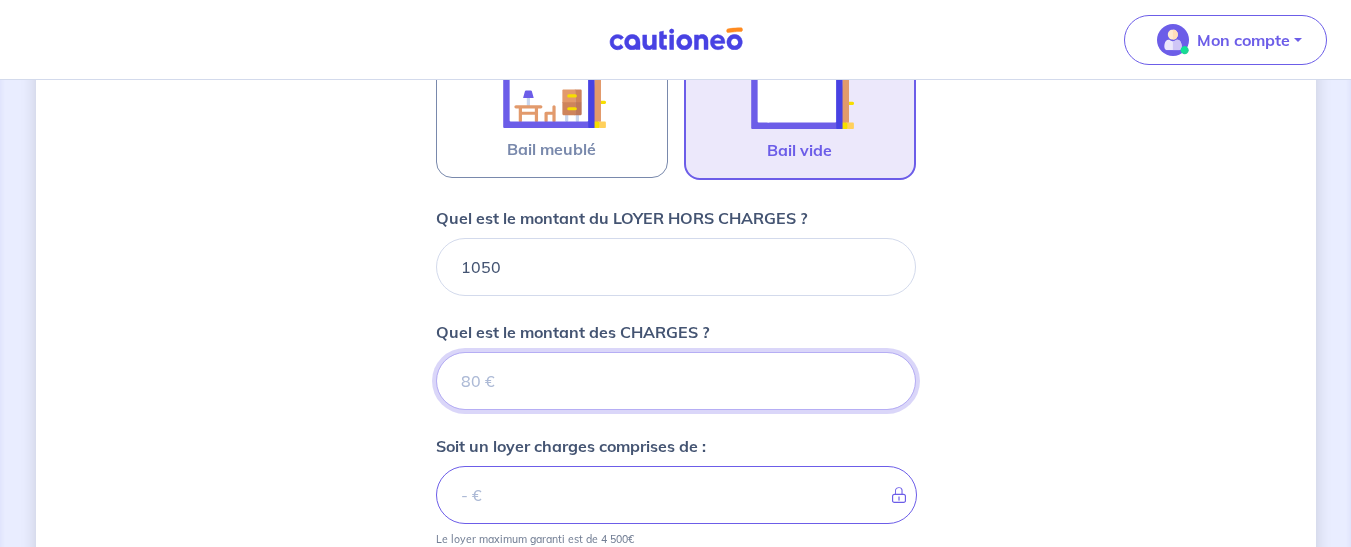 type on "0" 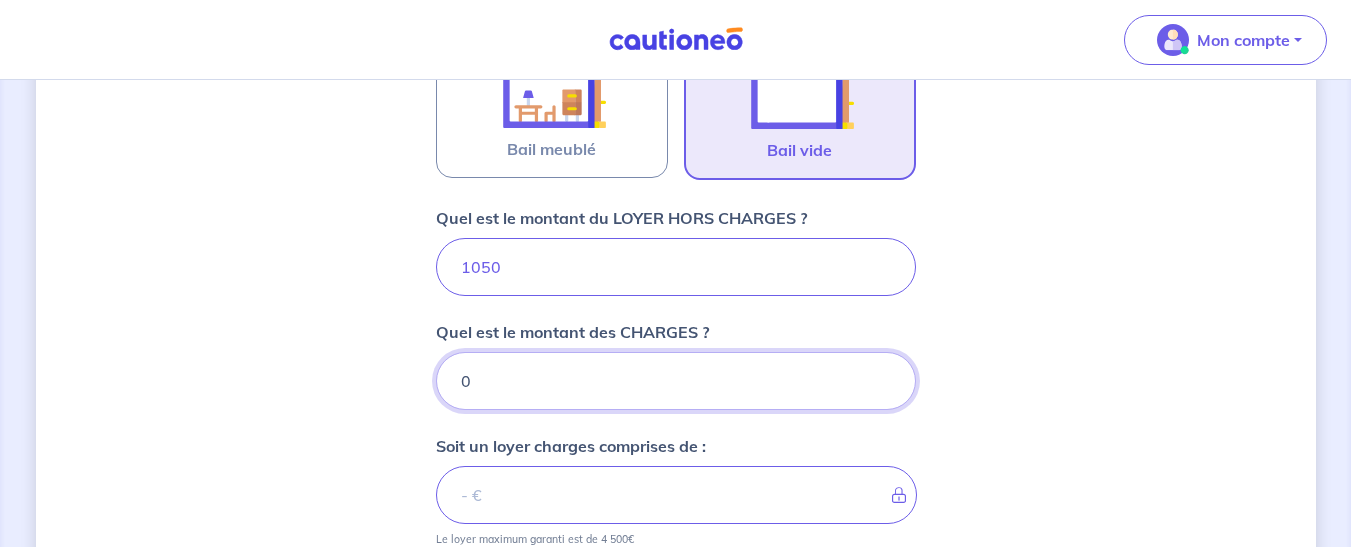 type on "1050" 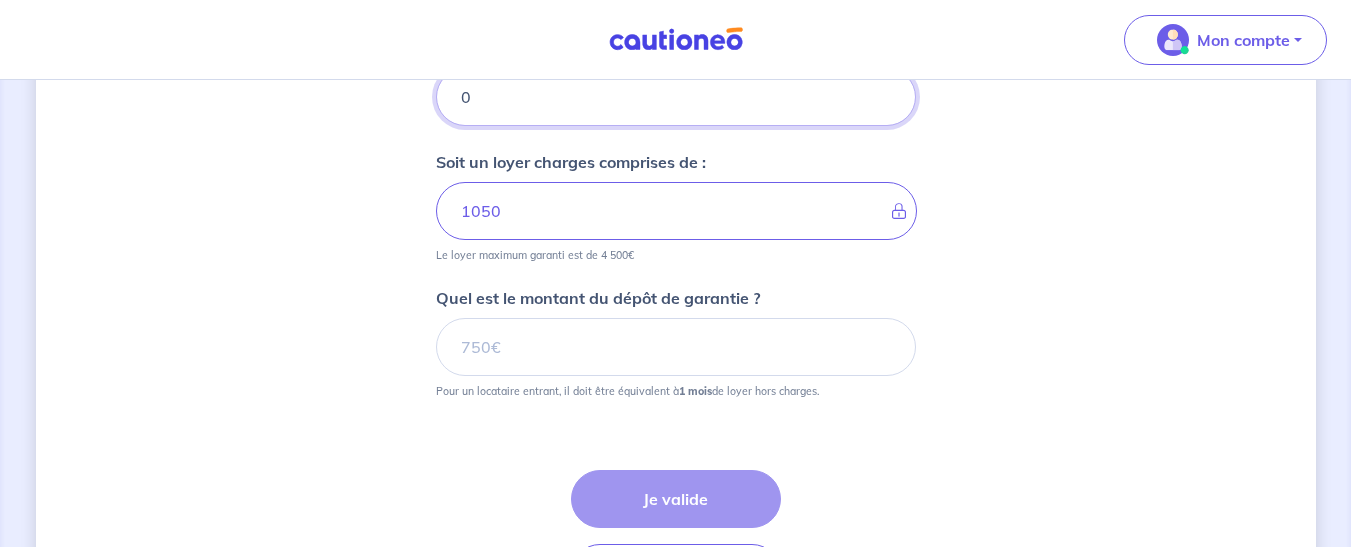 scroll, scrollTop: 1345, scrollLeft: 0, axis: vertical 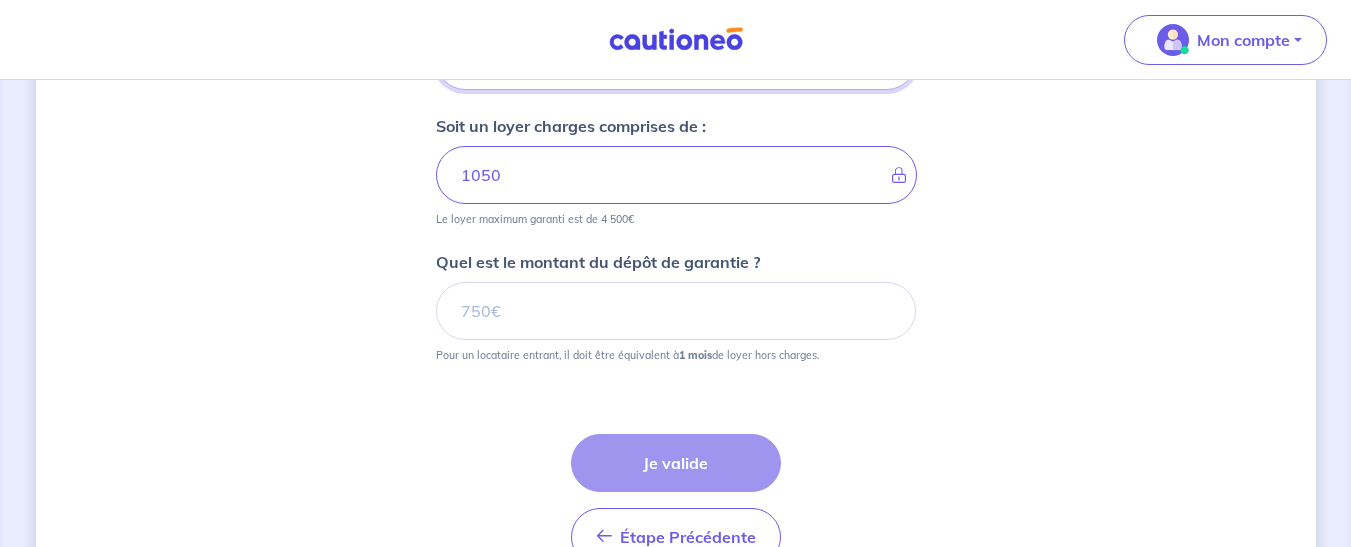 type on "0" 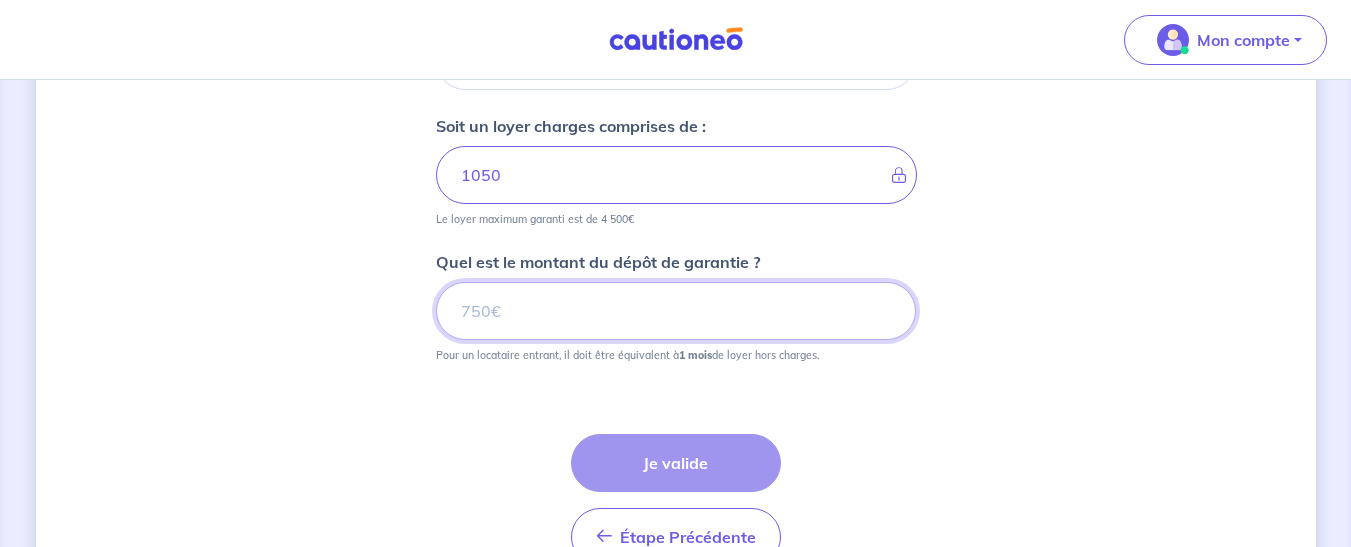 click on "Quel est le montant du dépôt de garantie ?" at bounding box center [676, 311] 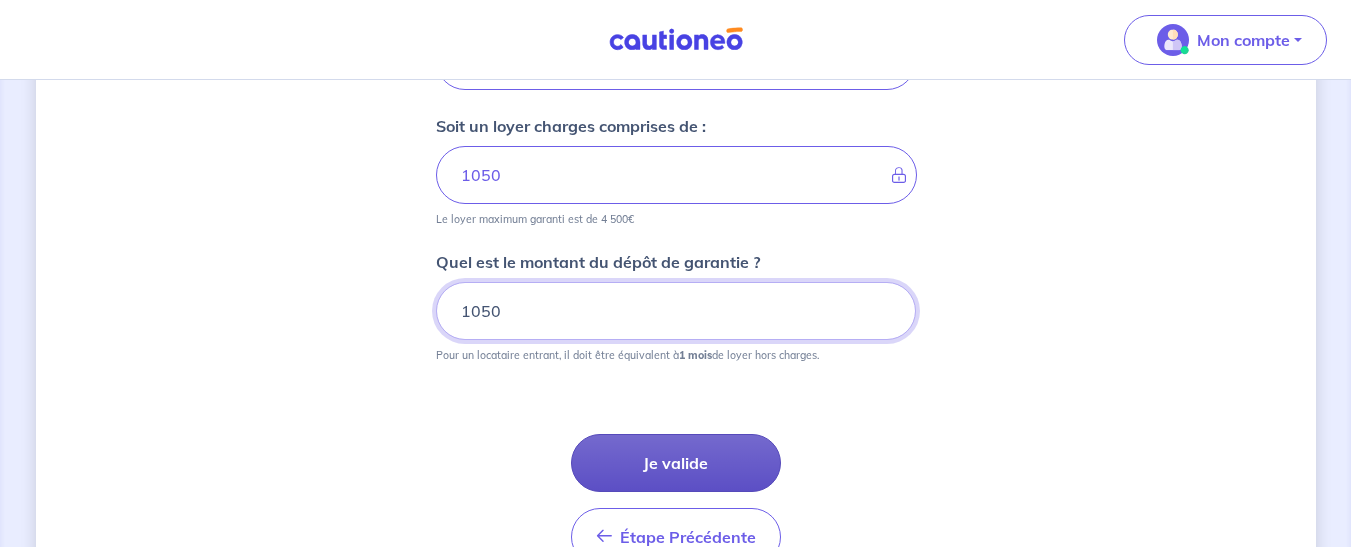 type on "1050" 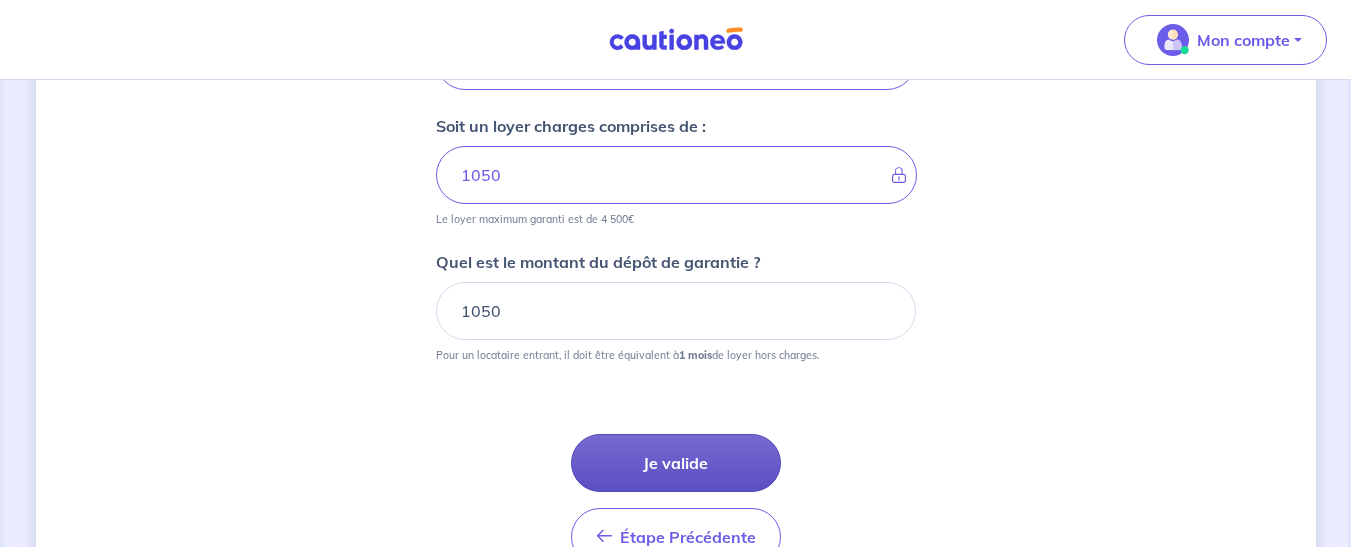 click on "Je valide" at bounding box center (676, 463) 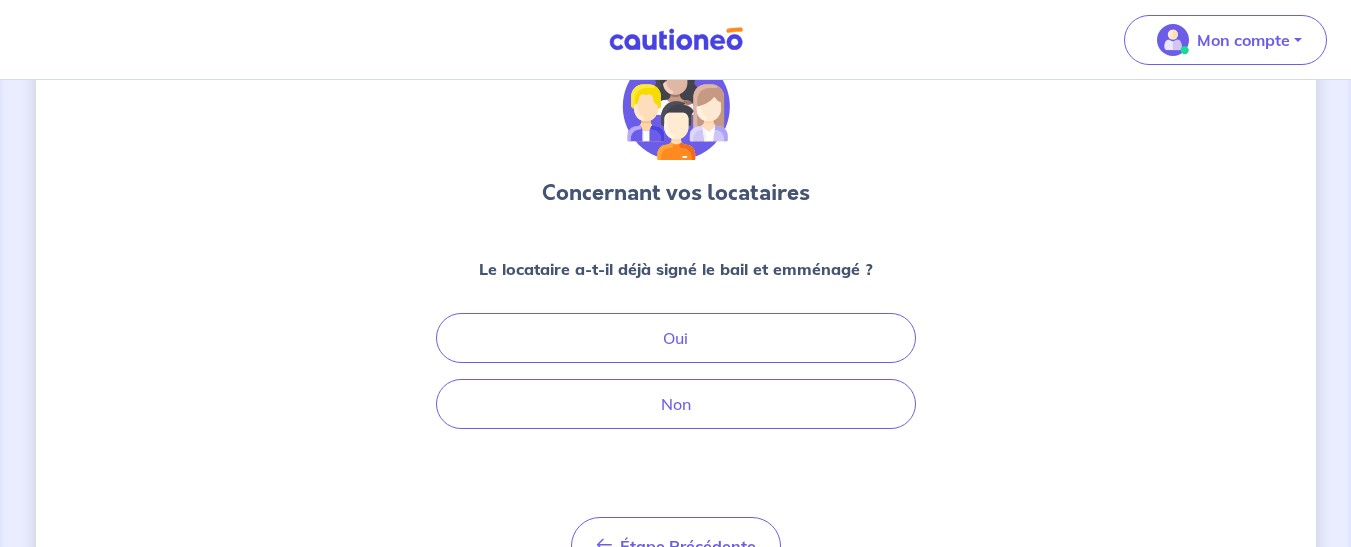 scroll, scrollTop: 0, scrollLeft: 0, axis: both 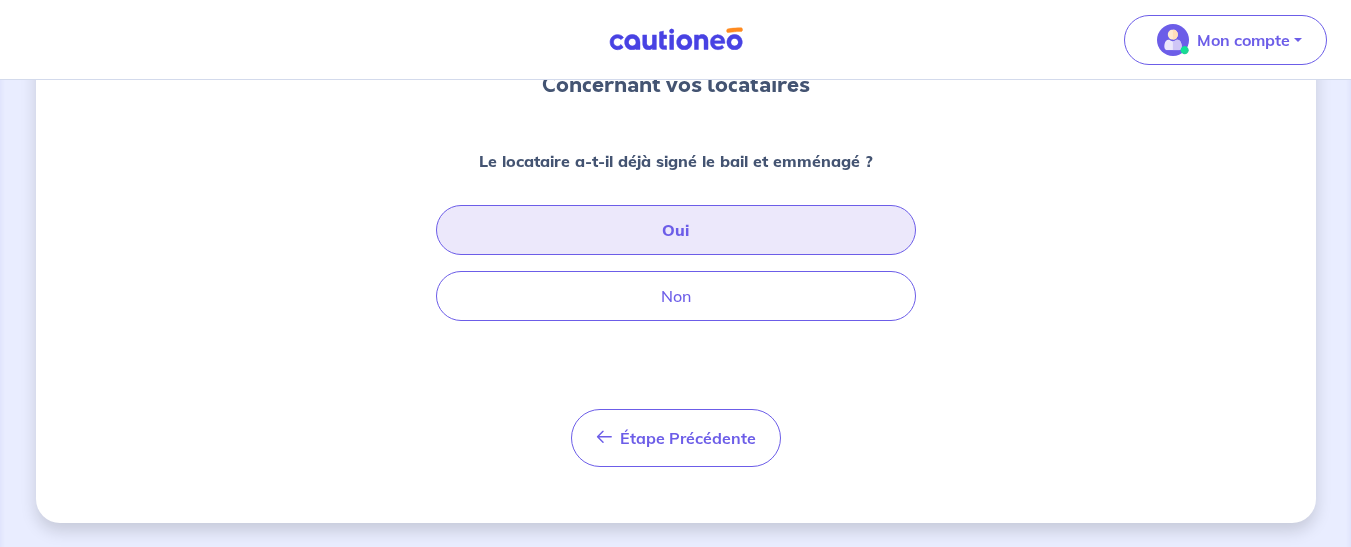 click on "Oui" at bounding box center [676, 230] 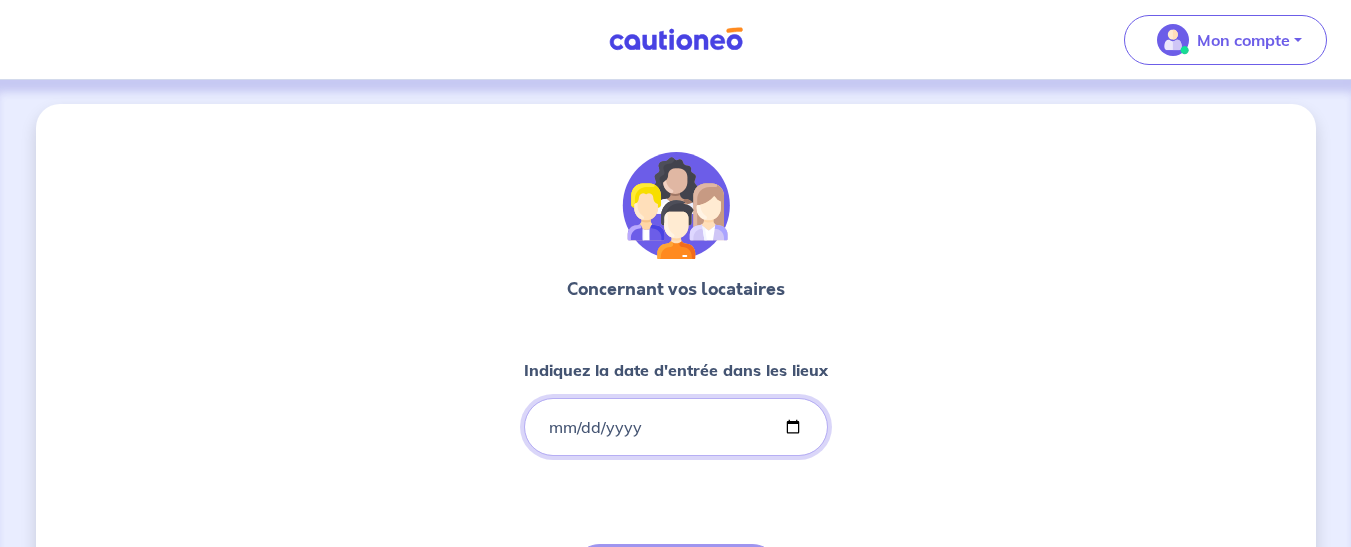 click on "Indiquez la date d'entrée dans les lieux" at bounding box center (676, 427) 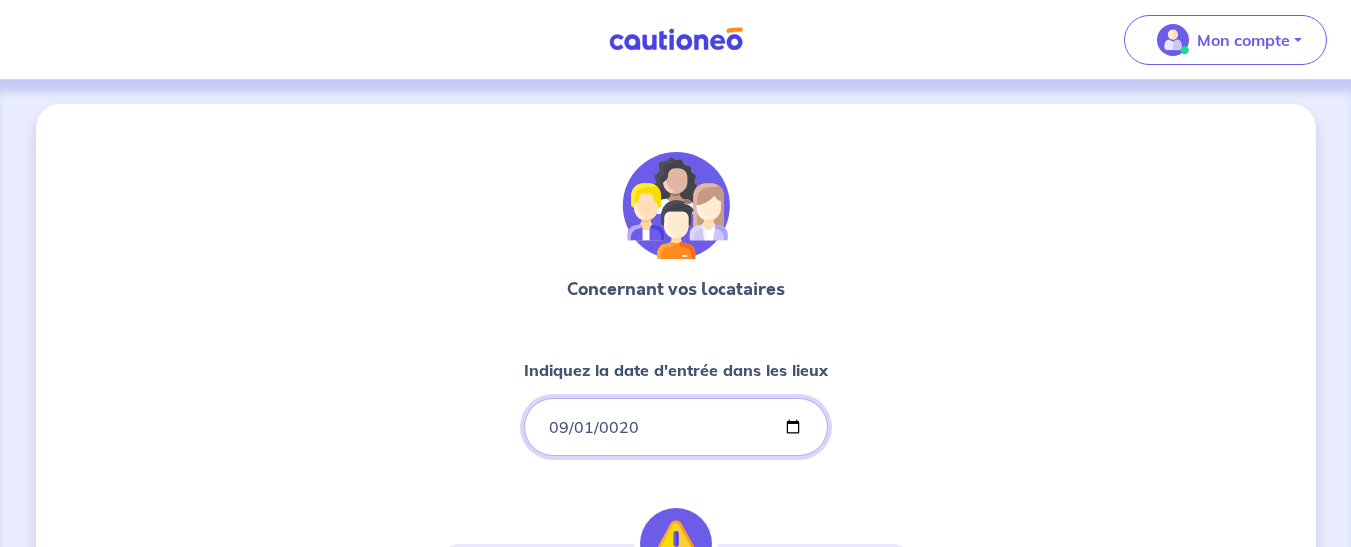 type on "0200-09-01" 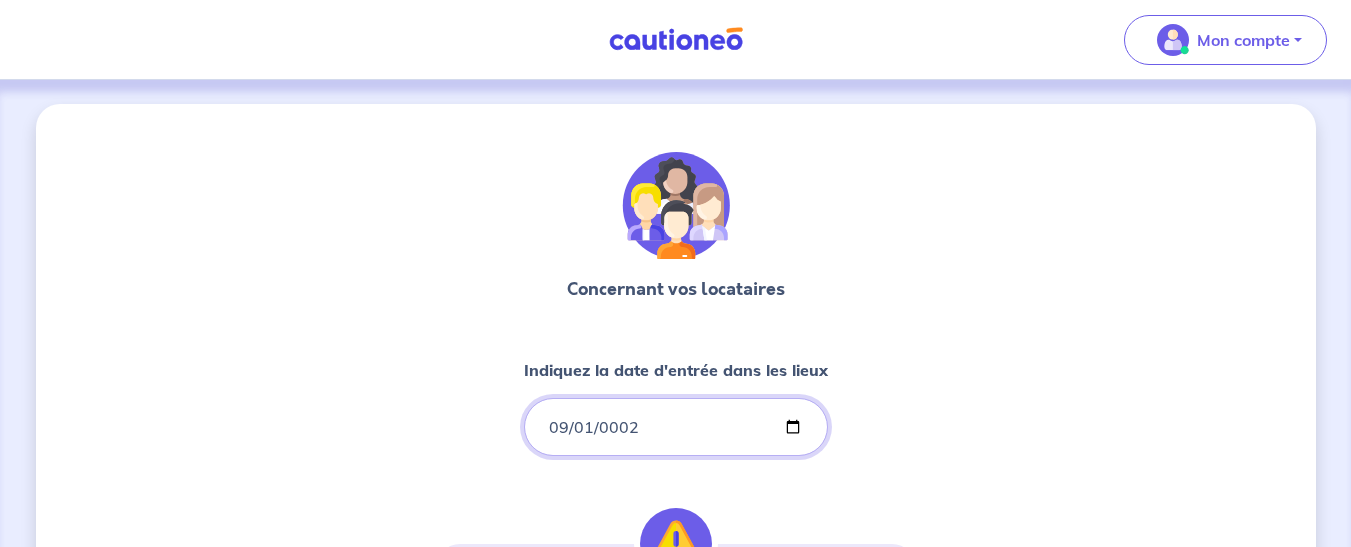 type on "0025-09-01" 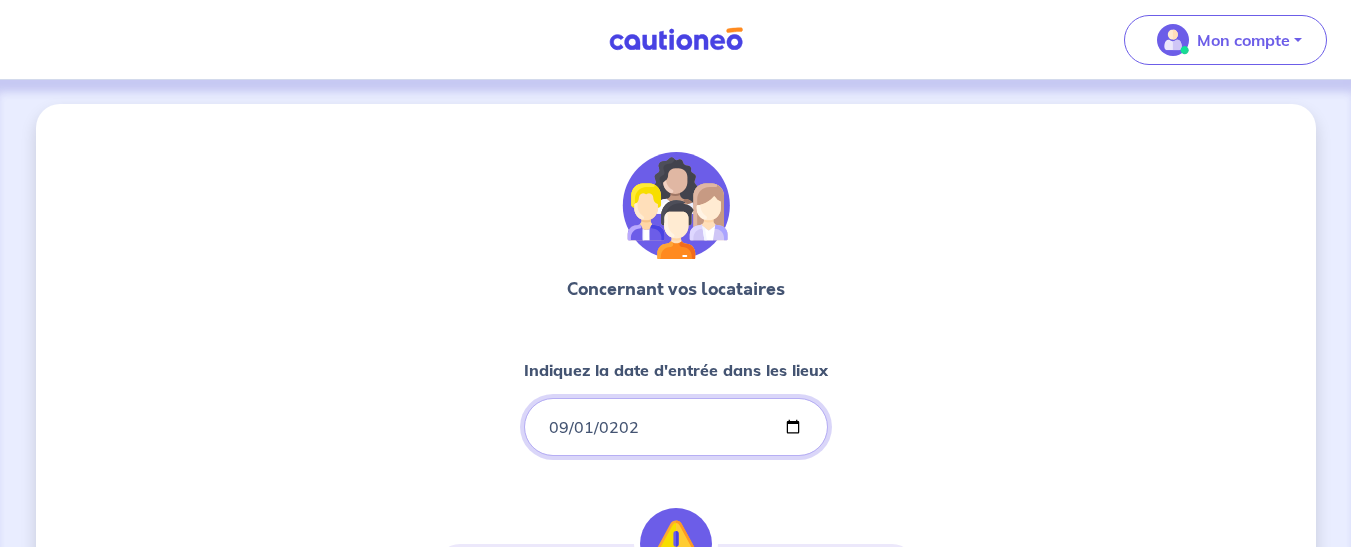 type on "2025-09-01" 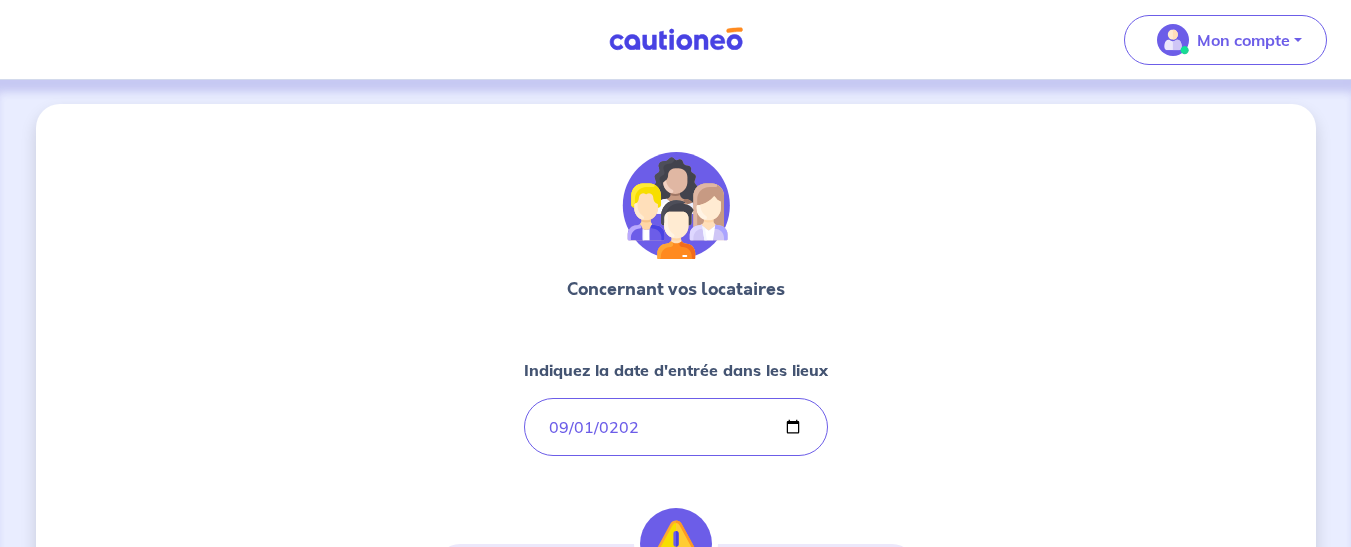 click on "Concernant vos locataires Indiquez la date d'entrée dans les lieux 2025-09-01 Votre locataire est en place depuis - de 20 jours Vous évitez la carence de 3 mois, si vous signez votre contrat avant son 21e jour dans les lieux.
Ne perdez pas de temps... Étape Précédente Précédent Confirmer" at bounding box center [676, 566] 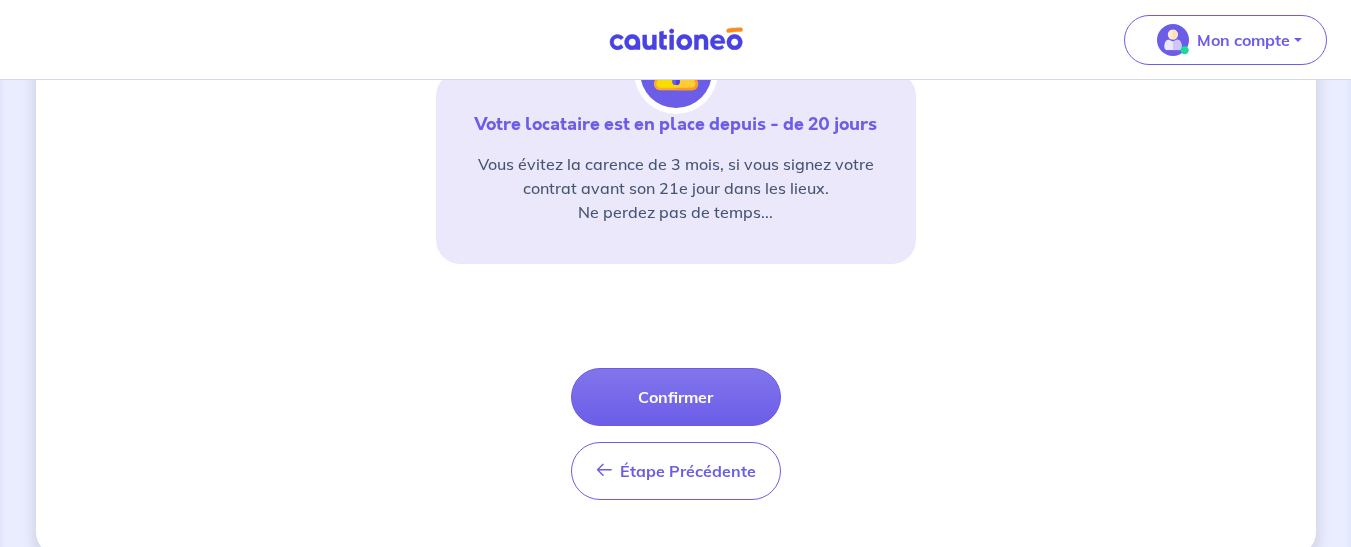 scroll, scrollTop: 480, scrollLeft: 0, axis: vertical 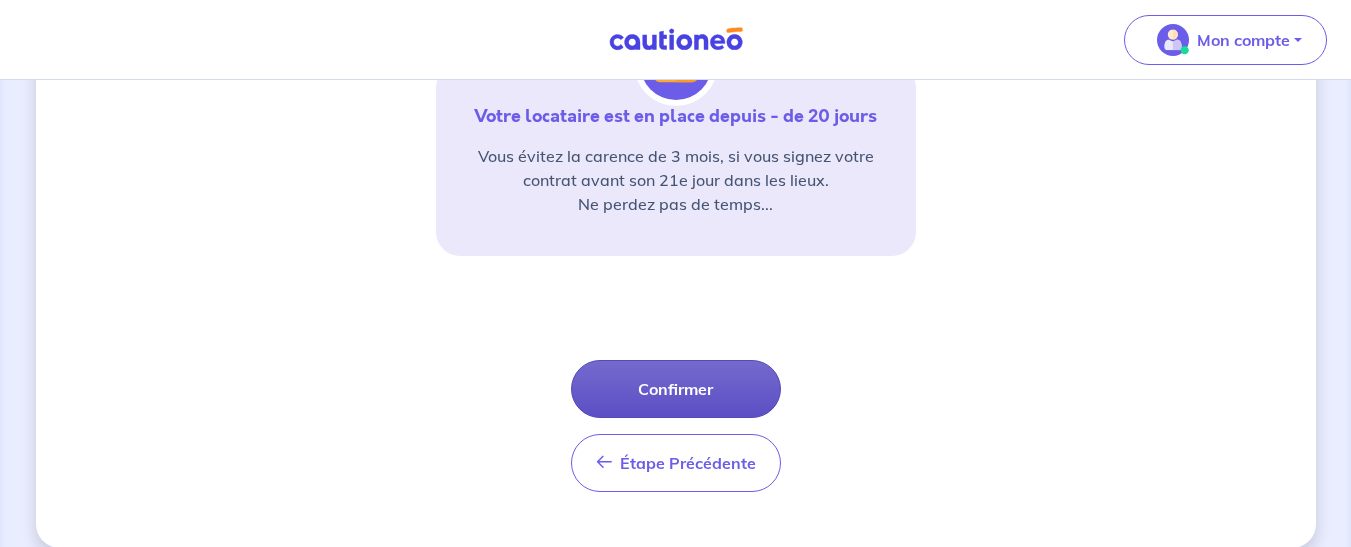 click on "Confirmer" at bounding box center (676, 389) 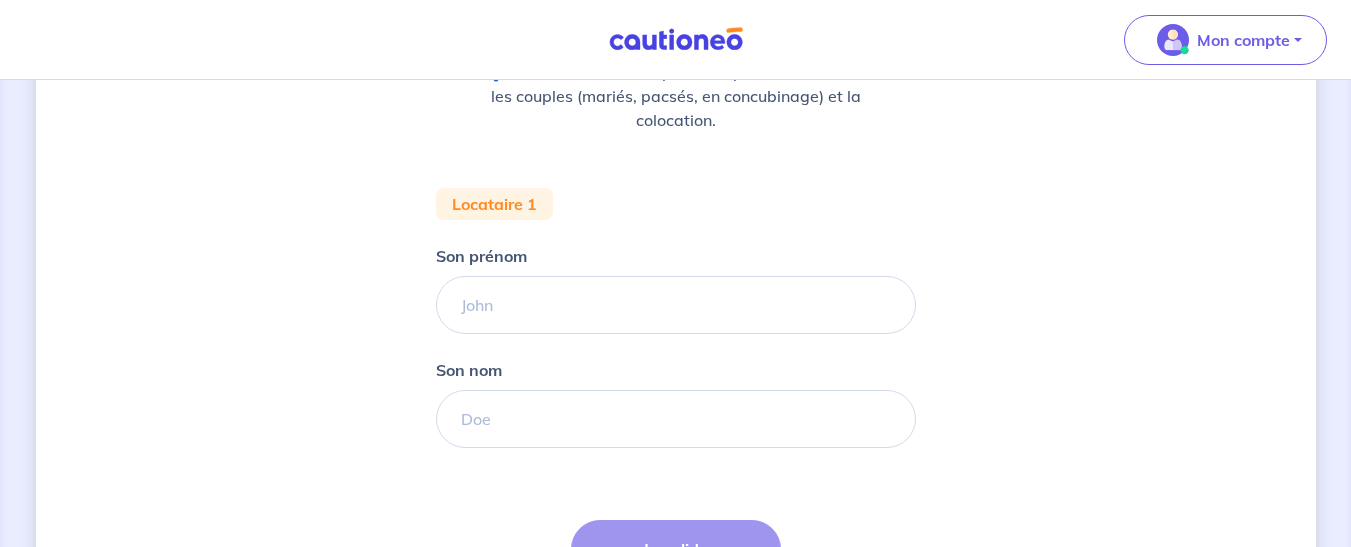 scroll, scrollTop: 320, scrollLeft: 0, axis: vertical 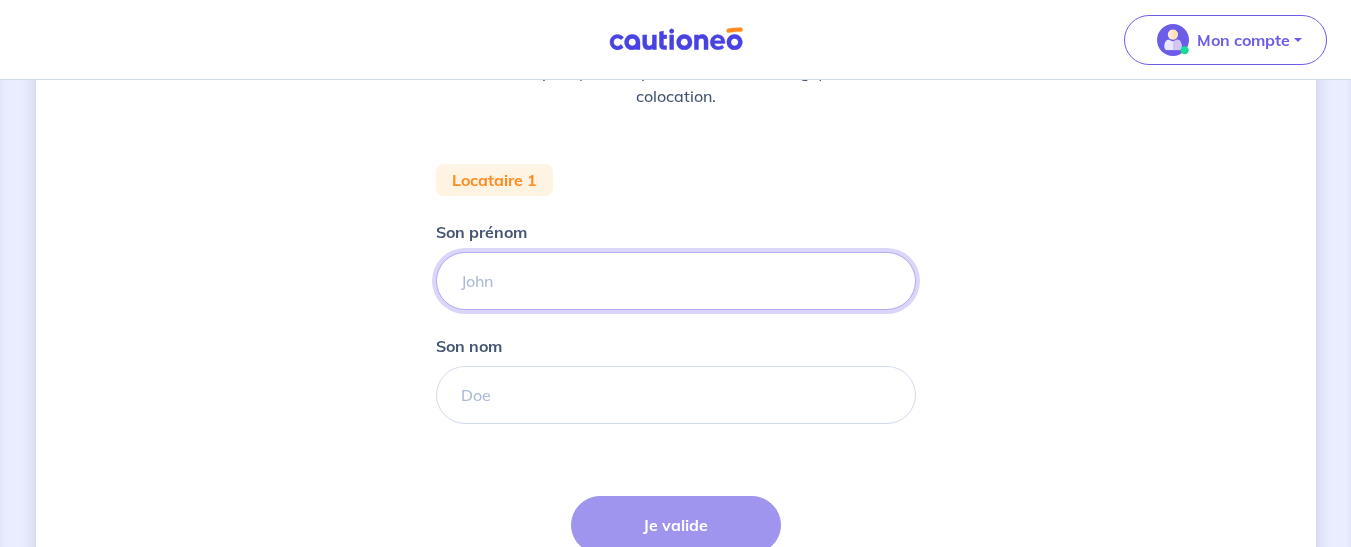 click on "Son prénom" at bounding box center [676, 281] 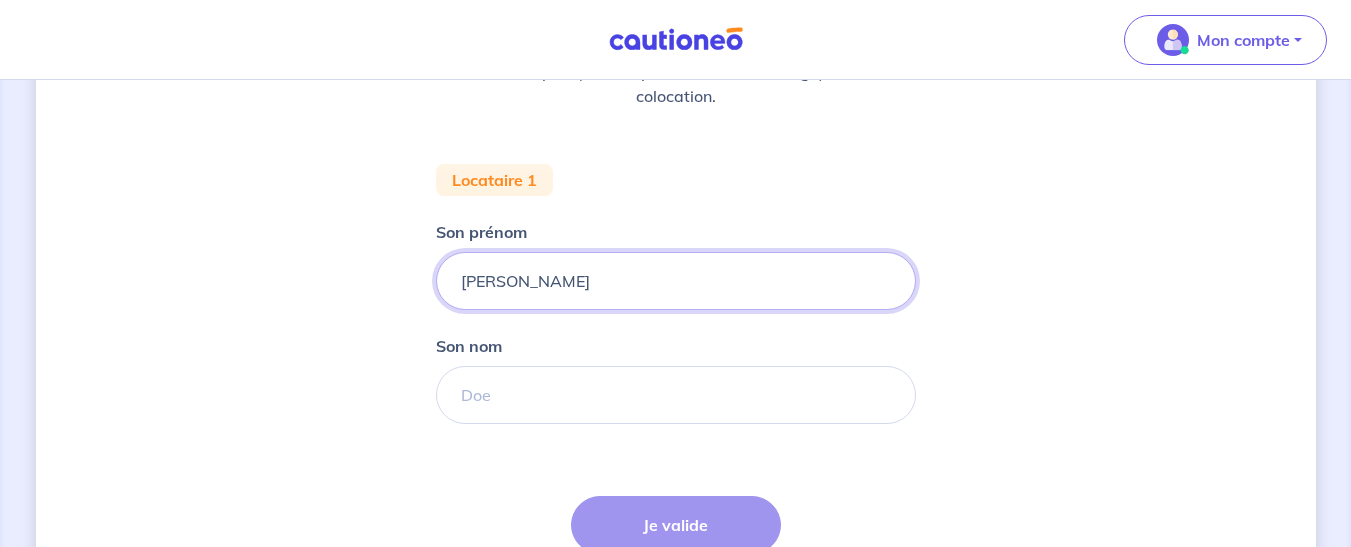 type on "jean-francois" 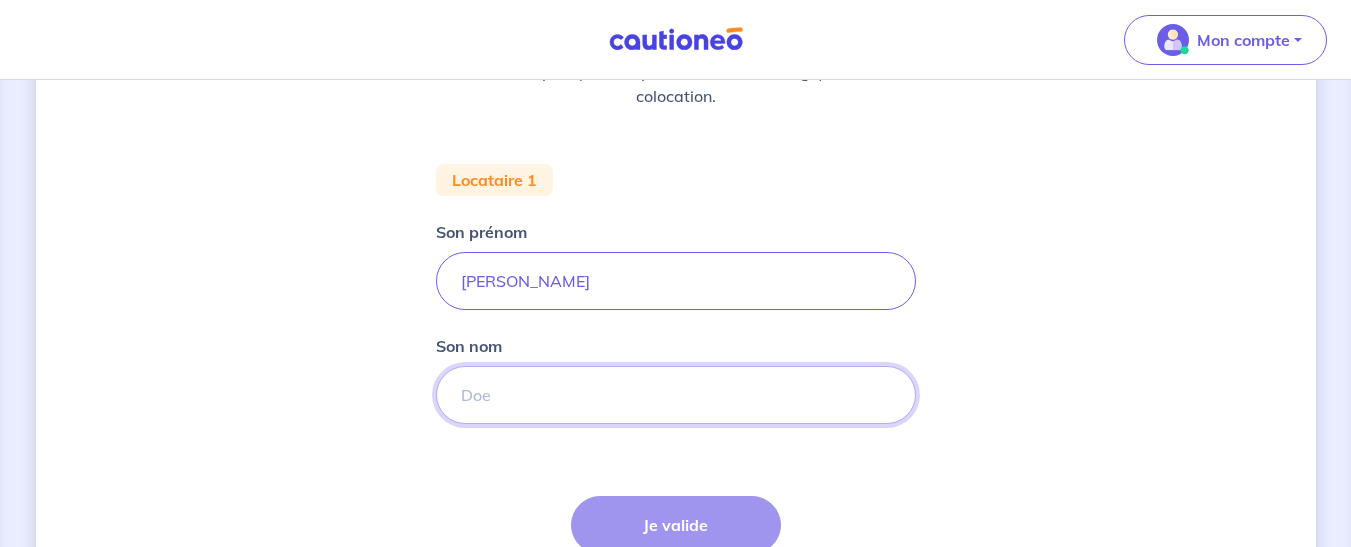 click on "Son nom" at bounding box center [676, 395] 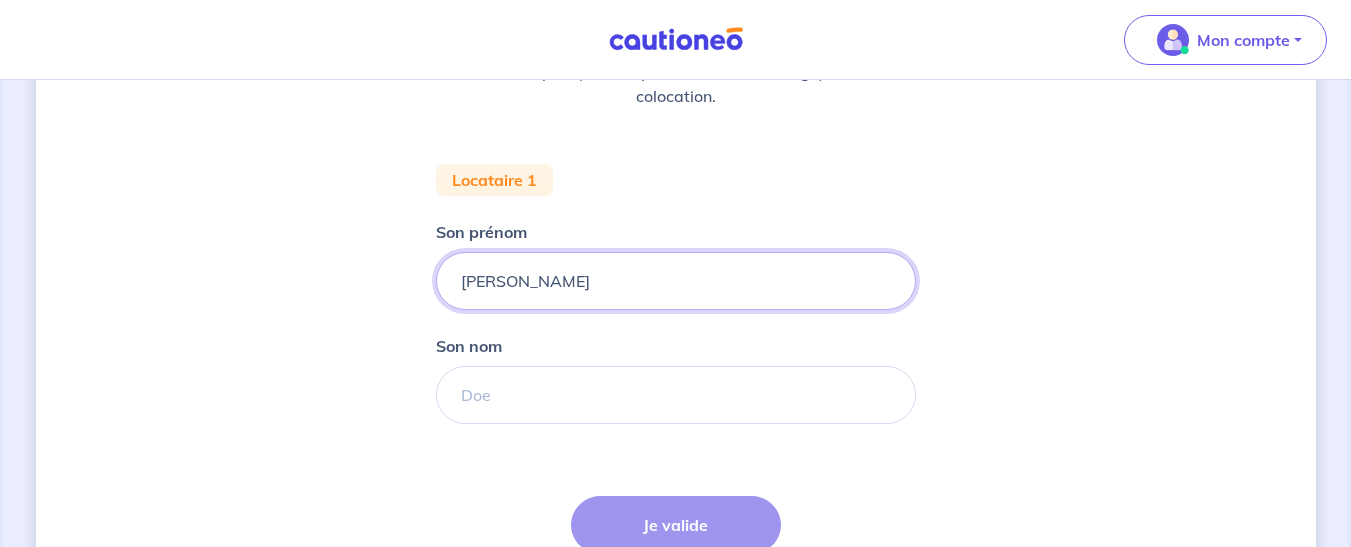drag, startPoint x: 577, startPoint y: 289, endPoint x: 458, endPoint y: 289, distance: 119 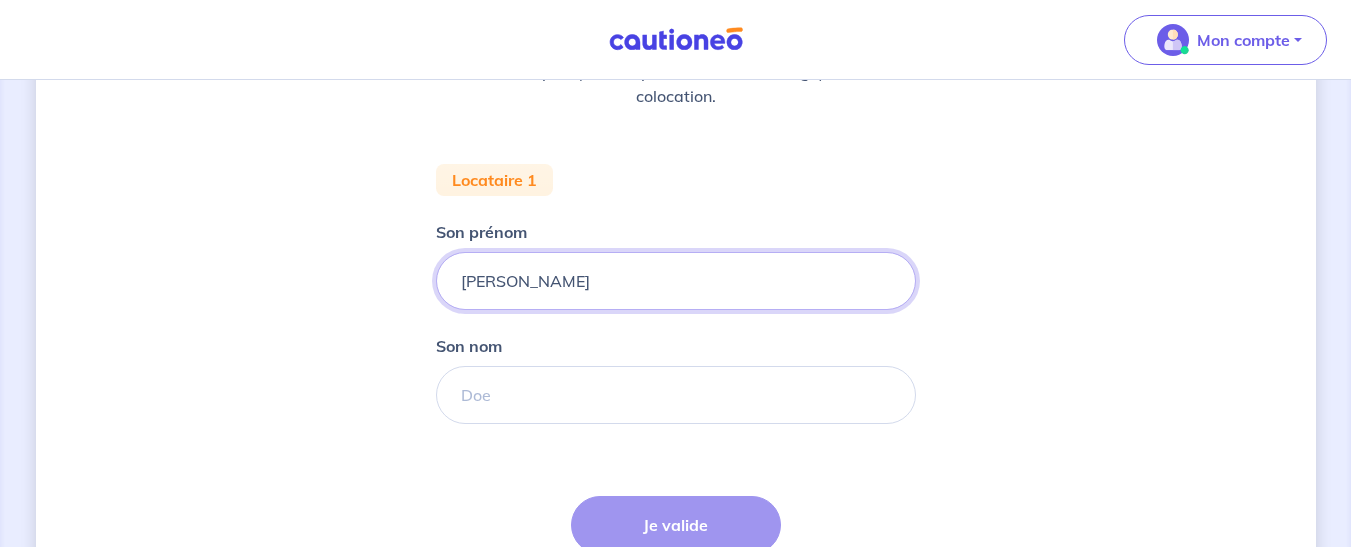 click on "jean-francois" at bounding box center [676, 281] 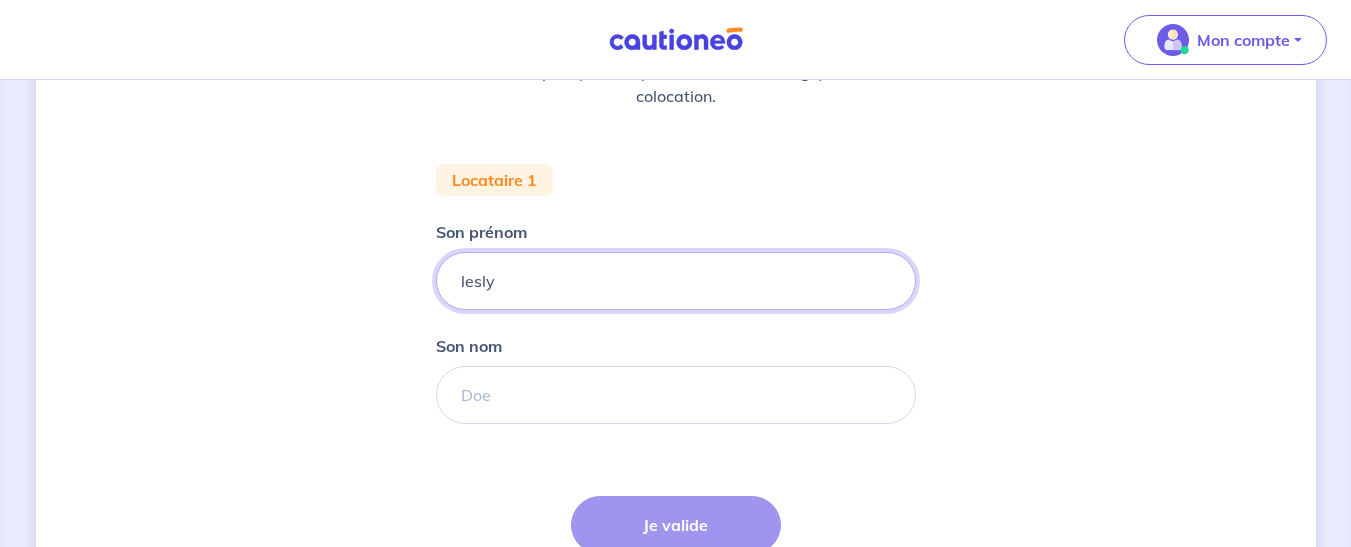type on "lesly" 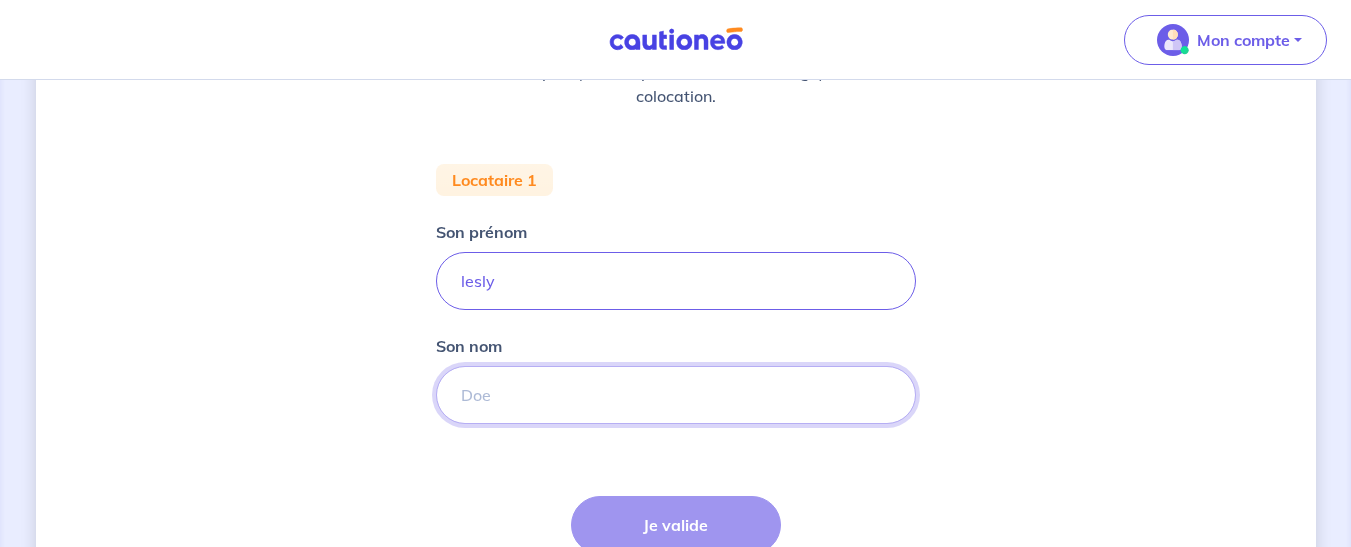 click on "Son nom" at bounding box center [676, 395] 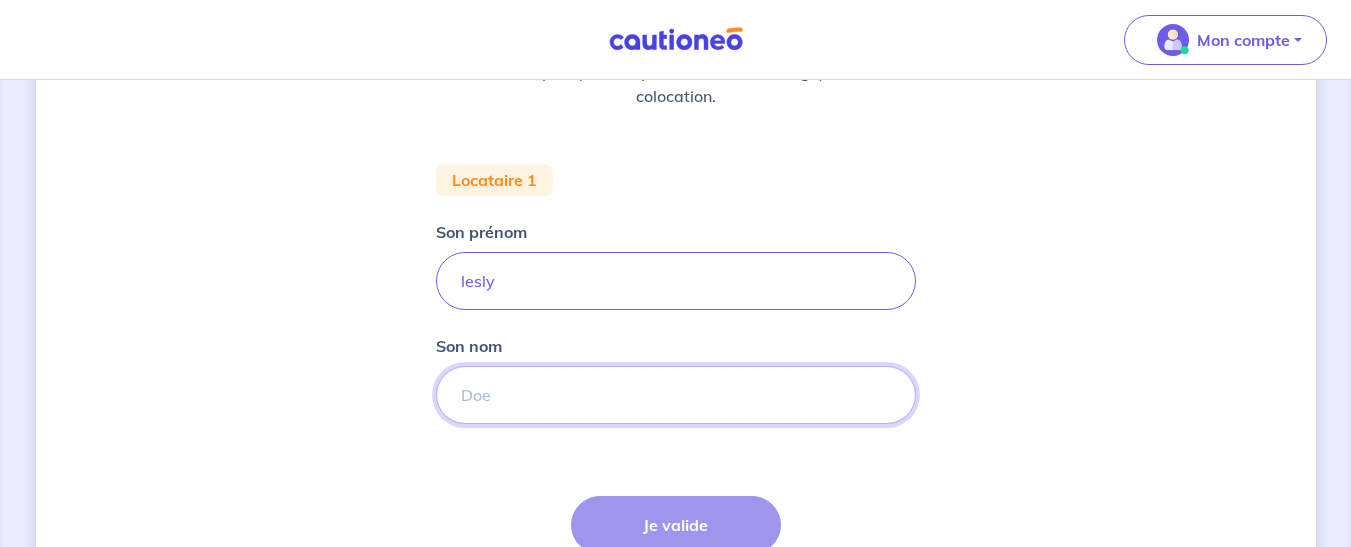 paste on "jean-francois" 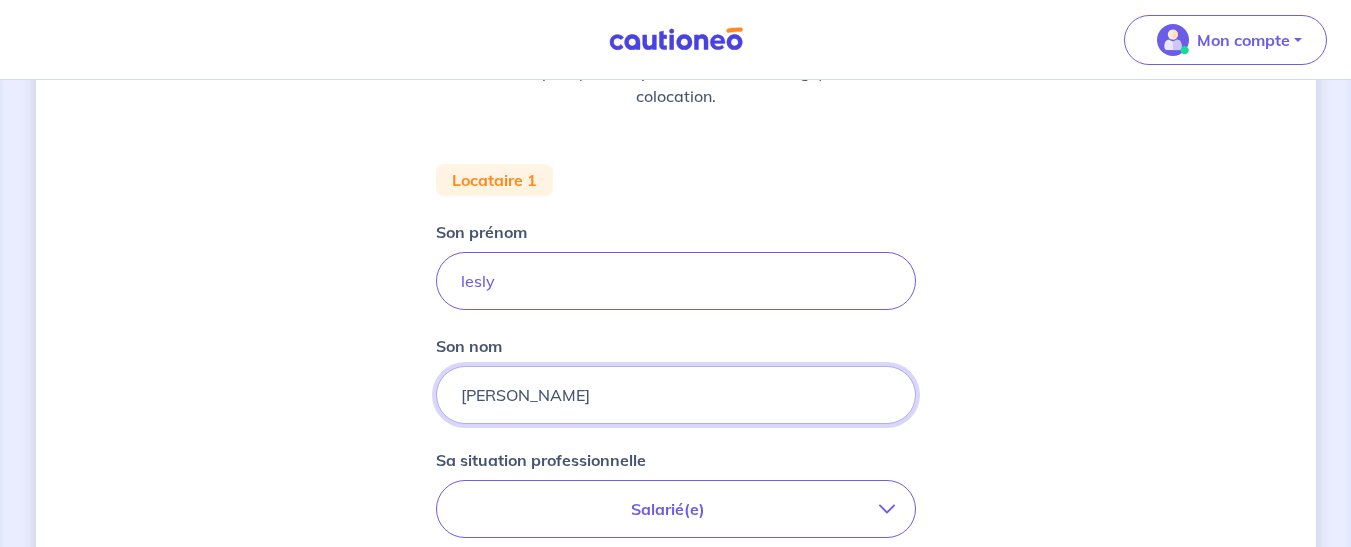 type on "jean-francois" 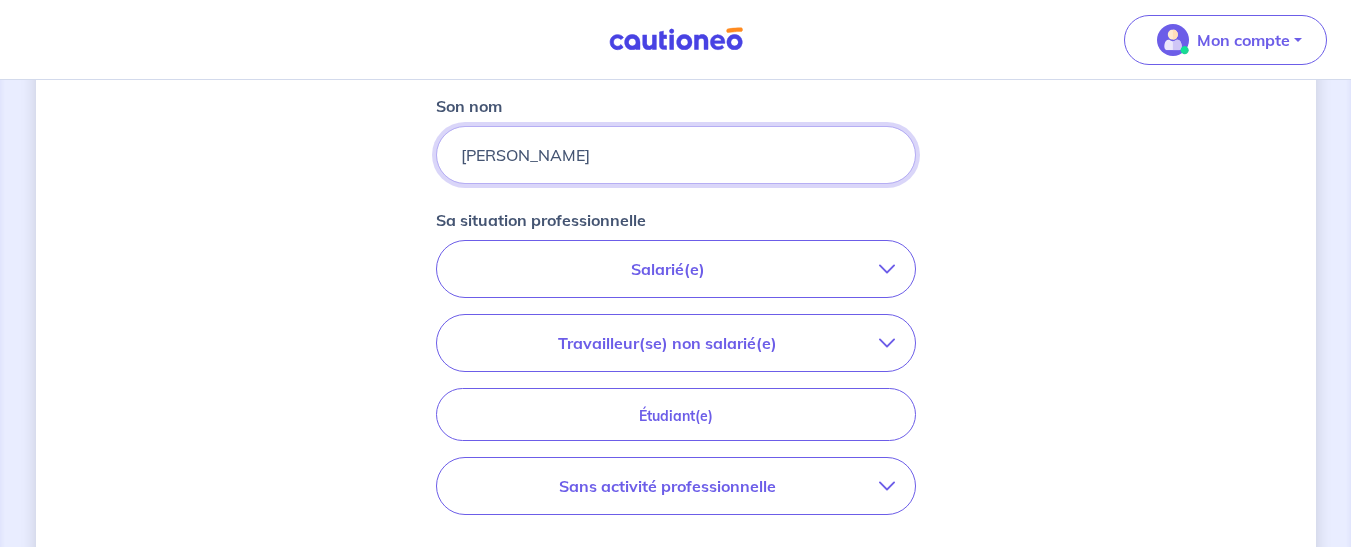 scroll, scrollTop: 600, scrollLeft: 0, axis: vertical 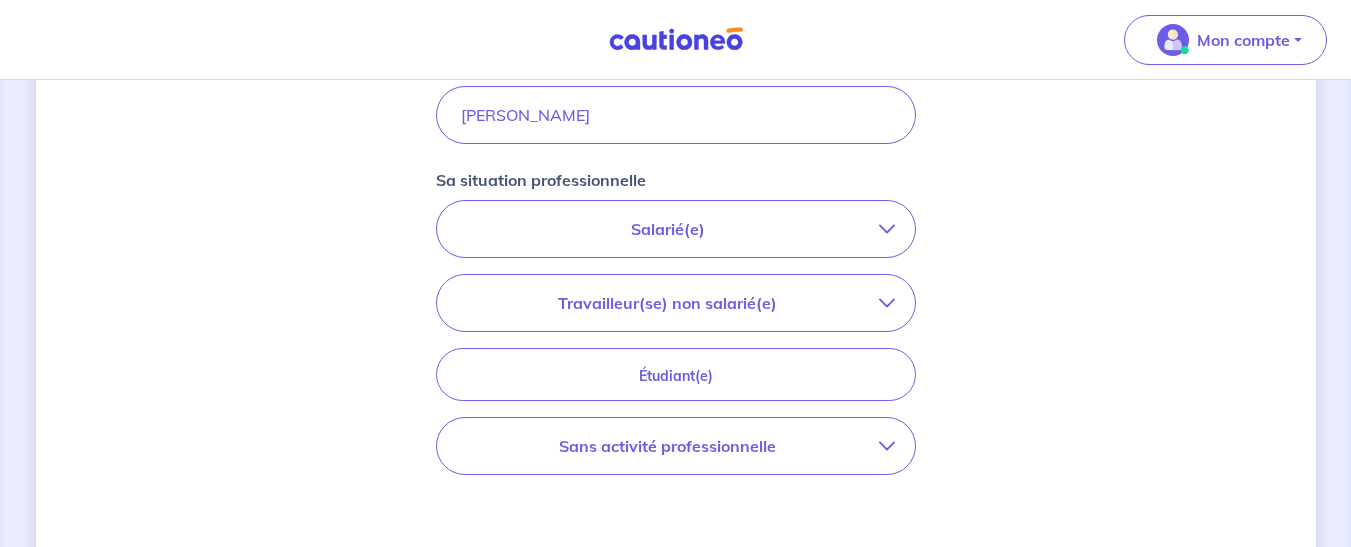 click on "Salarié(e)" at bounding box center (668, 229) 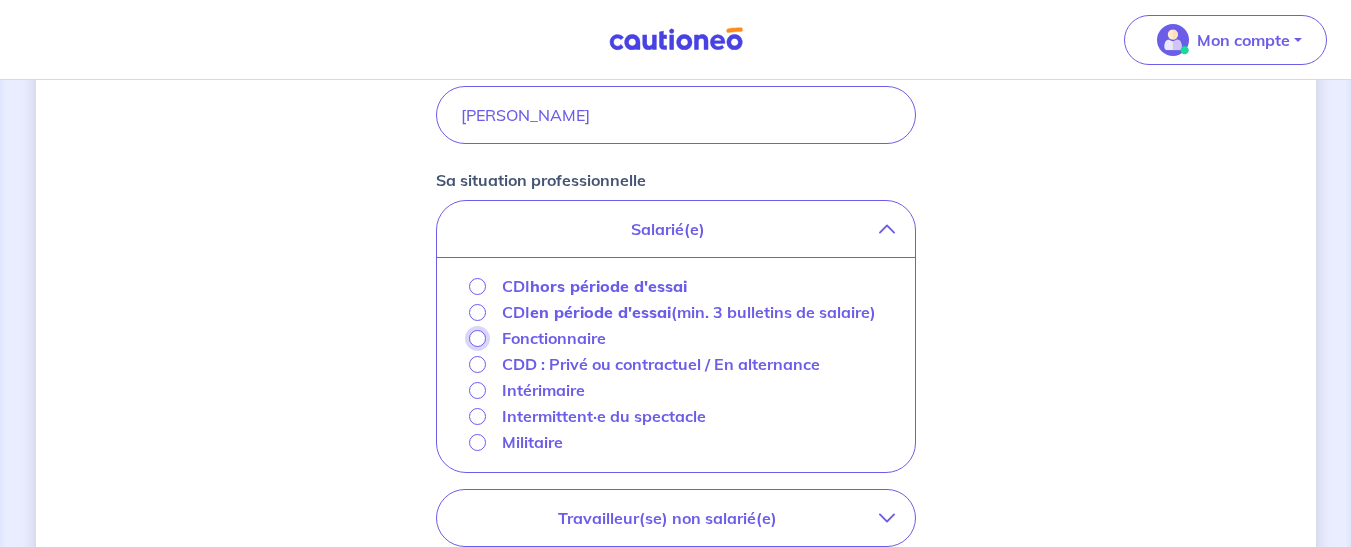 click on "Fonctionnaire" at bounding box center (477, 338) 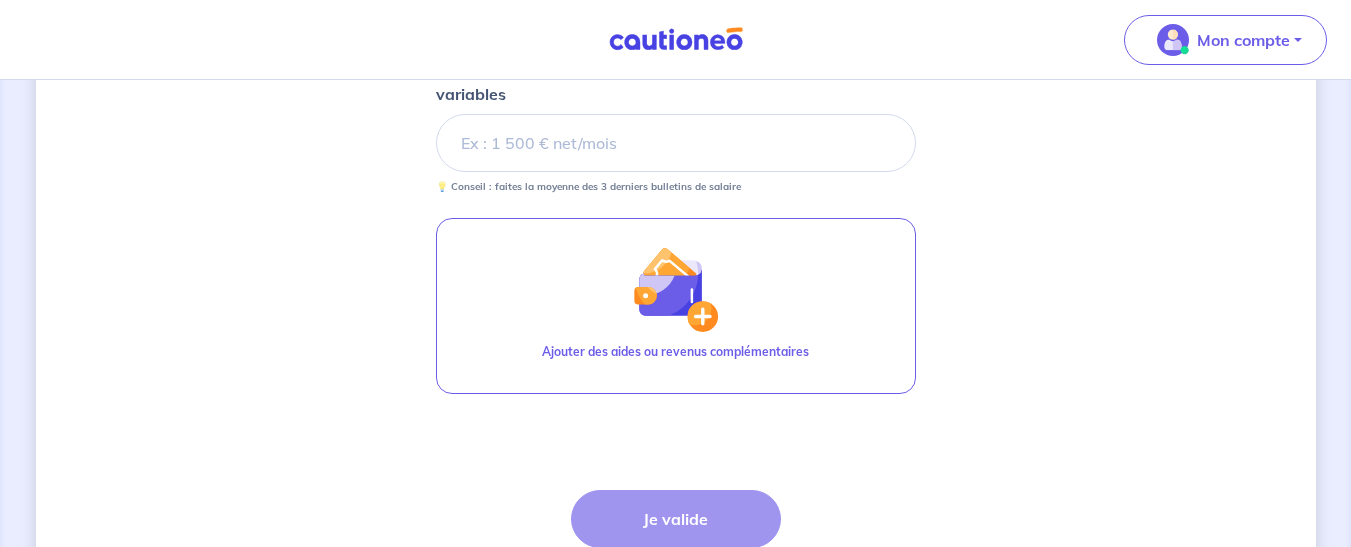 scroll, scrollTop: 840, scrollLeft: 0, axis: vertical 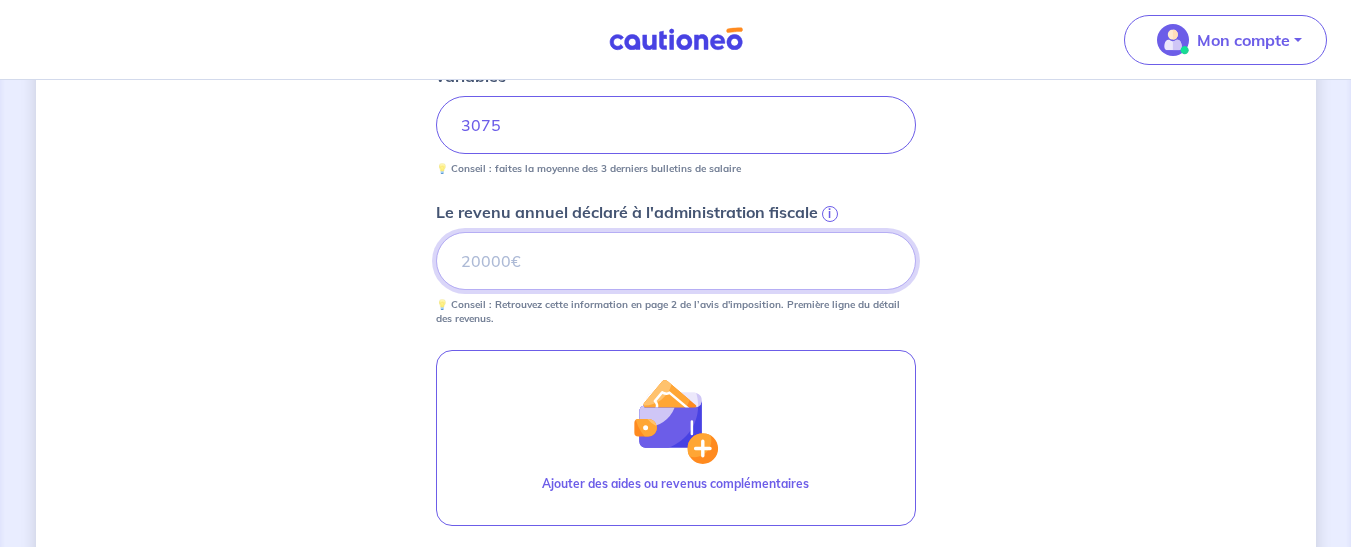 click on "Le revenu annuel déclaré à l'administration fiscale i" at bounding box center [676, 261] 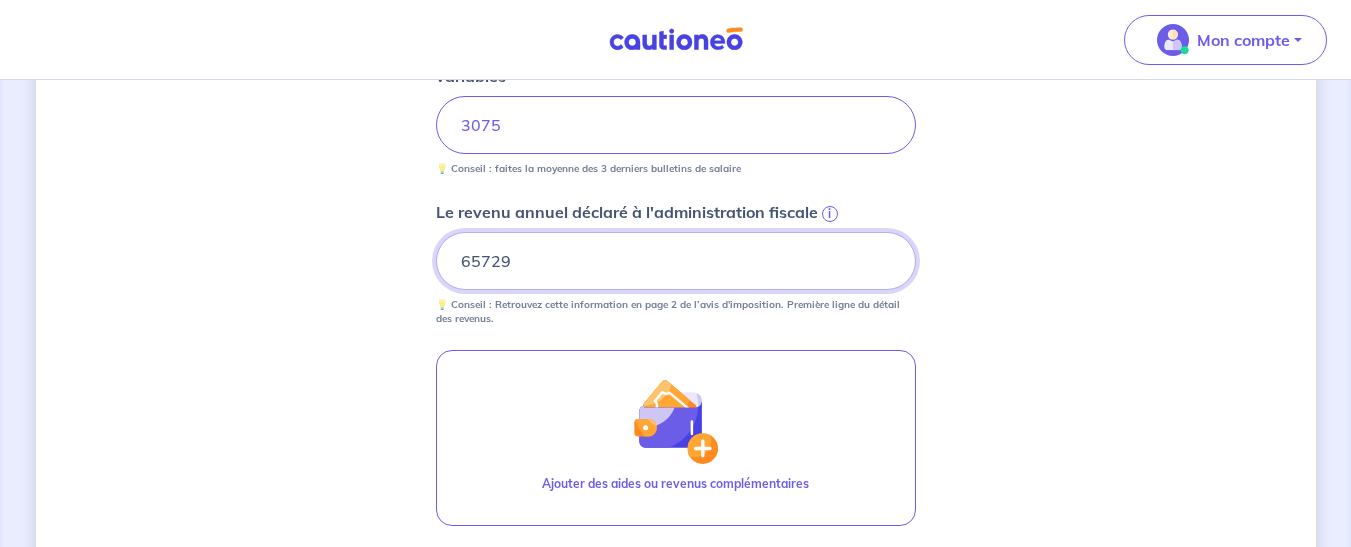 scroll, scrollTop: 880, scrollLeft: 0, axis: vertical 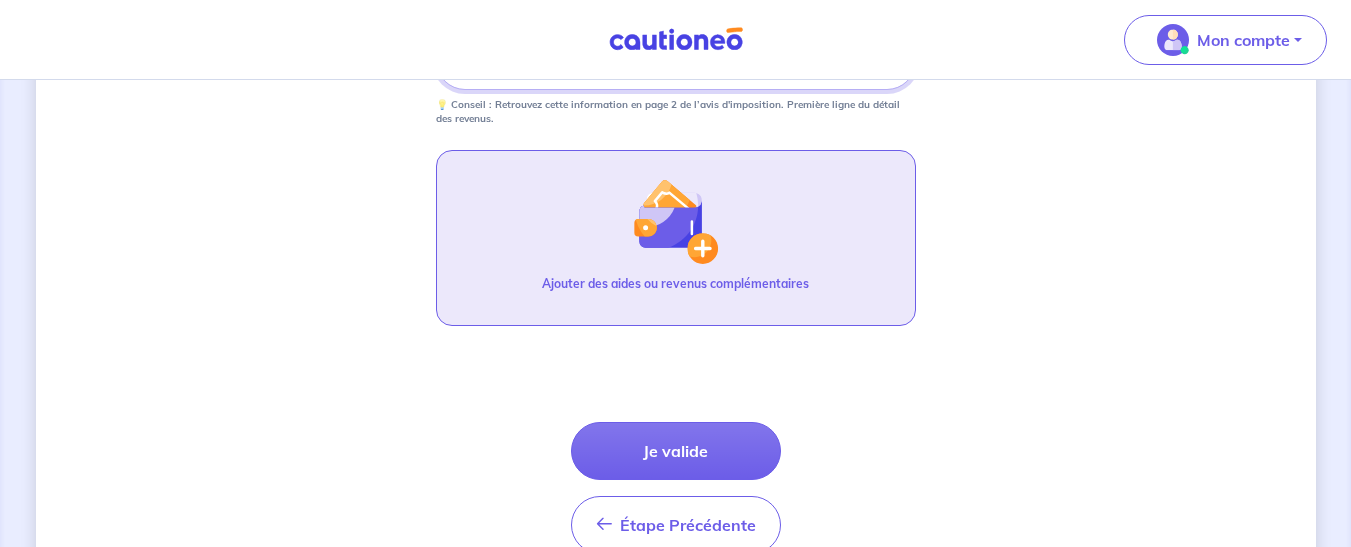 type on "65729" 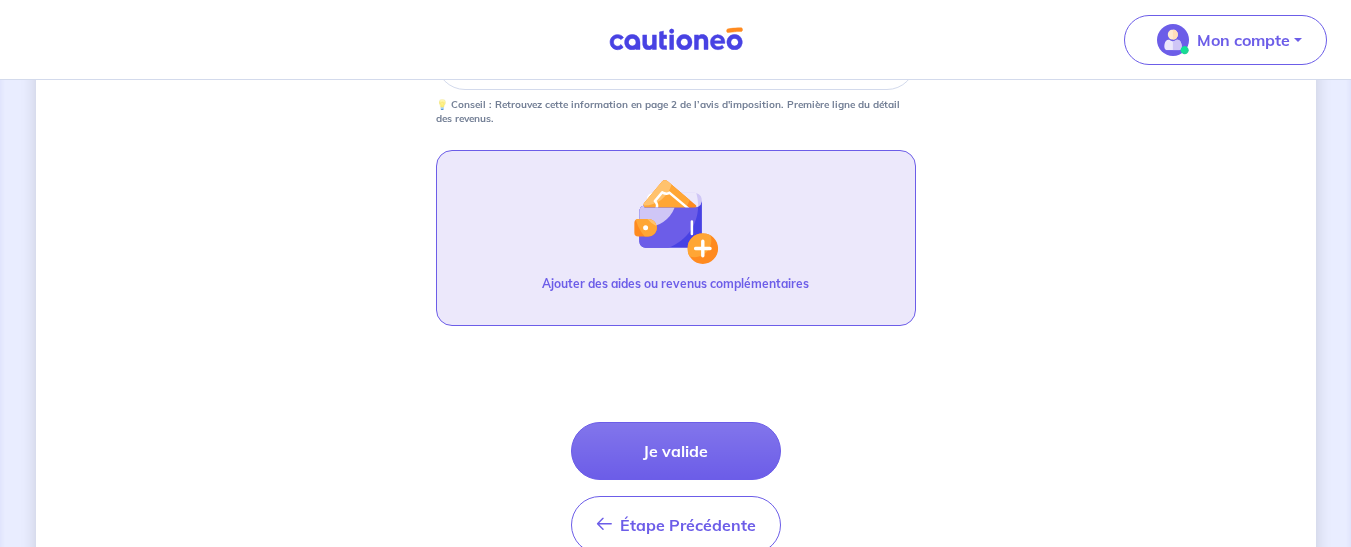 click on "Ajouter des aides ou revenus complémentaires" at bounding box center [676, 238] 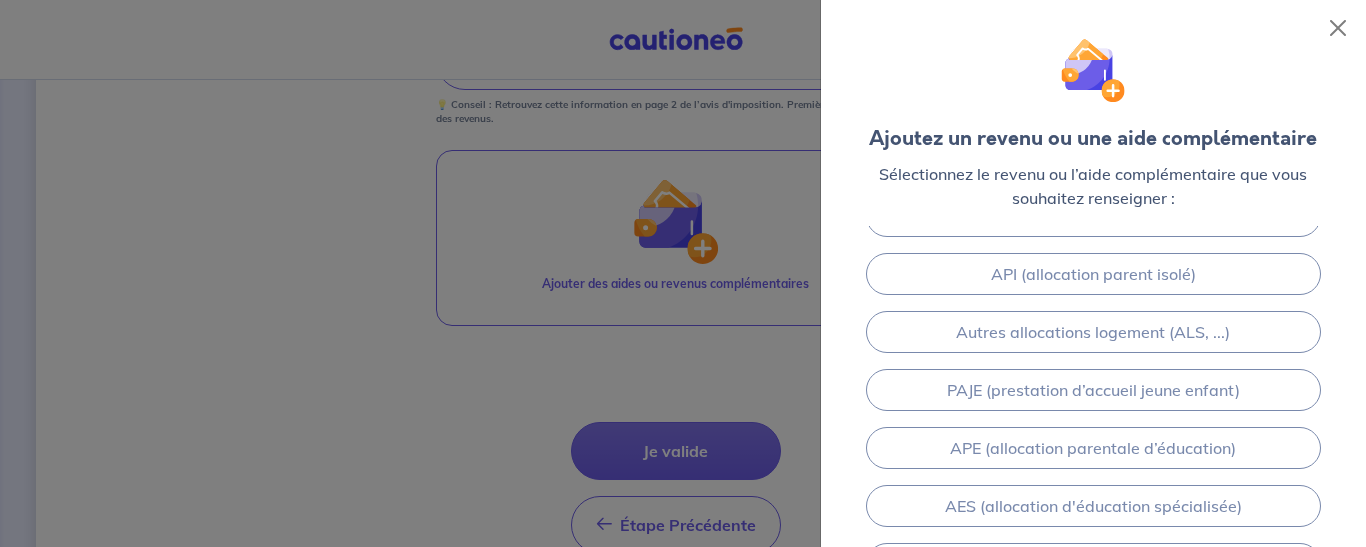 scroll, scrollTop: 393, scrollLeft: 0, axis: vertical 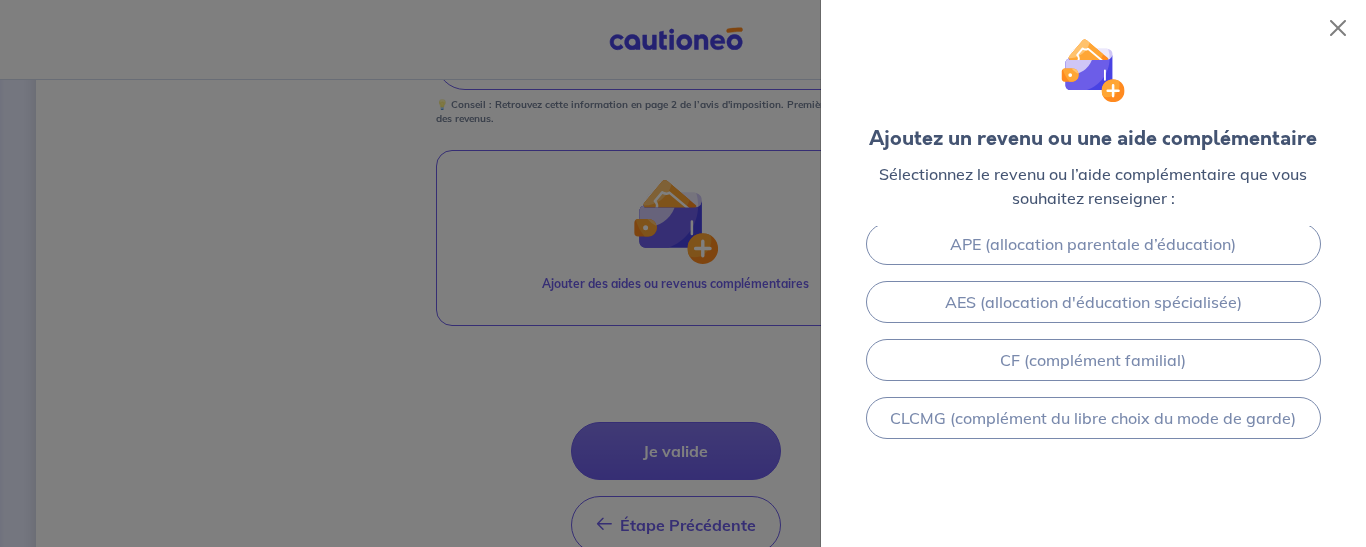 click at bounding box center (683, 273) 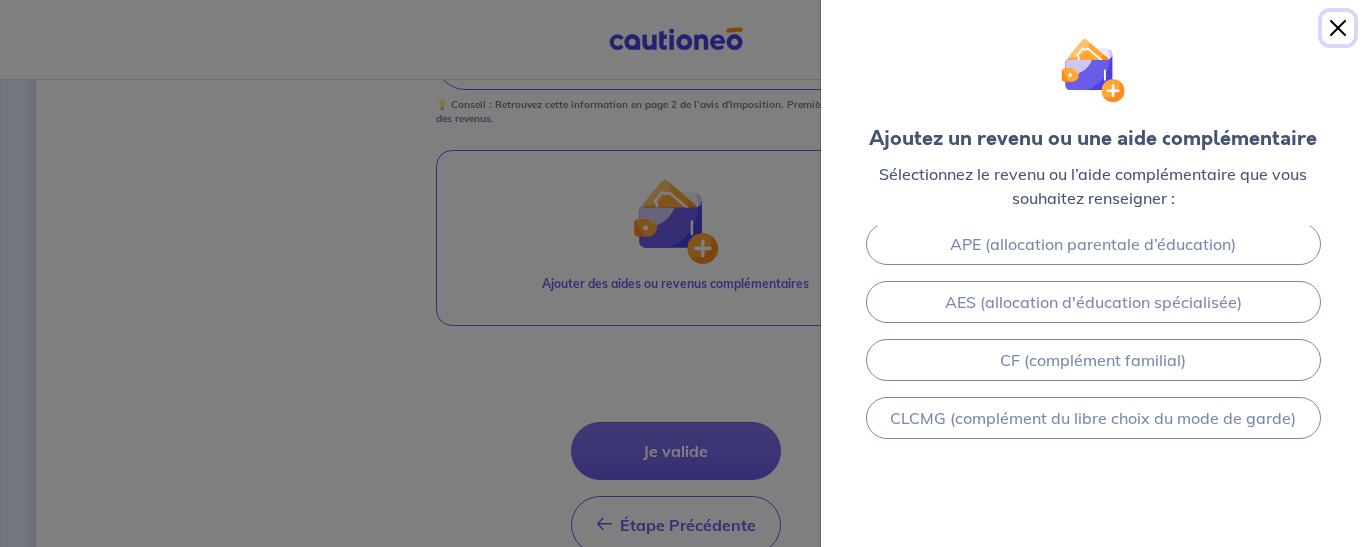 click at bounding box center (1338, 28) 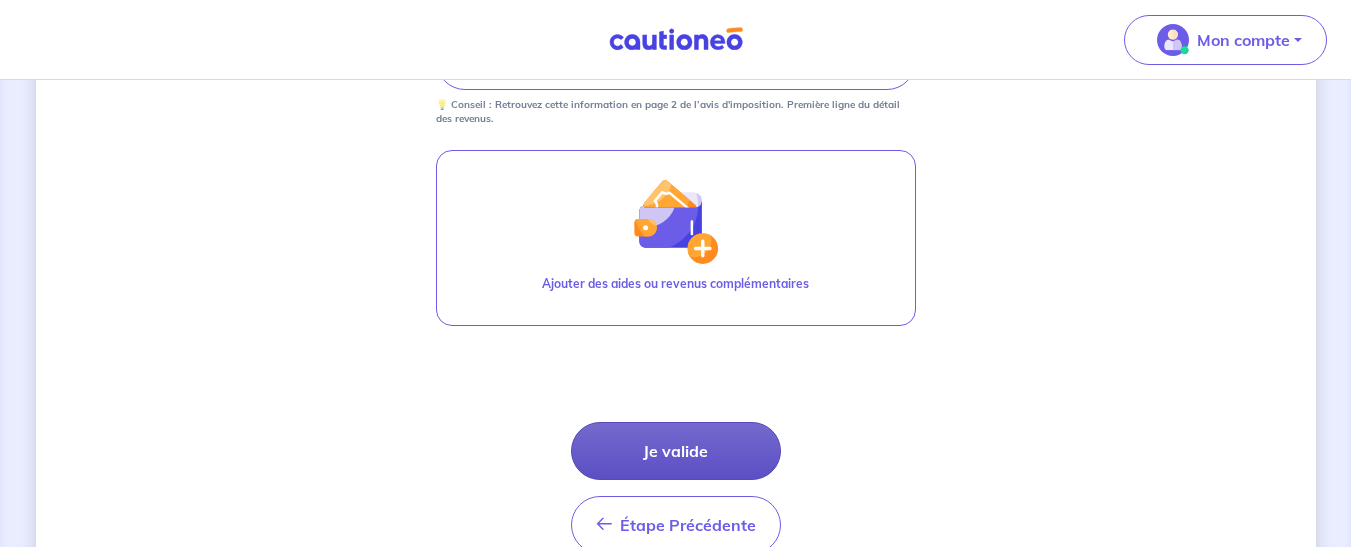 click on "Je valide" at bounding box center [676, 451] 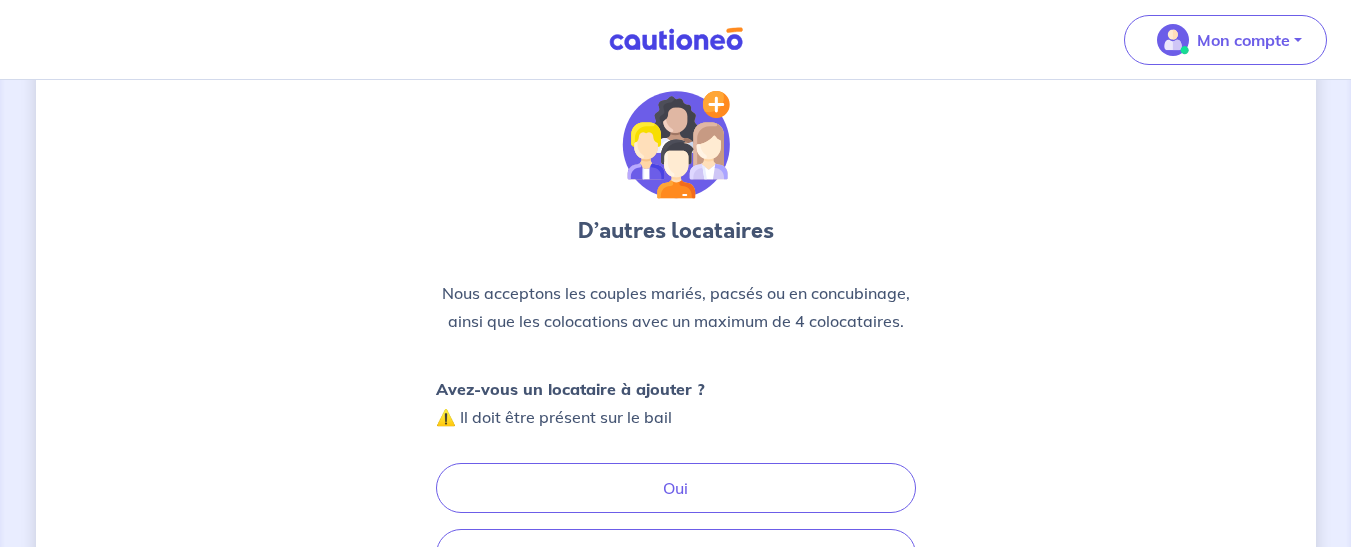 scroll, scrollTop: 0, scrollLeft: 0, axis: both 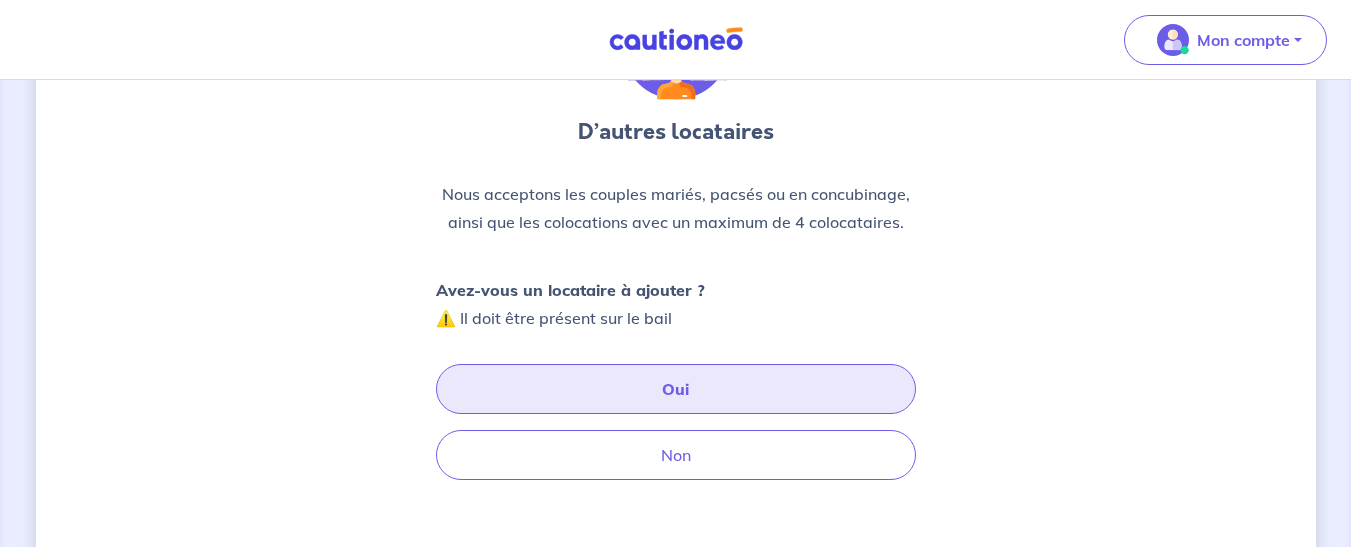 click on "Oui" at bounding box center (676, 389) 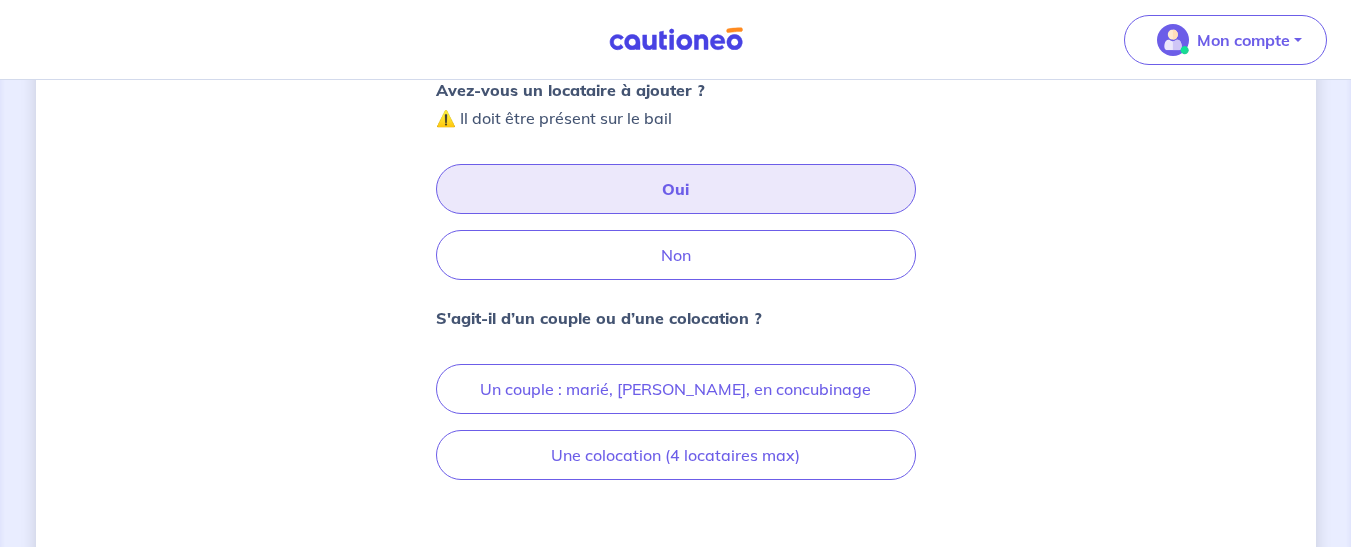 scroll, scrollTop: 400, scrollLeft: 0, axis: vertical 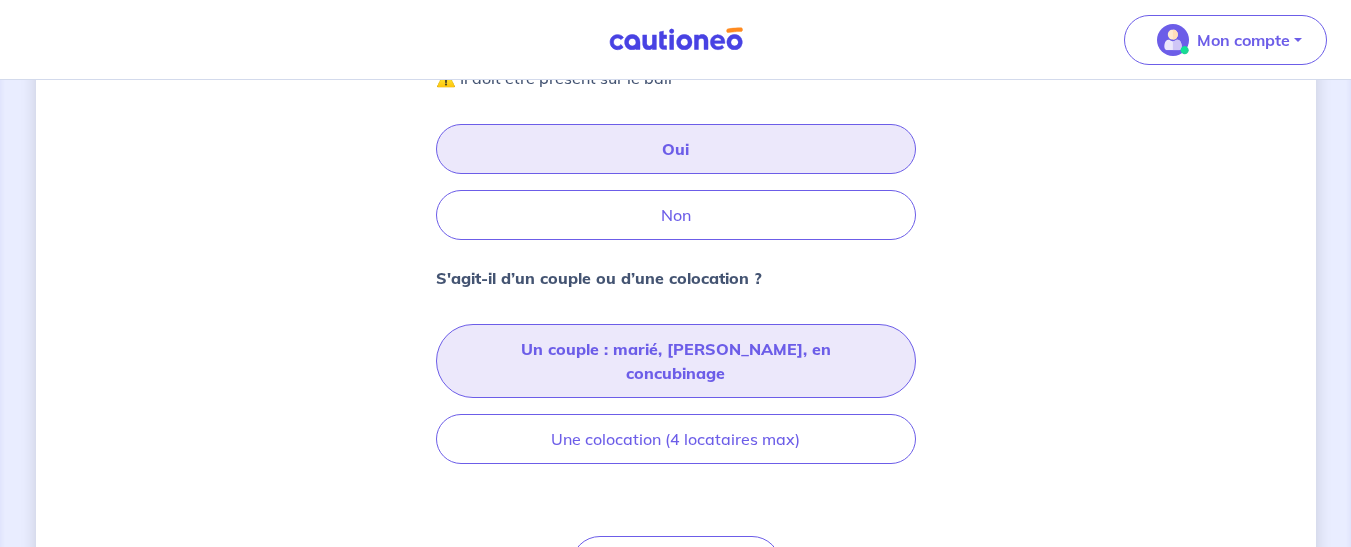 click on "Un couple : marié, pacsé, en concubinage" at bounding box center (676, 361) 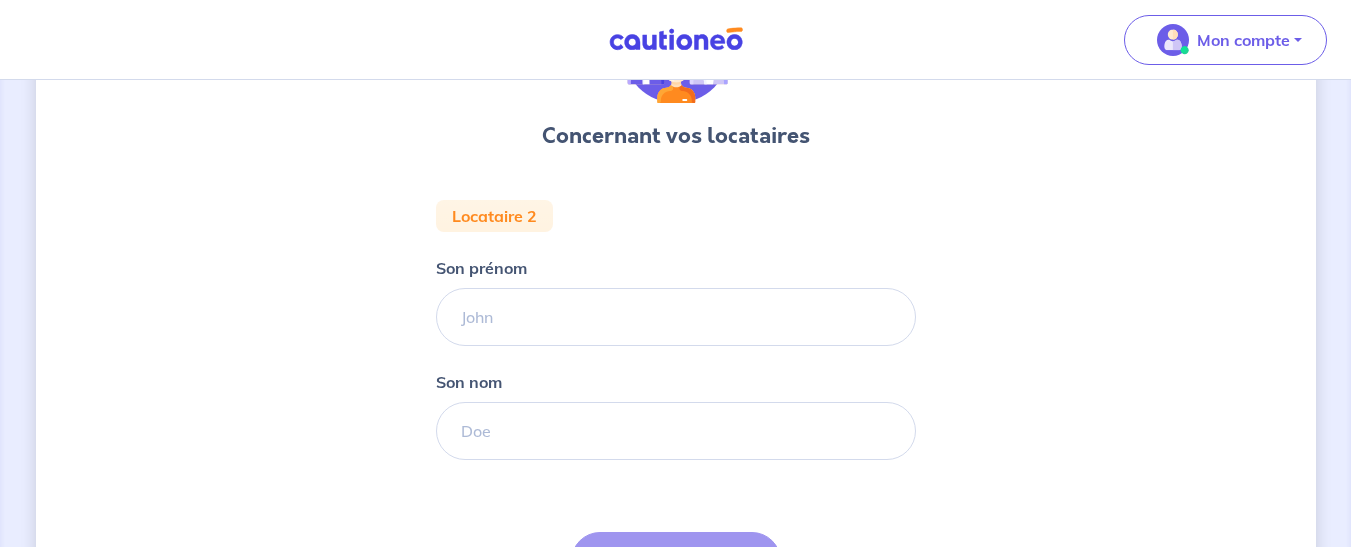 scroll, scrollTop: 160, scrollLeft: 0, axis: vertical 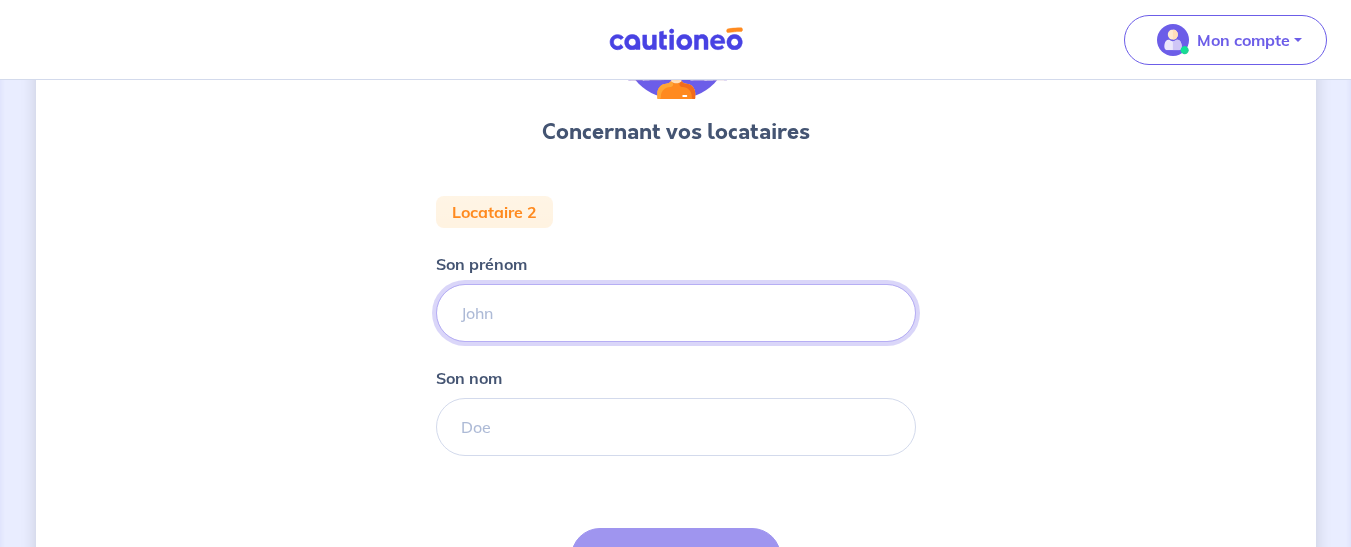 click on "Son prénom" at bounding box center [676, 313] 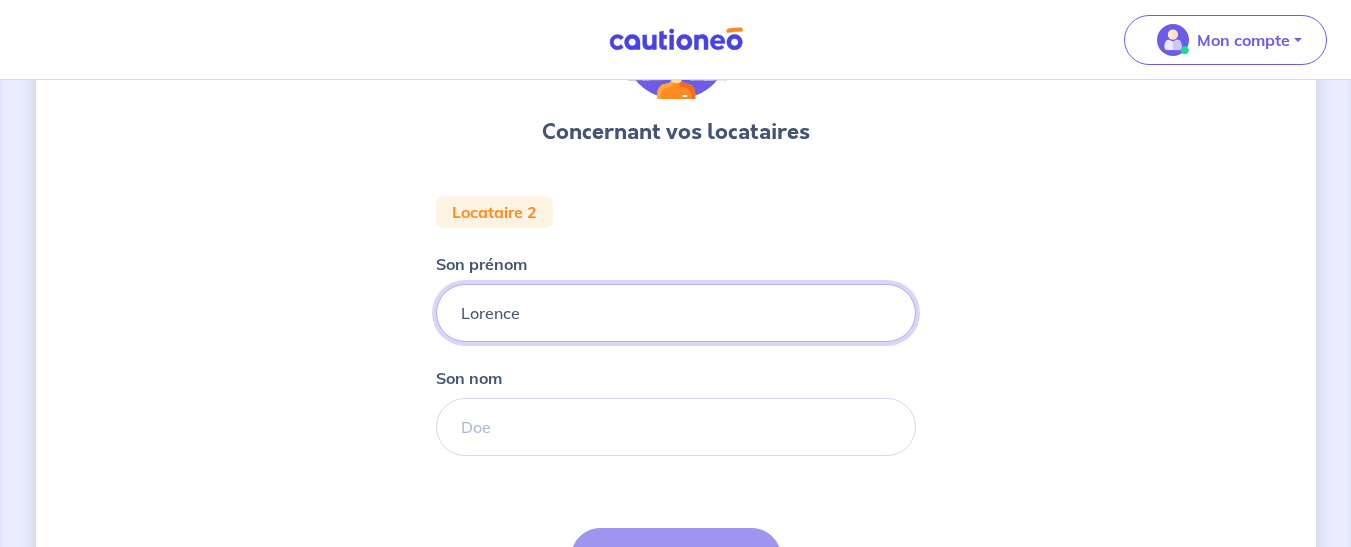 type on "Lorence" 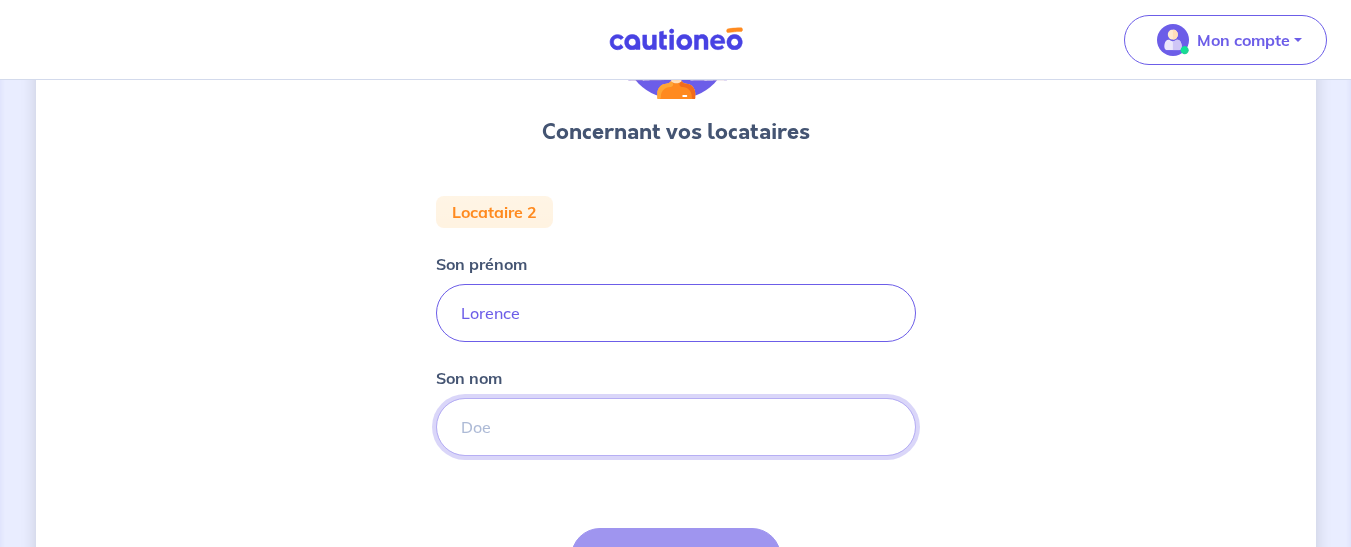 click on "Son nom" at bounding box center [676, 427] 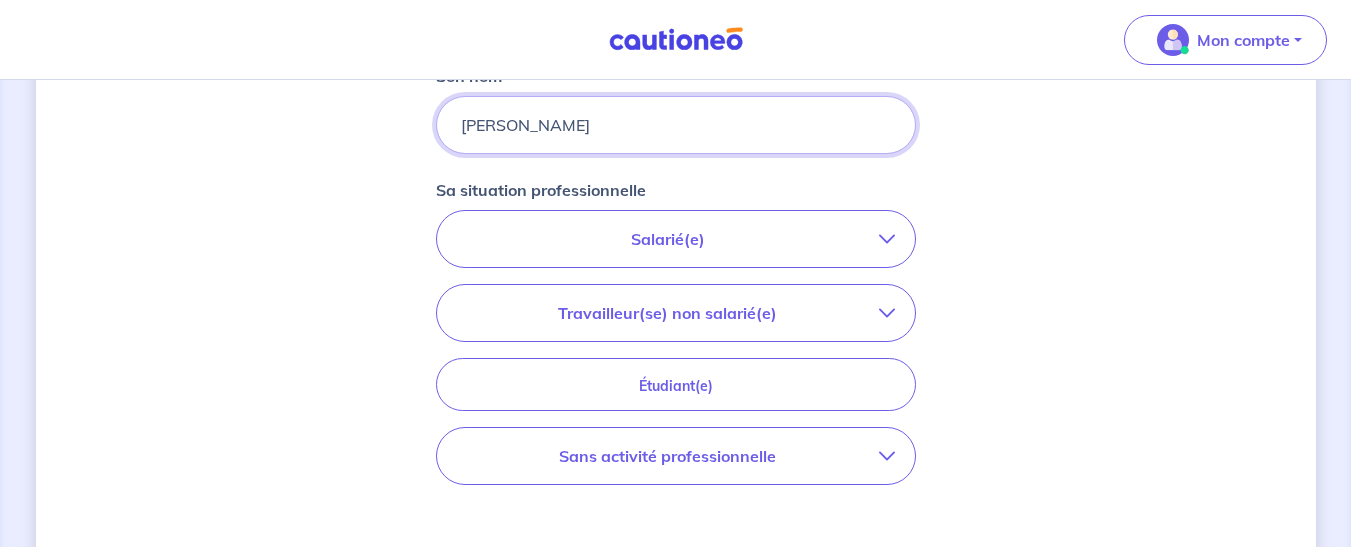 scroll, scrollTop: 480, scrollLeft: 0, axis: vertical 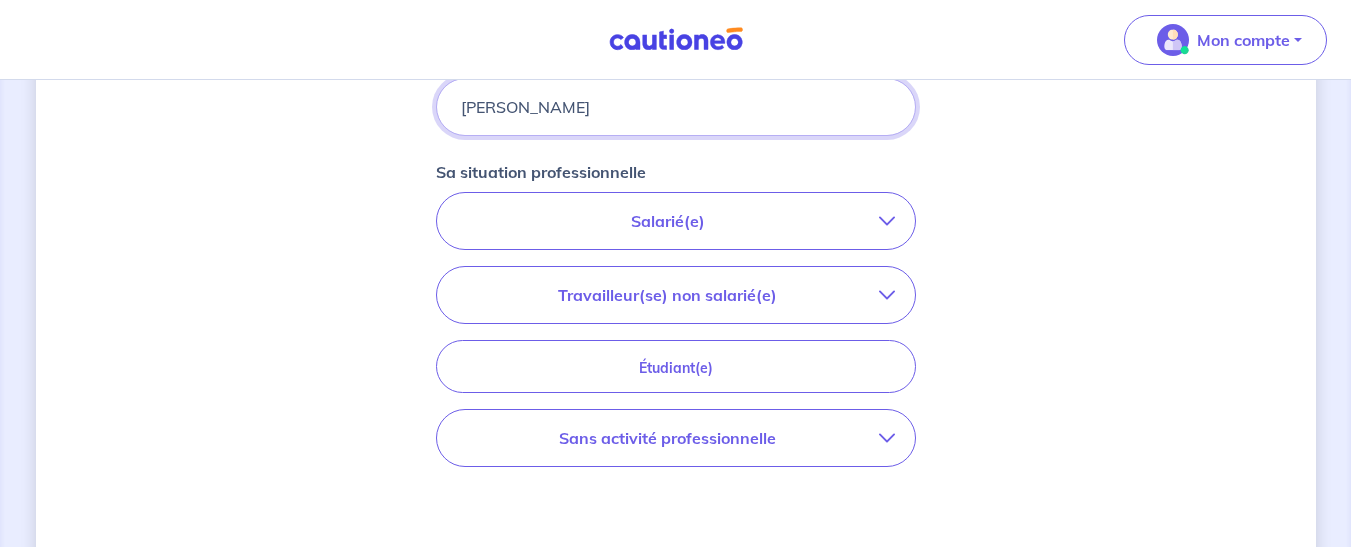 type on "jean-francois" 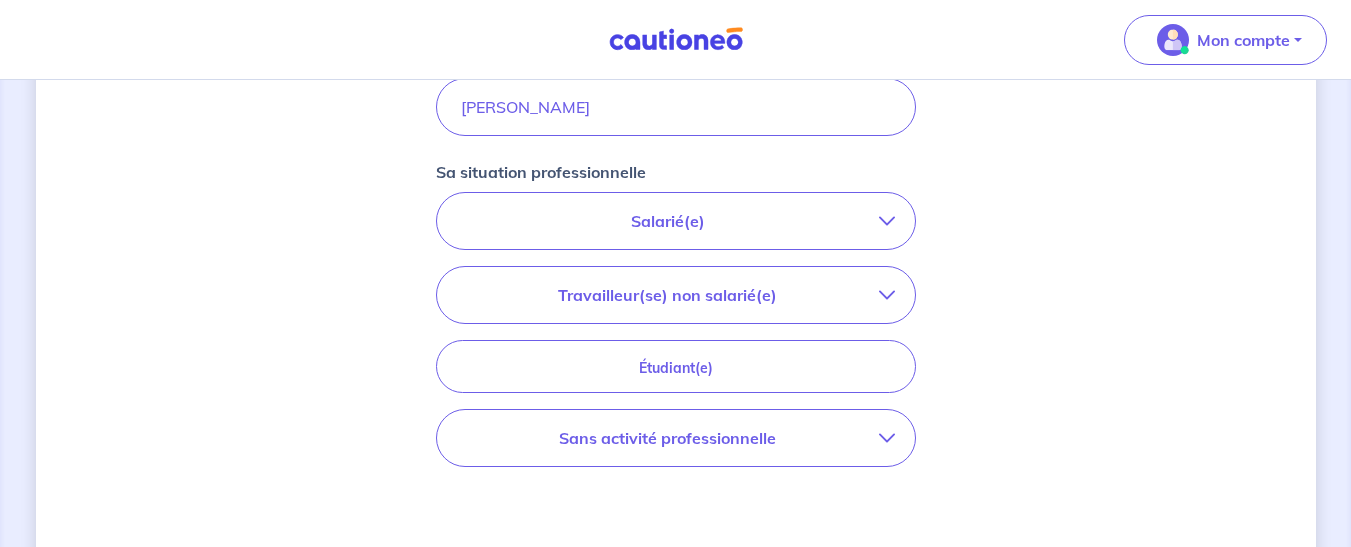 click on "Salarié(e)" at bounding box center (676, 221) 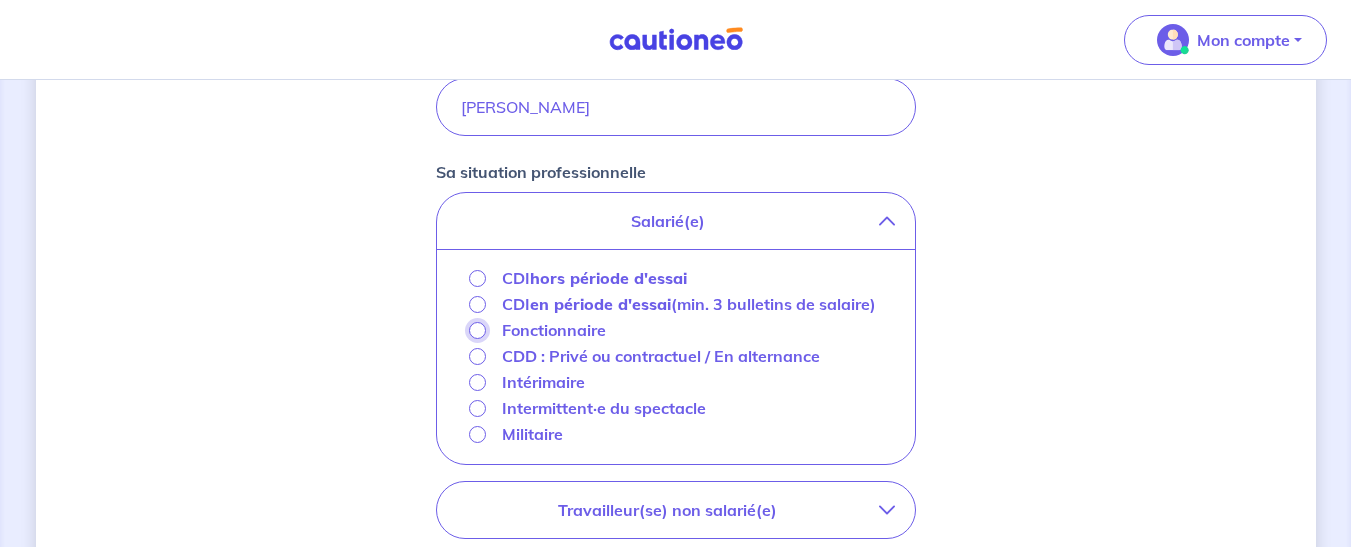click on "Fonctionnaire" at bounding box center (477, 330) 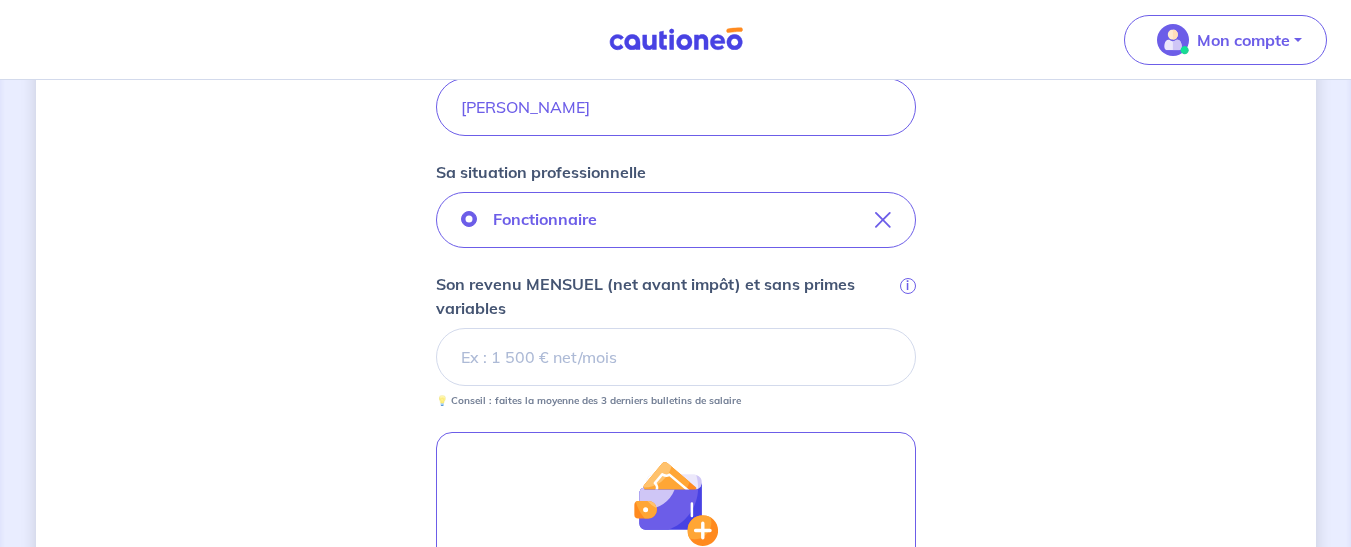 click on "Son revenu MENSUEL (net avant impôt) et sans primes variables i" at bounding box center (676, 357) 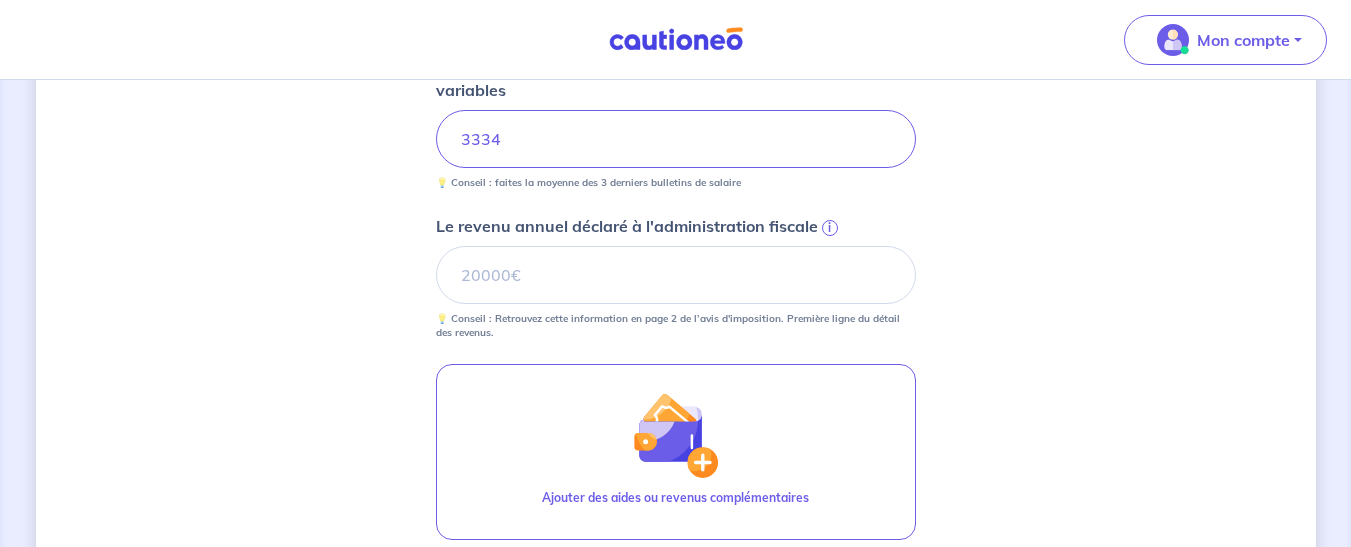 scroll, scrollTop: 720, scrollLeft: 0, axis: vertical 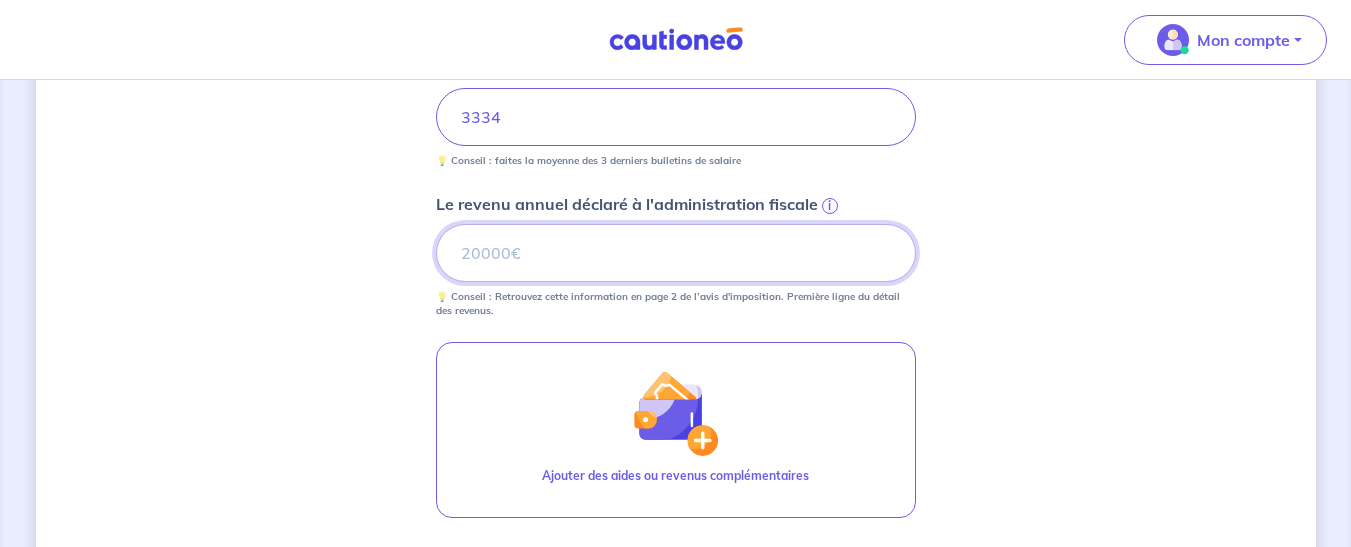 click on "Le revenu annuel déclaré à l'administration fiscale i" at bounding box center [676, 253] 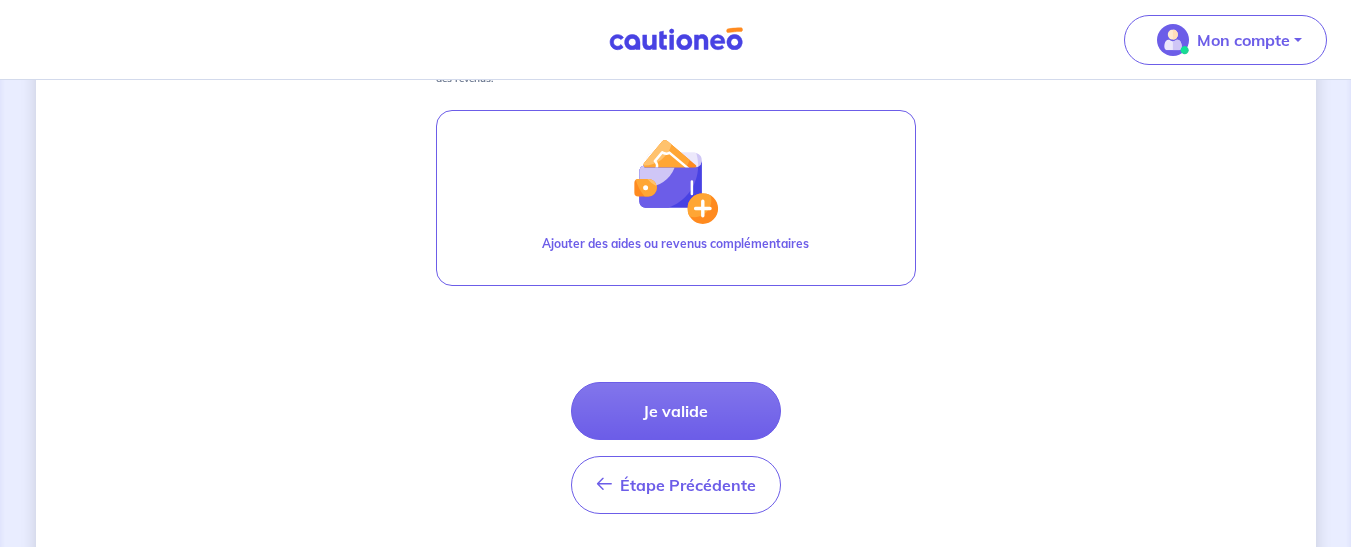 scroll, scrollTop: 960, scrollLeft: 0, axis: vertical 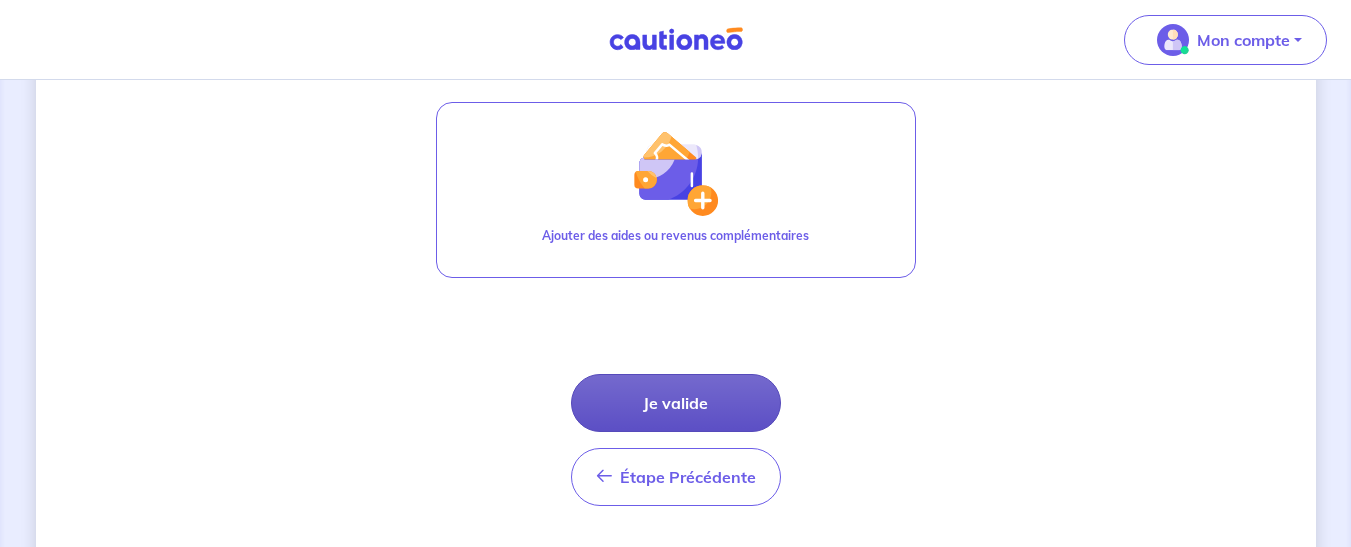 type on "65729" 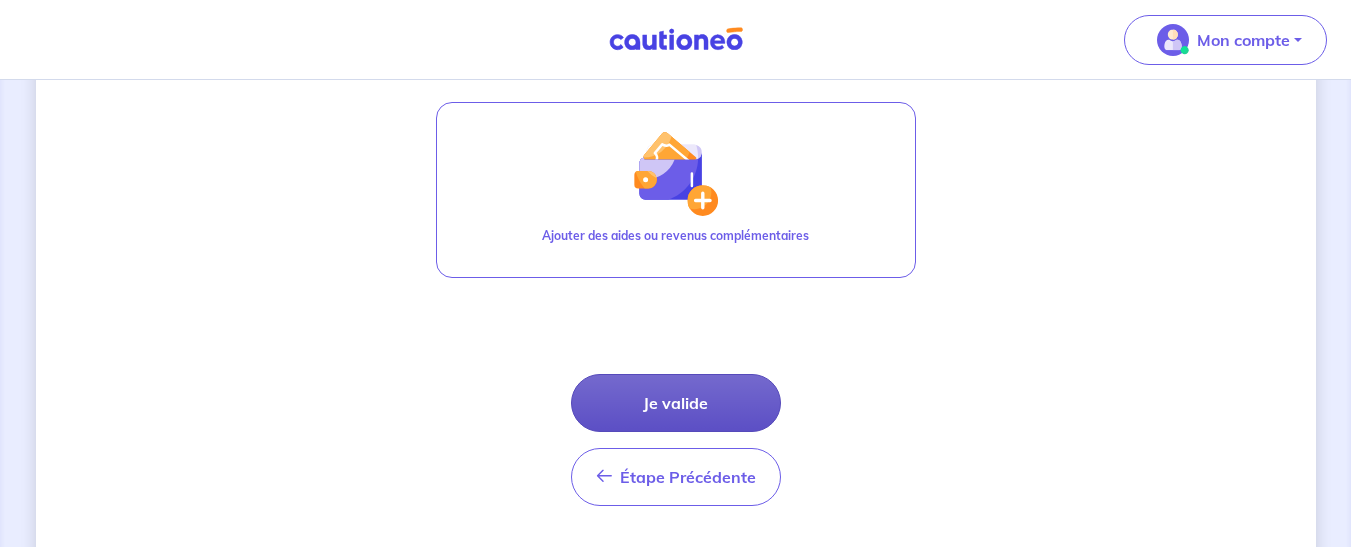 click on "Je valide" at bounding box center [676, 403] 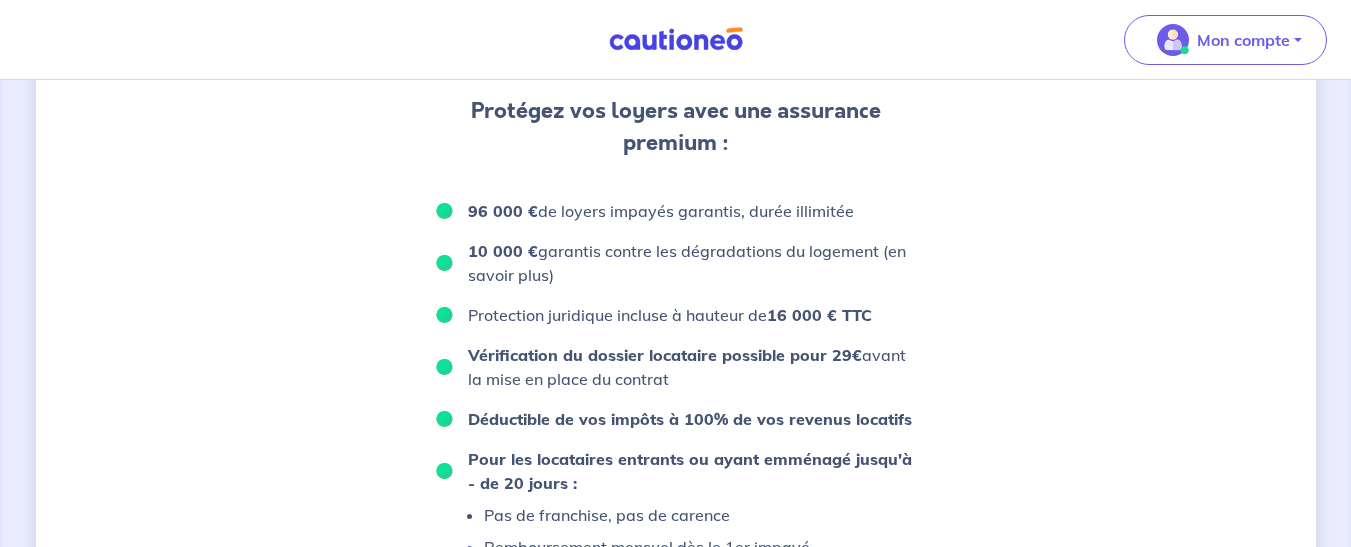 scroll, scrollTop: 319, scrollLeft: 0, axis: vertical 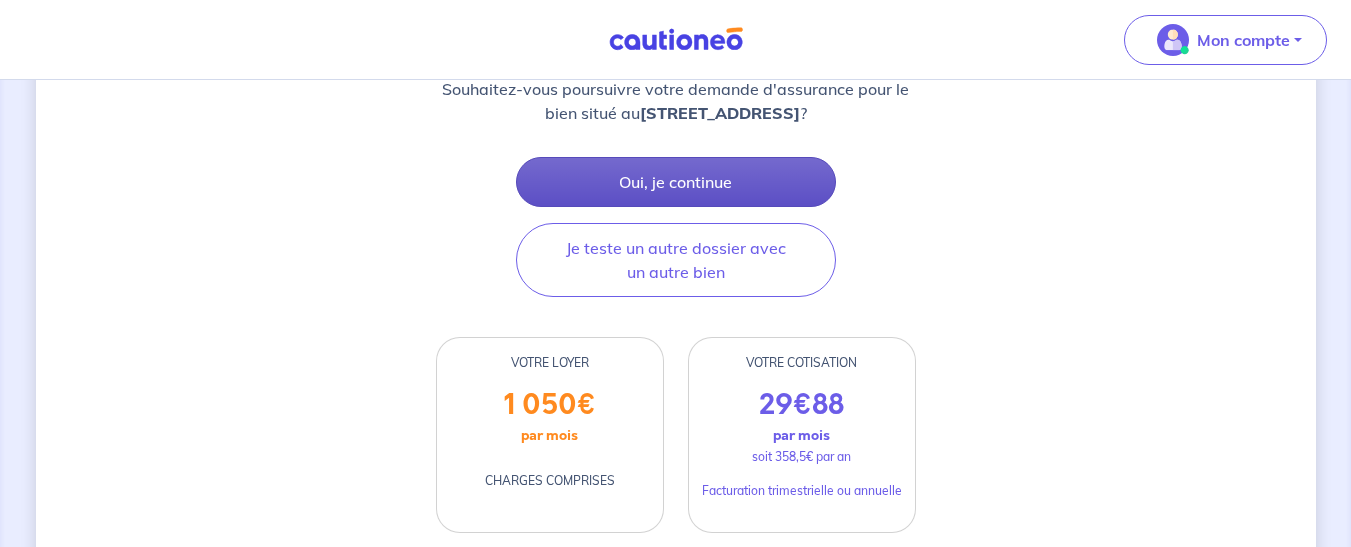 click on "Oui, je continue" at bounding box center [676, 182] 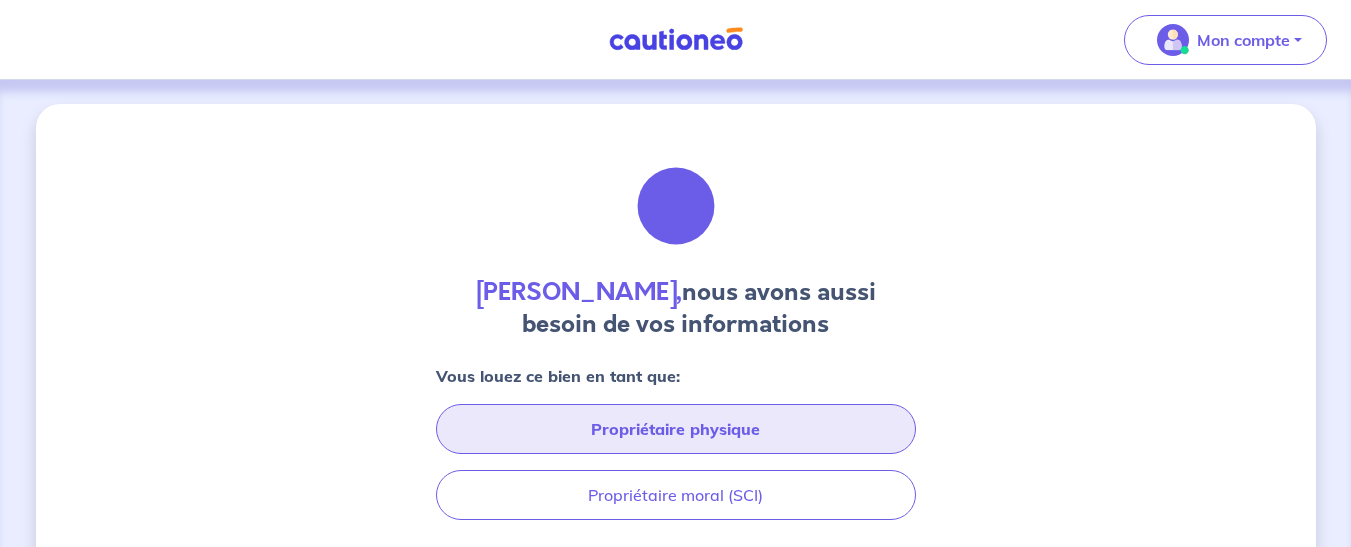 click on "Propriétaire physique" at bounding box center (676, 429) 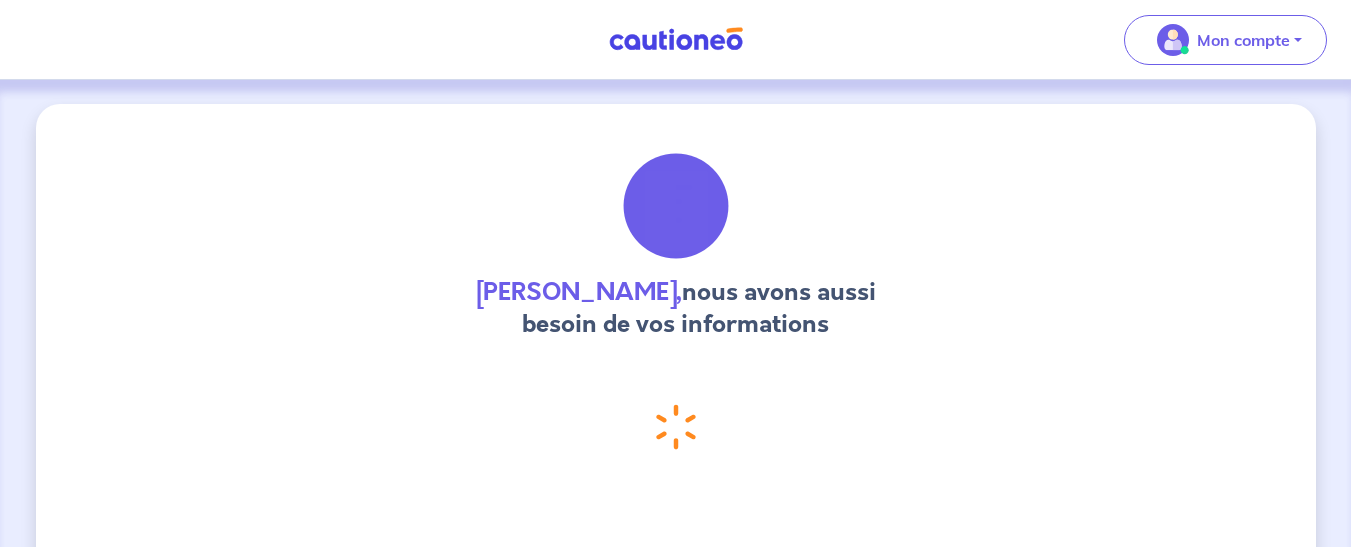 select on "GF" 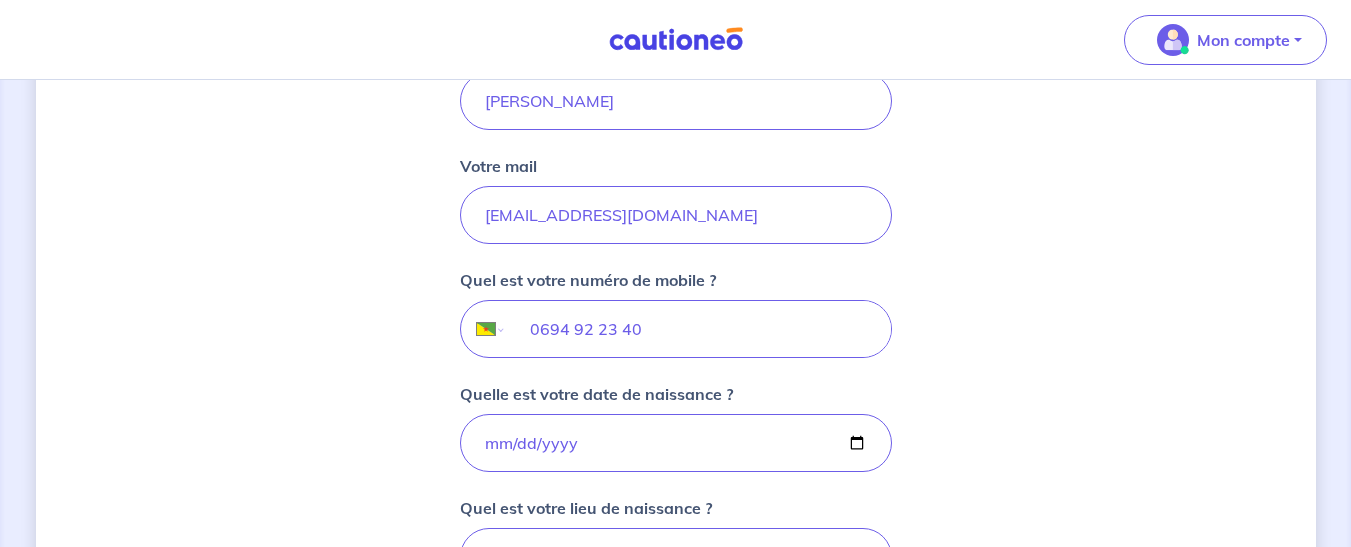 scroll, scrollTop: 616, scrollLeft: 0, axis: vertical 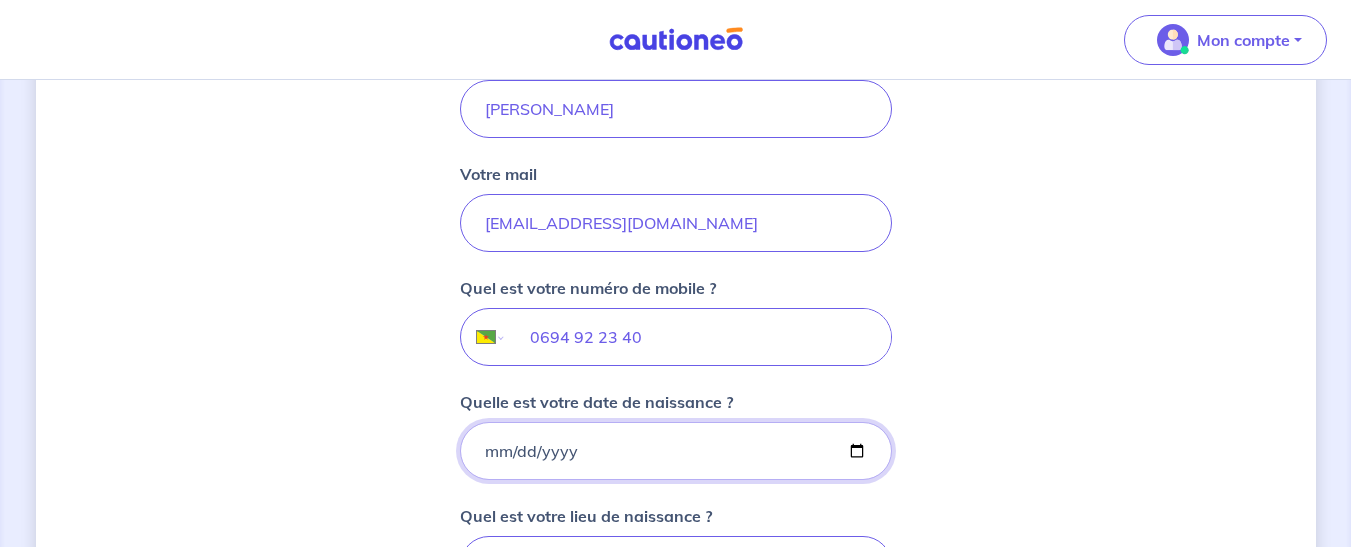 click on "1998-08-24" at bounding box center [676, 451] 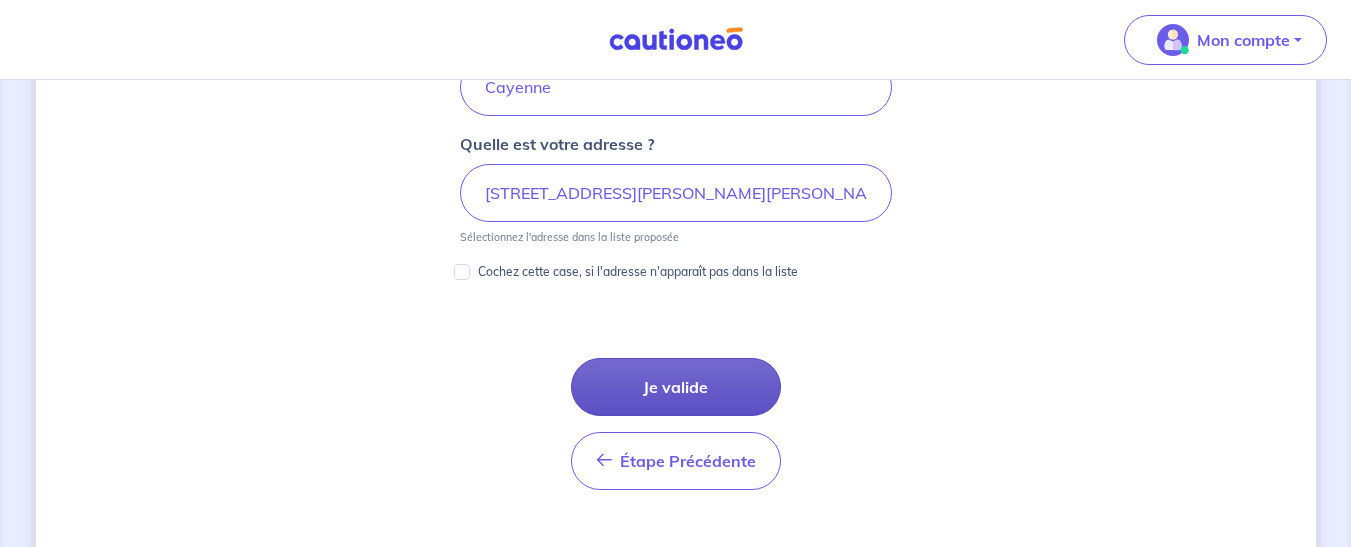 click on "Je valide" at bounding box center [676, 387] 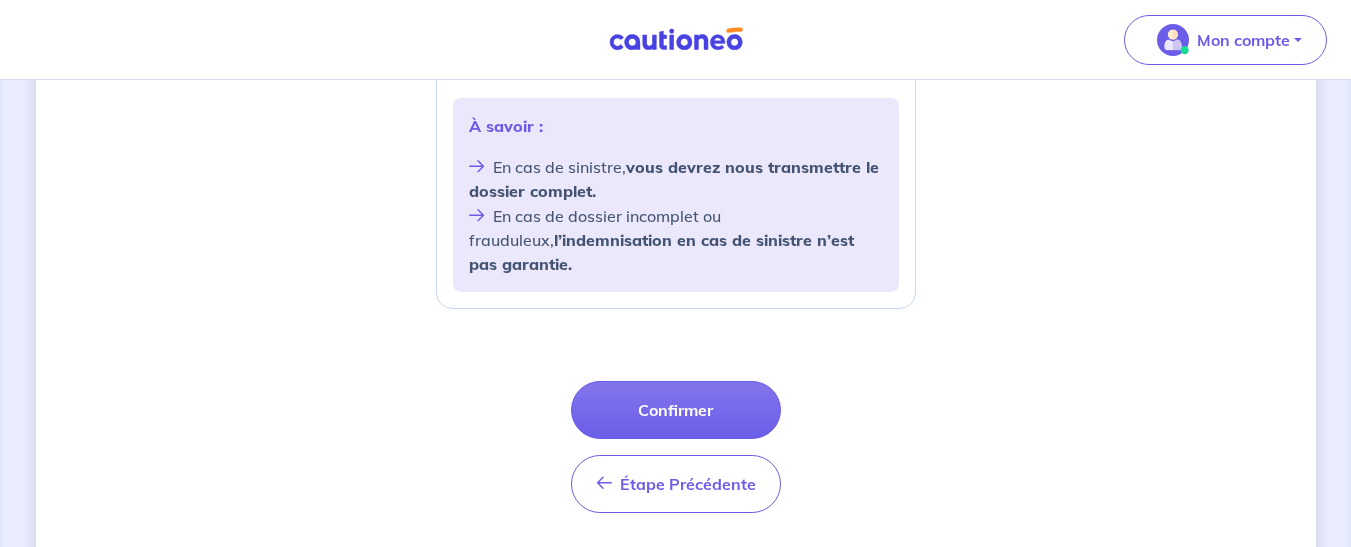 scroll, scrollTop: 920, scrollLeft: 0, axis: vertical 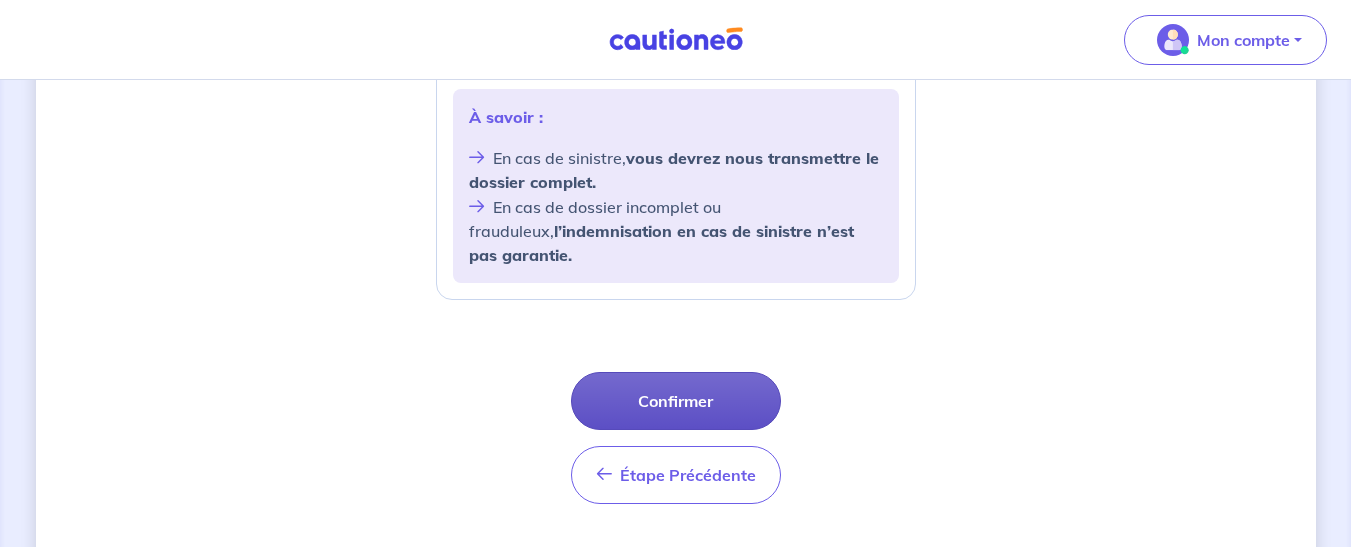 click on "Confirmer" at bounding box center [676, 401] 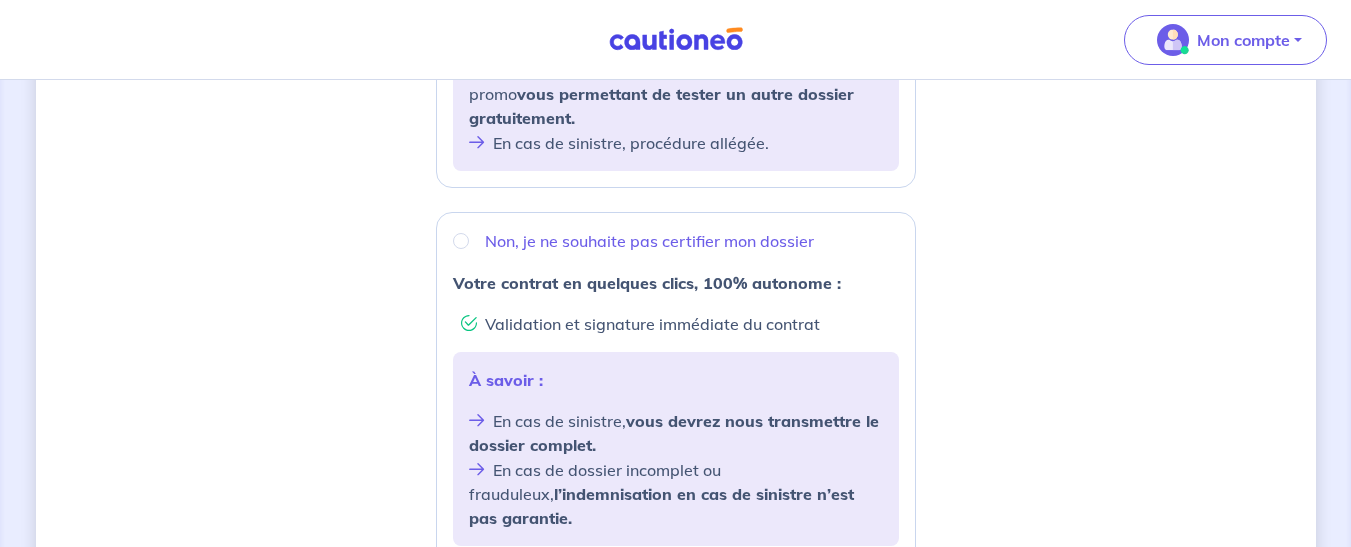 scroll, scrollTop: 640, scrollLeft: 0, axis: vertical 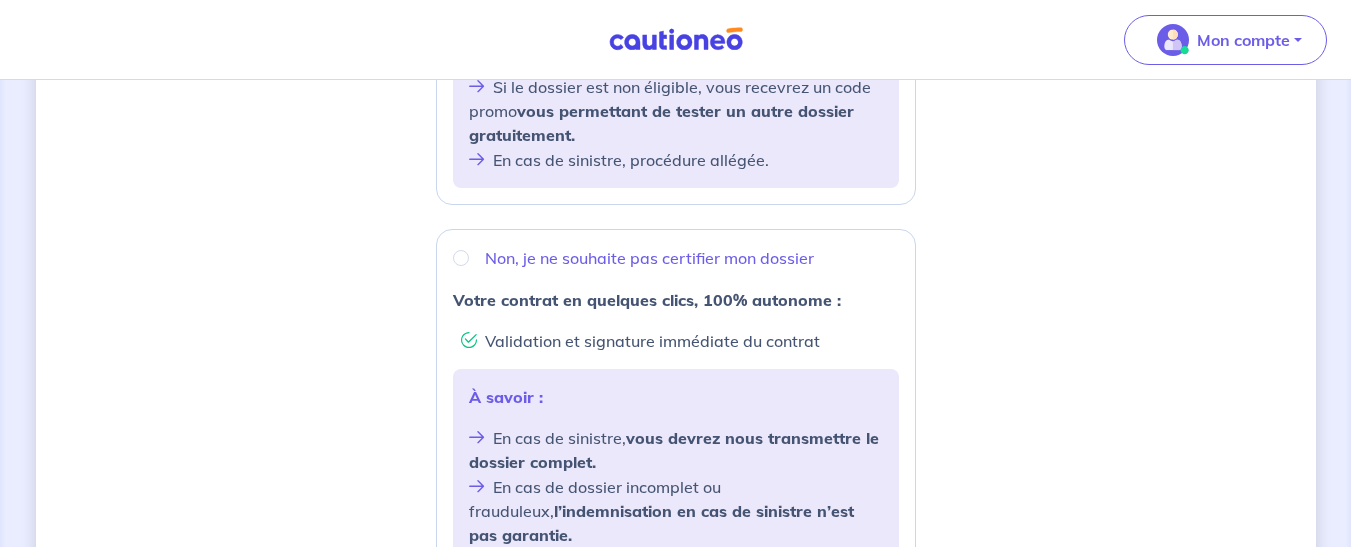 click on "Non, je ne souhaite pas certifier mon dossier" at bounding box center (676, 258) 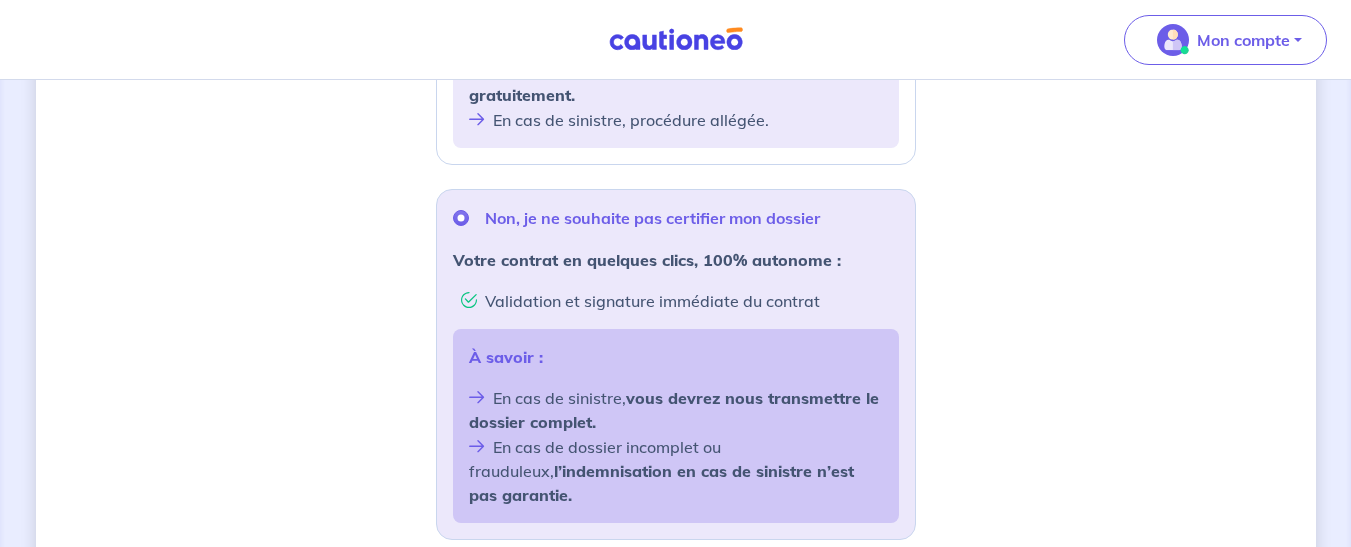 scroll, scrollTop: 949, scrollLeft: 0, axis: vertical 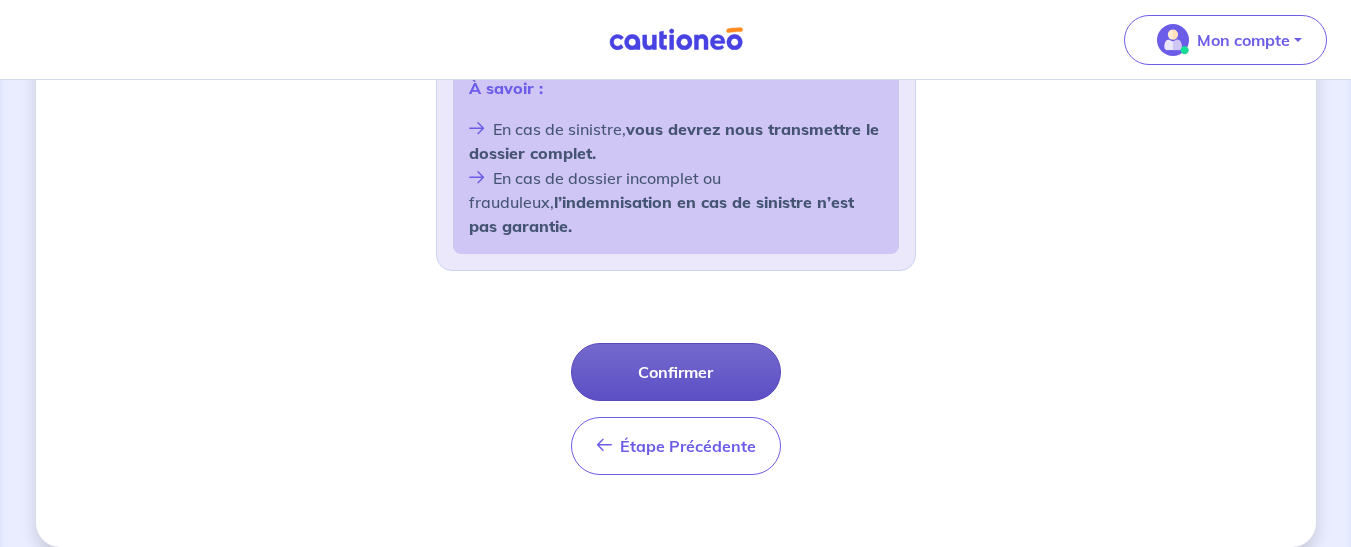 click on "Confirmer" at bounding box center [676, 372] 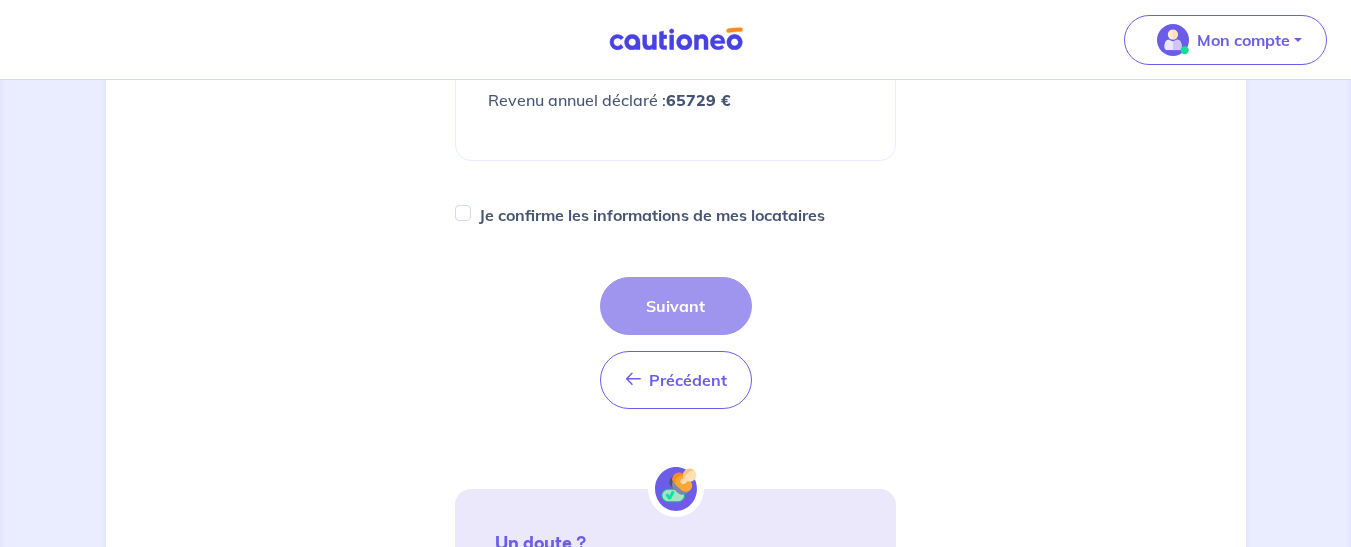 scroll, scrollTop: 760, scrollLeft: 0, axis: vertical 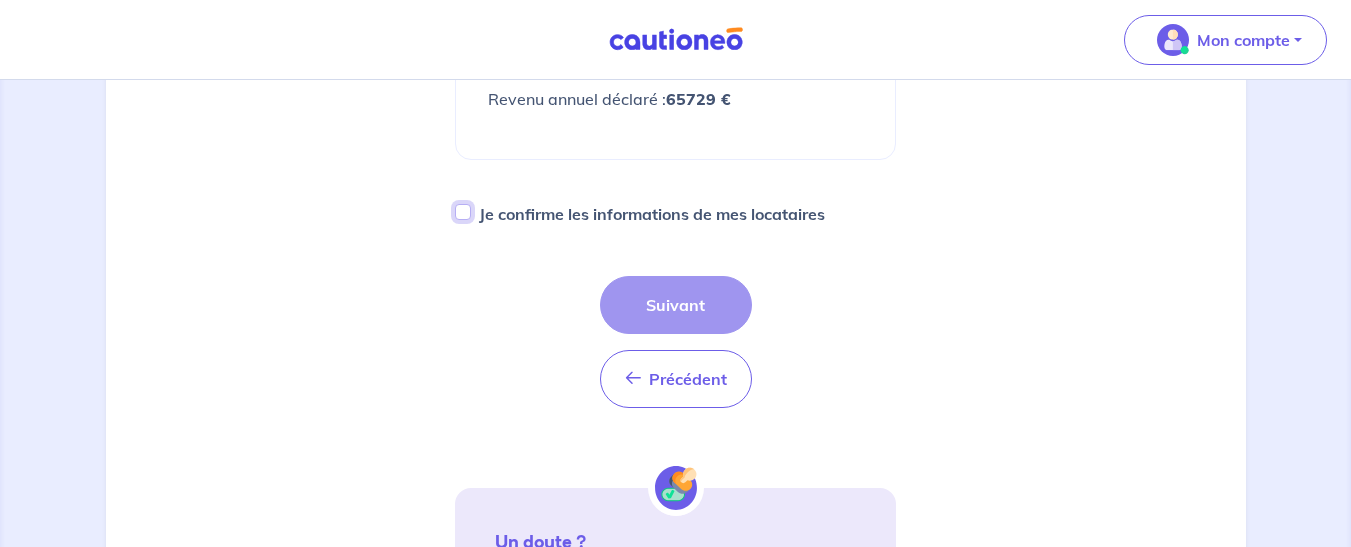 click on "Je confirme les informations de mes locataires" at bounding box center (463, 212) 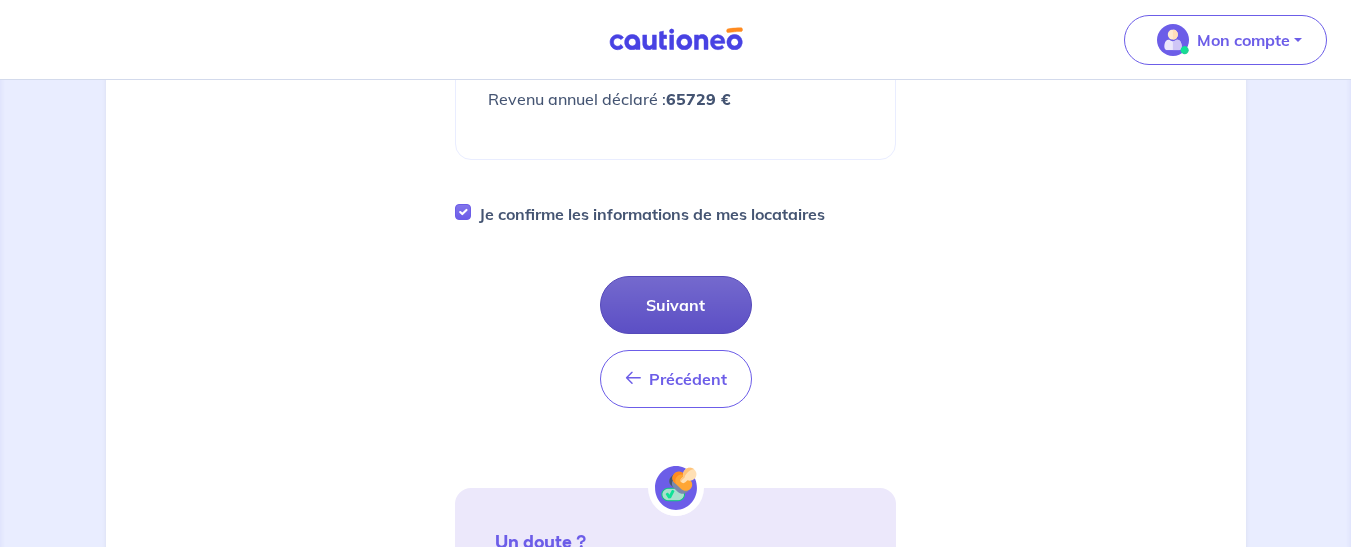 click on "Suivant" at bounding box center (676, 305) 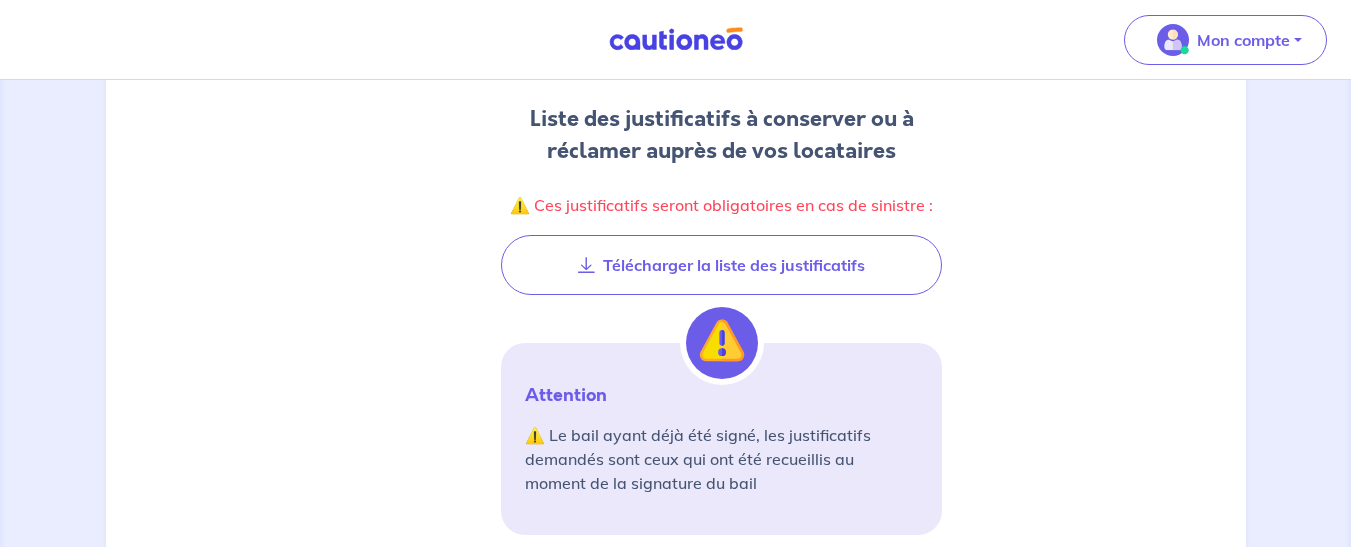scroll, scrollTop: 240, scrollLeft: 0, axis: vertical 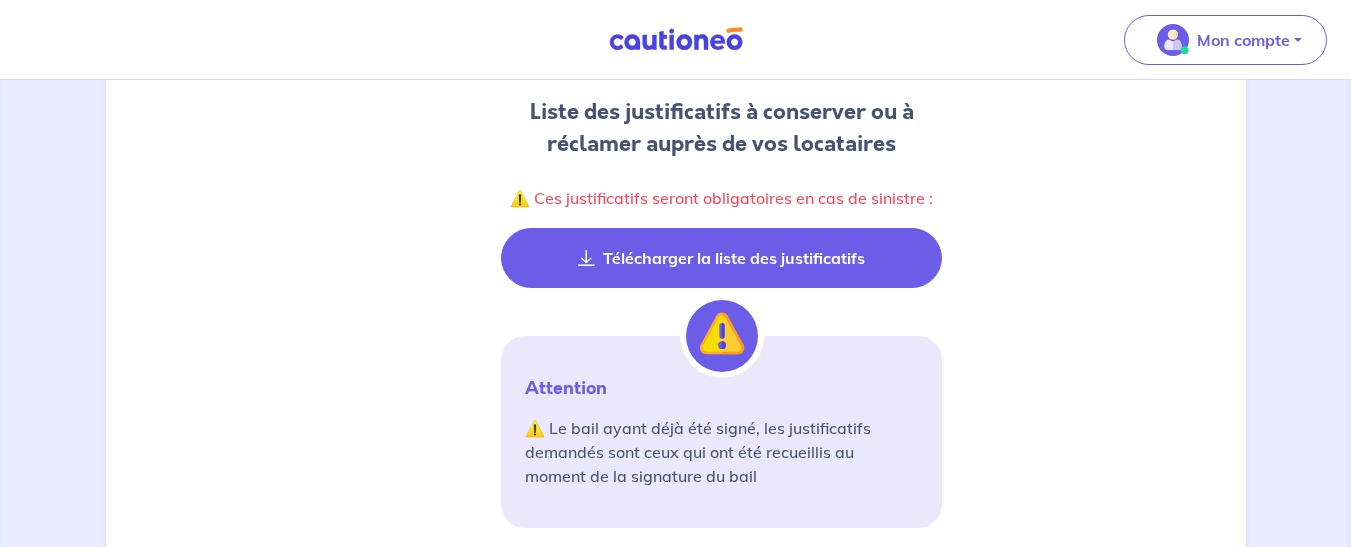 click on "Télécharger la liste des justificatifs" at bounding box center (721, 258) 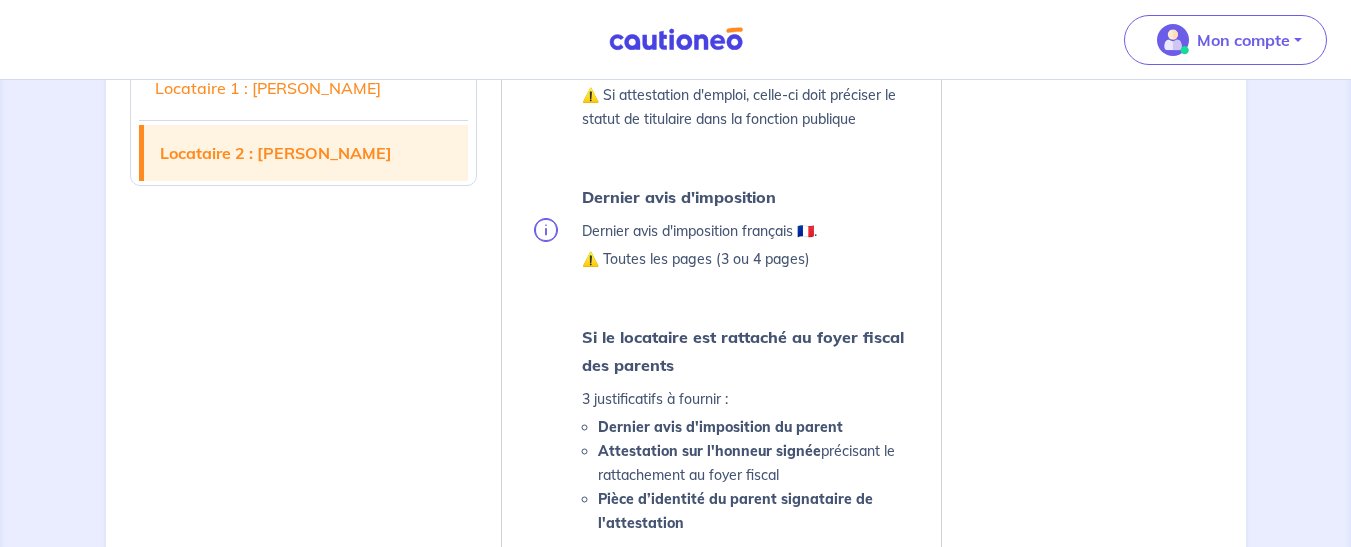 scroll, scrollTop: 2630, scrollLeft: 0, axis: vertical 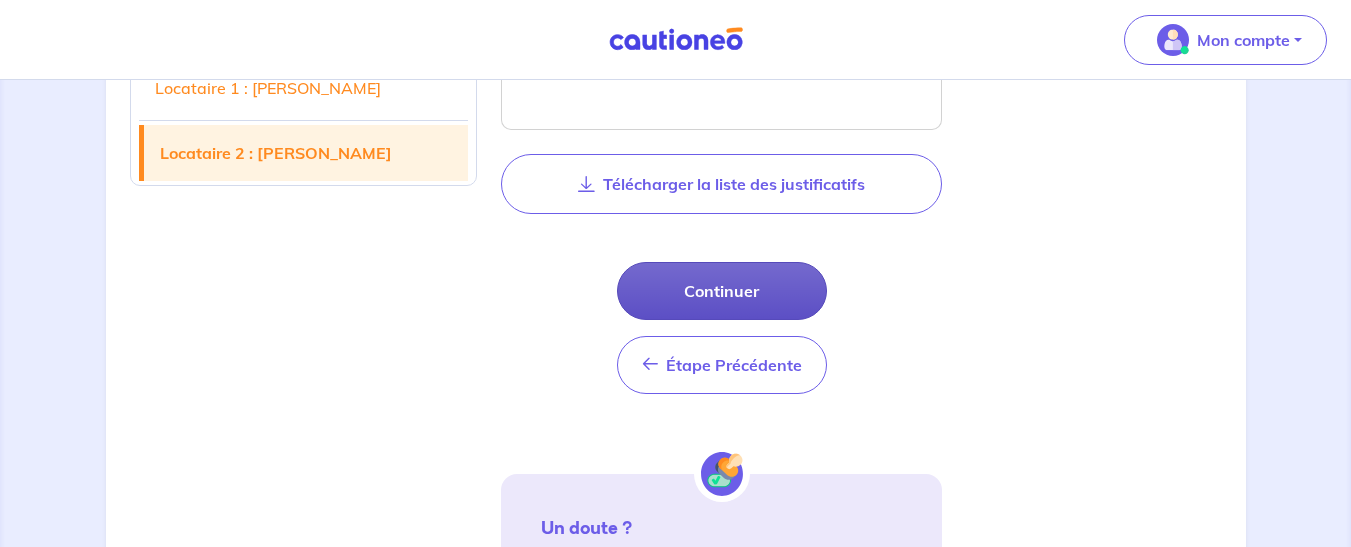 click on "Continuer" at bounding box center [722, 291] 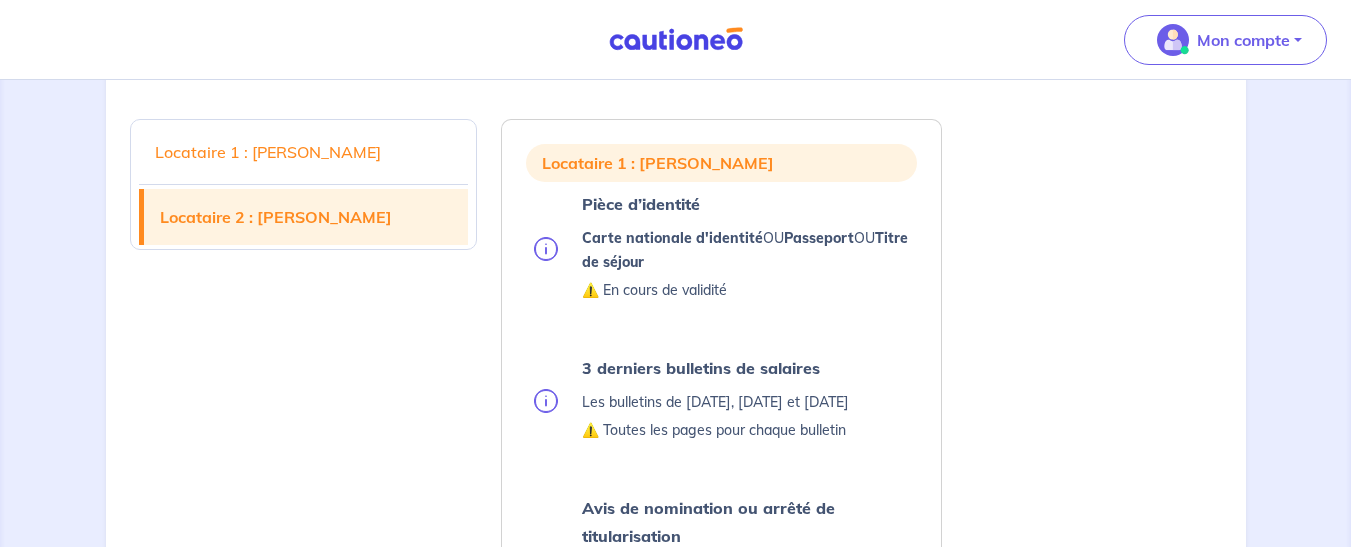 select on "FR" 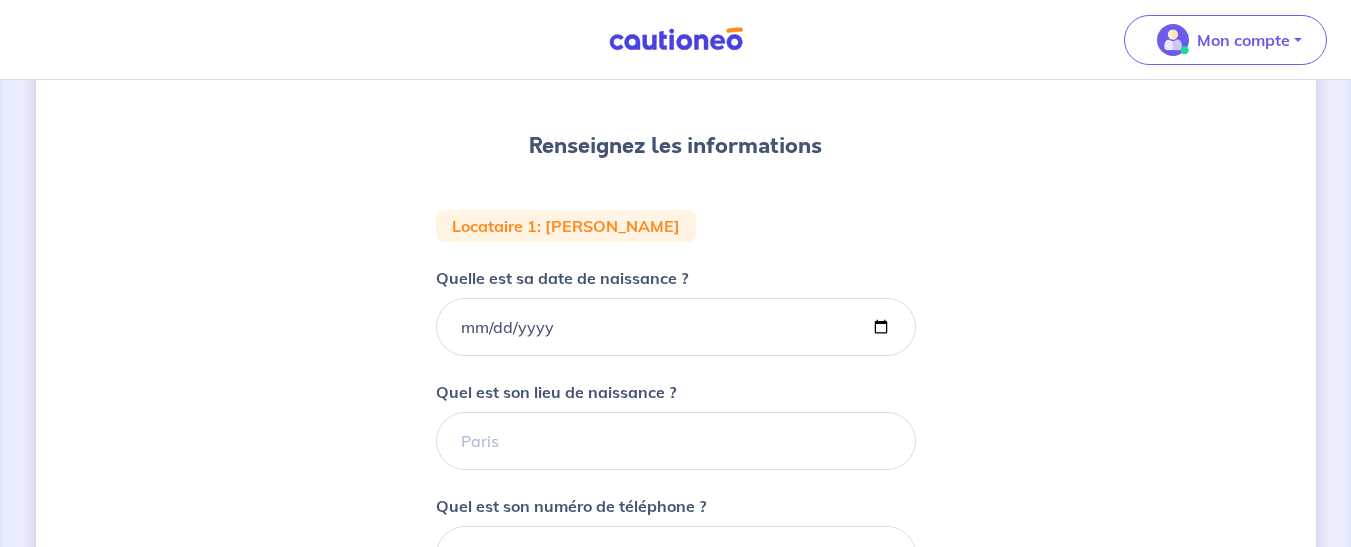 scroll, scrollTop: 198, scrollLeft: 0, axis: vertical 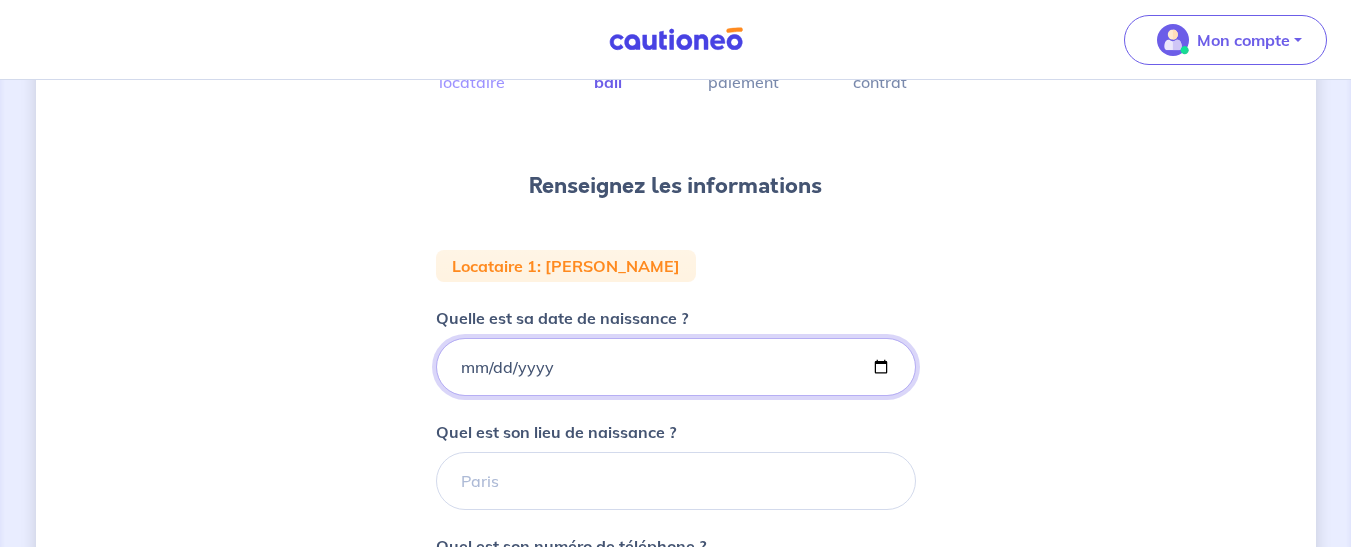 click on "Quelle est sa date de naissance ?" at bounding box center (676, 367) 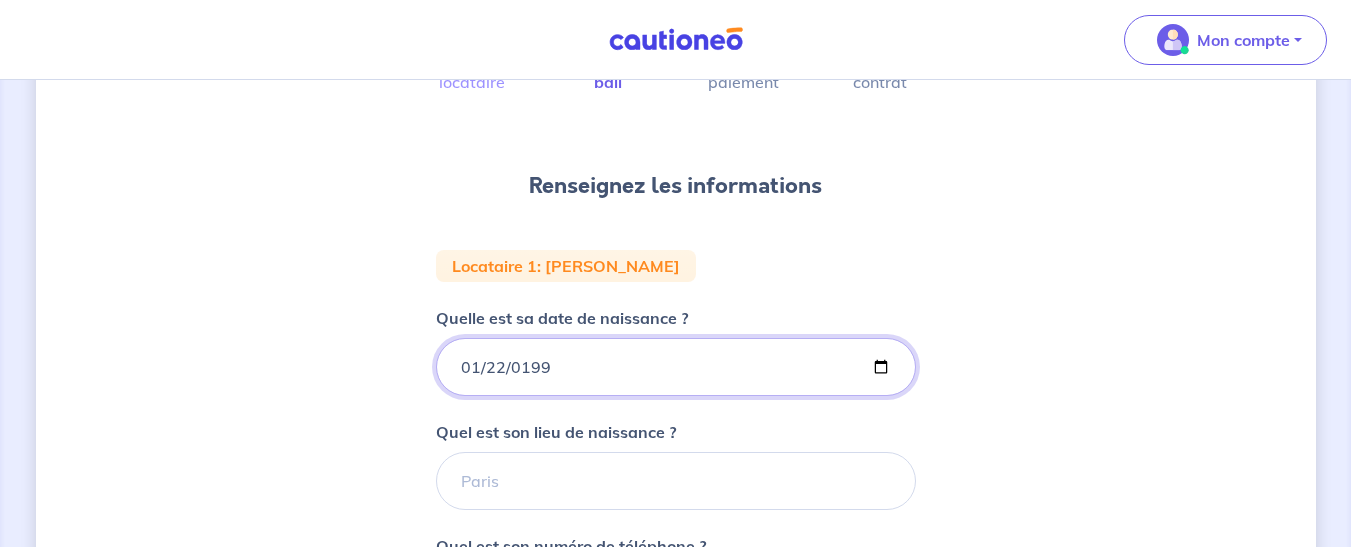 type on "1997-01-22" 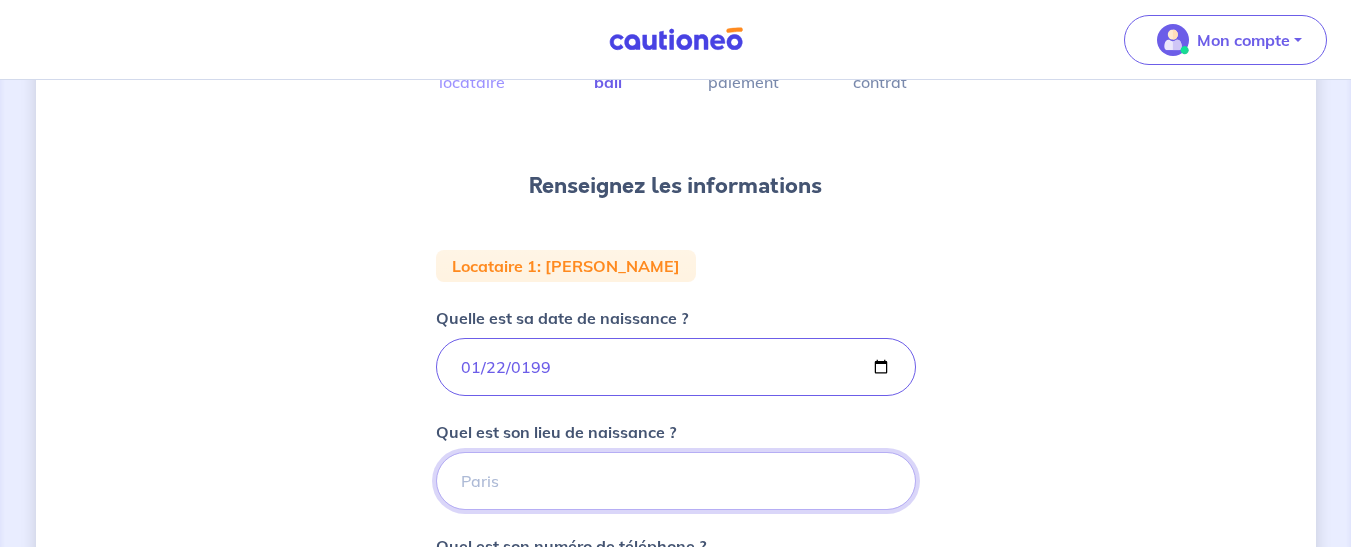 click on "Quel est son lieu de naissance ?" at bounding box center [676, 481] 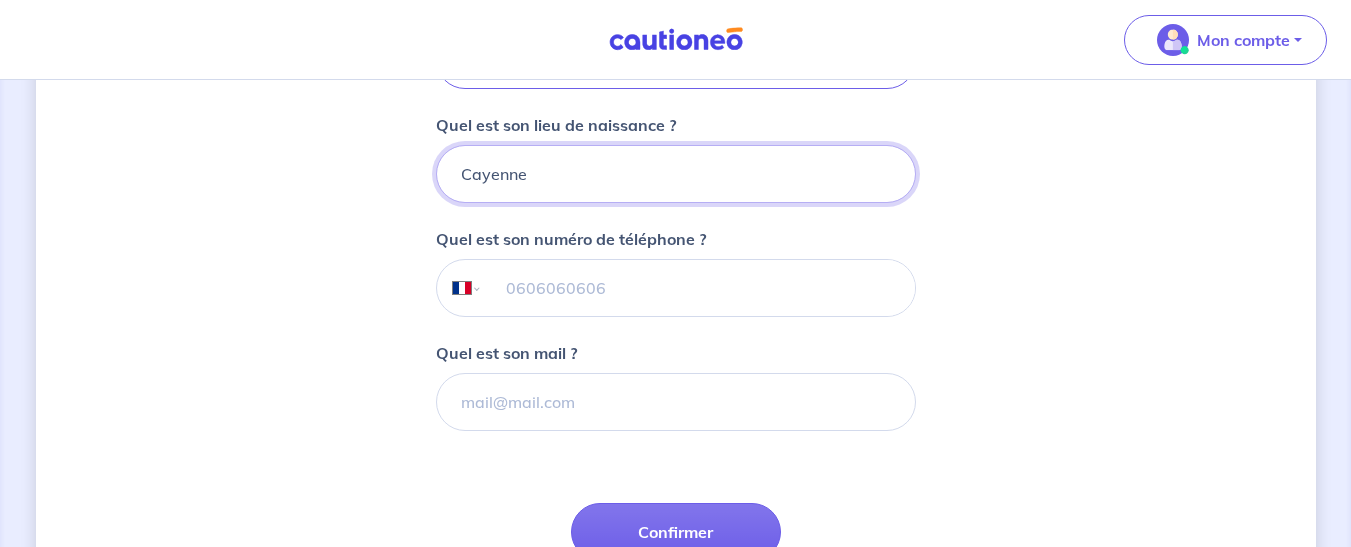 scroll, scrollTop: 518, scrollLeft: 0, axis: vertical 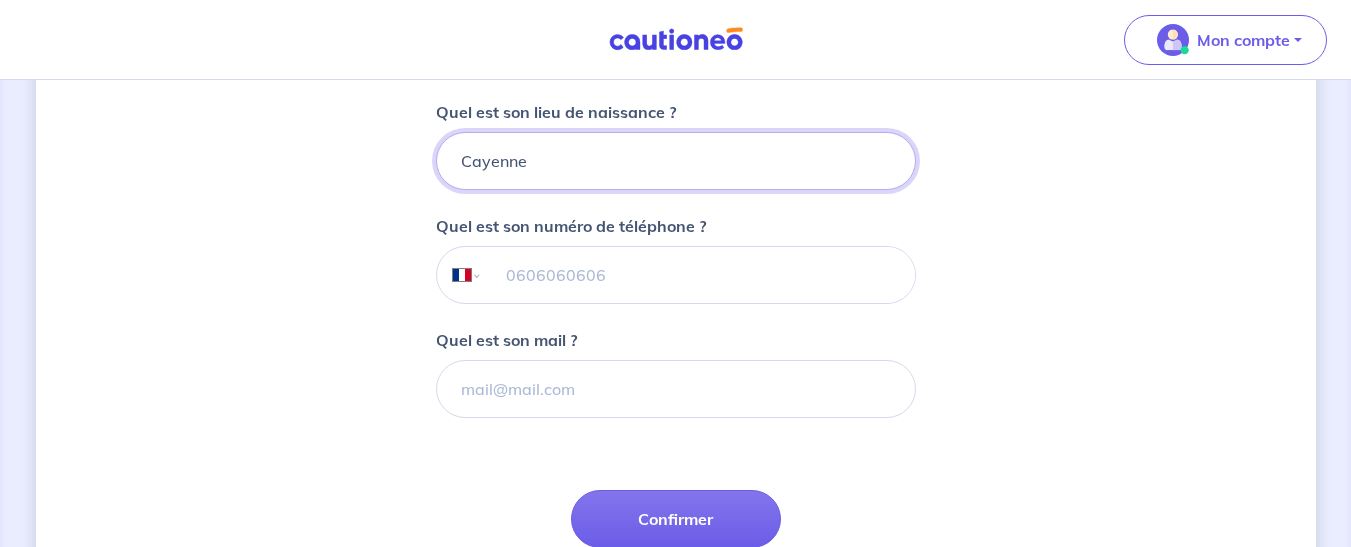 type on "Cayenne" 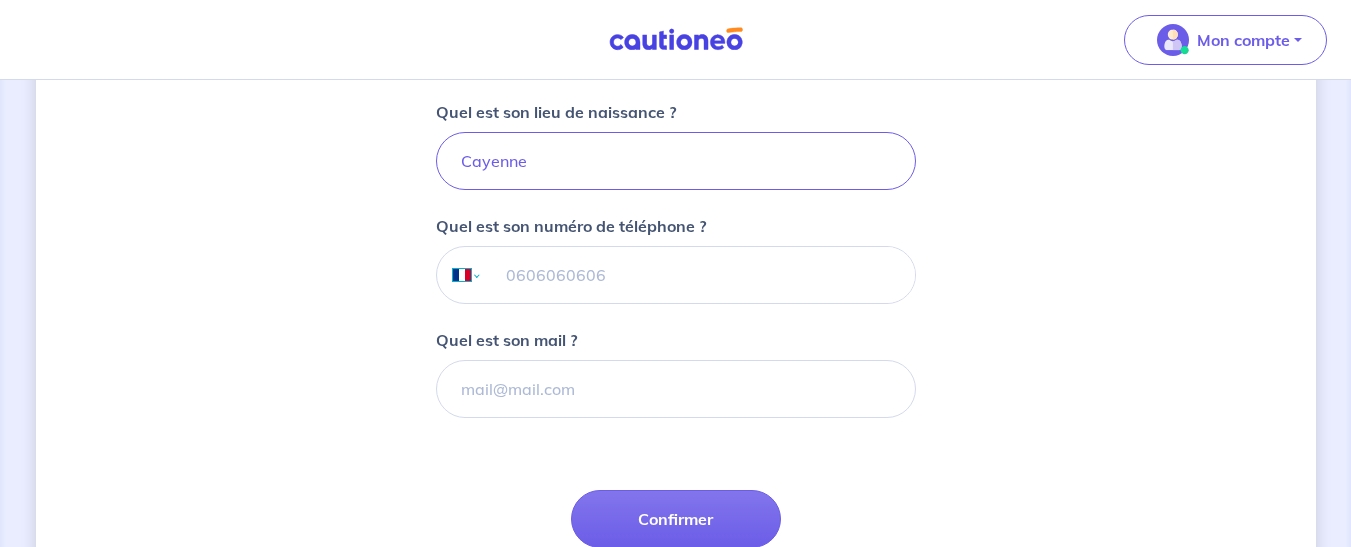 click on "International Afghanistan Afrique du Sud Albanie Algérie Allemagne Andorre Angola Anguilla Antigua et Barbuda Arabie Saoudite Argentine Arménie Aruba Australie Autriche Azerbaïdjan Bahamas Bahrain Bangladesh Barbade Belgique Belize Bénin Bermudes Bhoutan Biélorussie Bolivie Bosnie-Herzégovine Botswana Brésil Brunéi Bulgarie Burkina Faso Burundi Cambodge Cameroun Canada Cayman Centrafrique Chili Chine (République populaire) Chypre Colombie Comores Congo (République) Corée, République (Corée du Sud) Corée, République populaire démocratique (Corée du Nord) Costa Rica Côte d'Ivoire Croatie Cuba Curaçao Danemark Djibouti Dominicaine (République) Dominique Egypte El Salvador Émirats Arabes Unis Equateur Erythrée Espagne Estonie États-Unis d'Amérique Ethiopie ex-République yougoslave de Macédoine Fidji Finlande France Gabon Gambie Géorgie Ghana Gibraltar Grande-Bretagne et Irlande du Nord Grèce Grenade Groenland Guadeloupe Guam Guatemala Guernsey Guinée-Bissau" at bounding box center (458, 275) 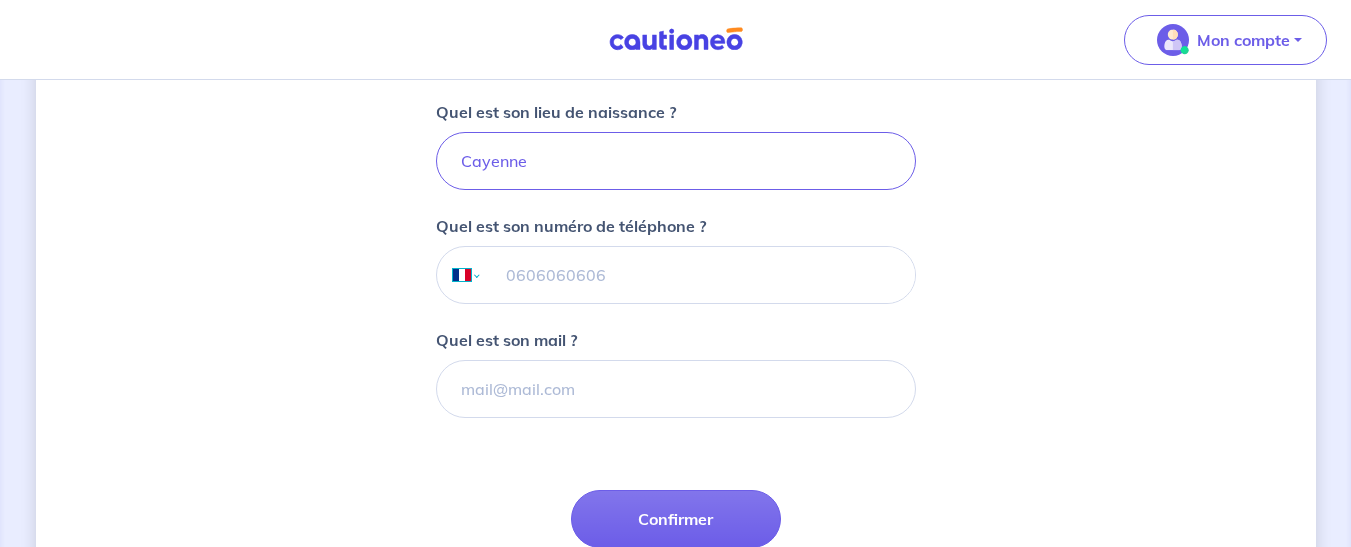 click on "International Afghanistan Afrique du Sud Albanie Algérie Allemagne Andorre Angola Anguilla Antigua et Barbuda Arabie Saoudite Argentine Arménie Aruba Australie Autriche Azerbaïdjan Bahamas Bahrain Bangladesh Barbade Belgique Belize Bénin Bermudes Bhoutan Biélorussie Bolivie Bosnie-Herzégovine Botswana Brésil Brunéi Bulgarie Burkina Faso Burundi Cambodge Cameroun Canada Cayman Centrafrique Chili Chine (République populaire) Chypre Colombie Comores Congo (République) Corée, République (Corée du Sud) Corée, République populaire démocratique (Corée du Nord) Costa Rica Côte d'Ivoire Croatie Cuba Curaçao Danemark Djibouti Dominicaine (République) Dominique Egypte El Salvador Émirats Arabes Unis Equateur Erythrée Espagne Estonie États-Unis d'Amérique Ethiopie ex-République yougoslave de Macédoine Fidji Finlande France Gabon Gambie Géorgie Ghana Gibraltar Grande-Bretagne et Irlande du Nord Grèce Grenade Groenland Guadeloupe Guam Guatemala Guernsey Guinée-Bissau" at bounding box center [458, 275] 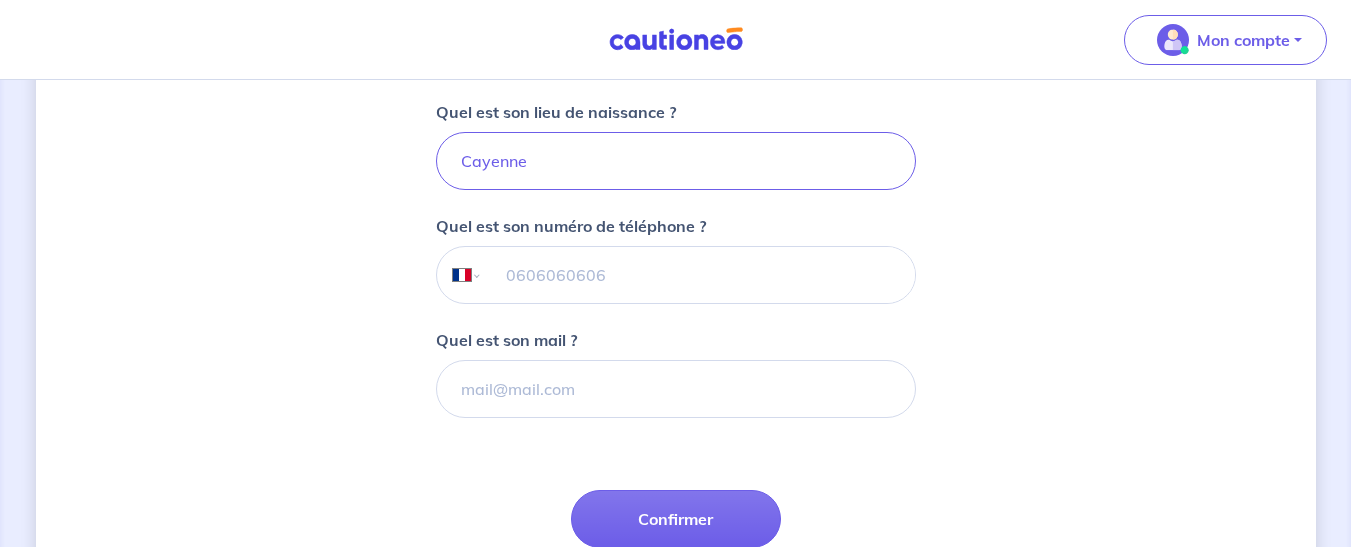 click at bounding box center (698, 275) 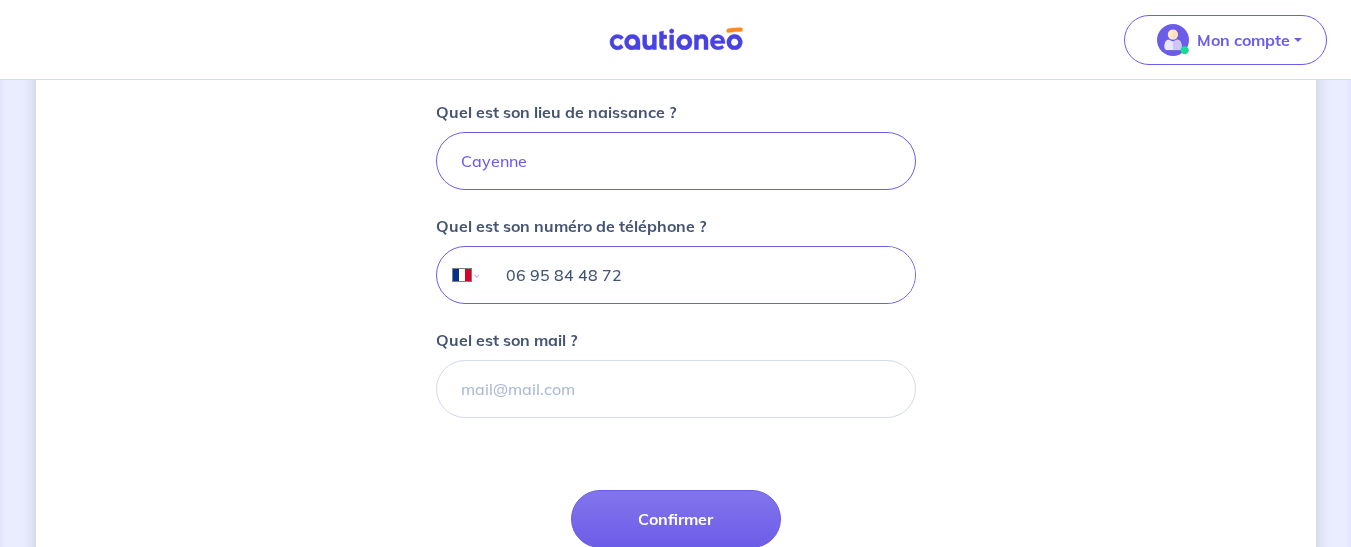 type on "06 95 84 48 72" 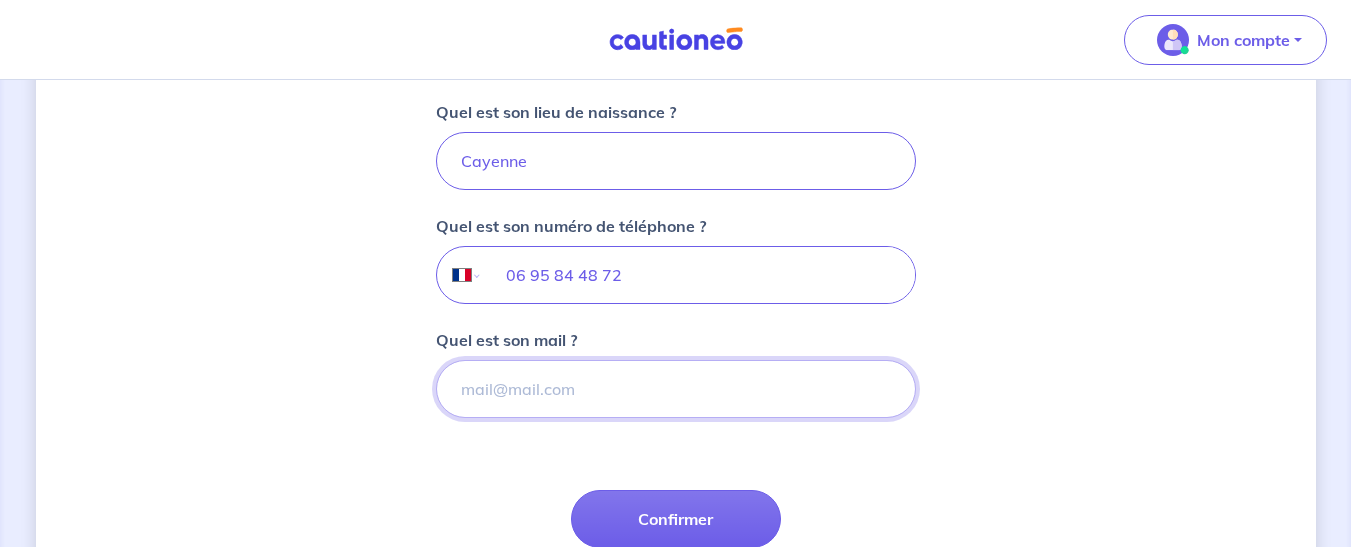 click on "Quel est son mail ?" at bounding box center (676, 389) 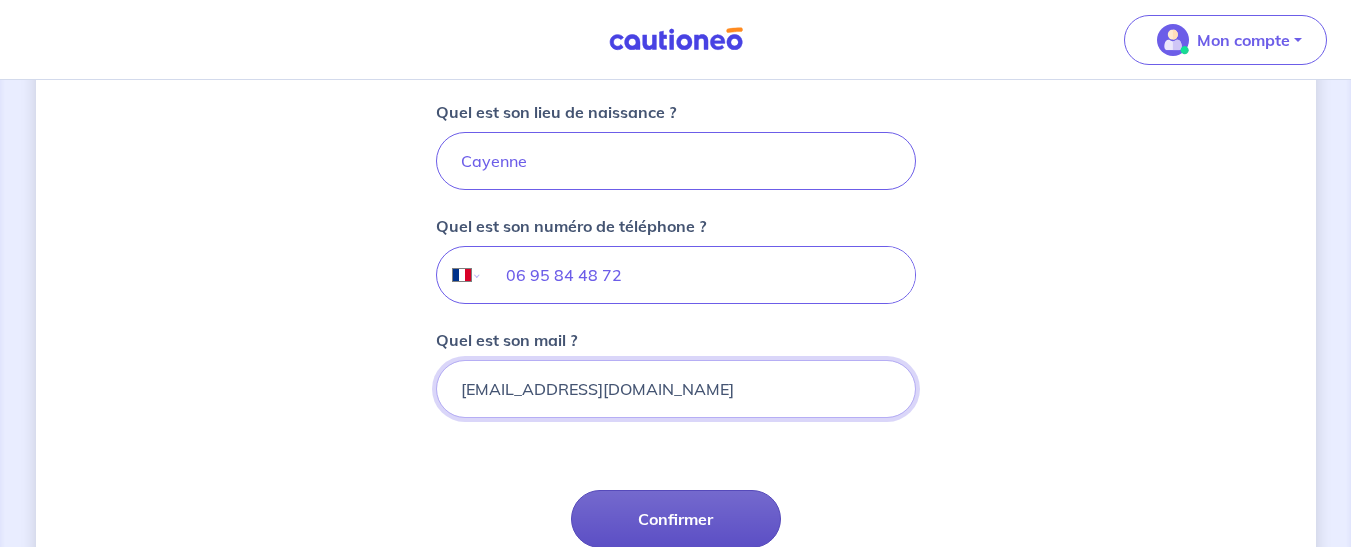 type on "leslyjf@hotmail.fr" 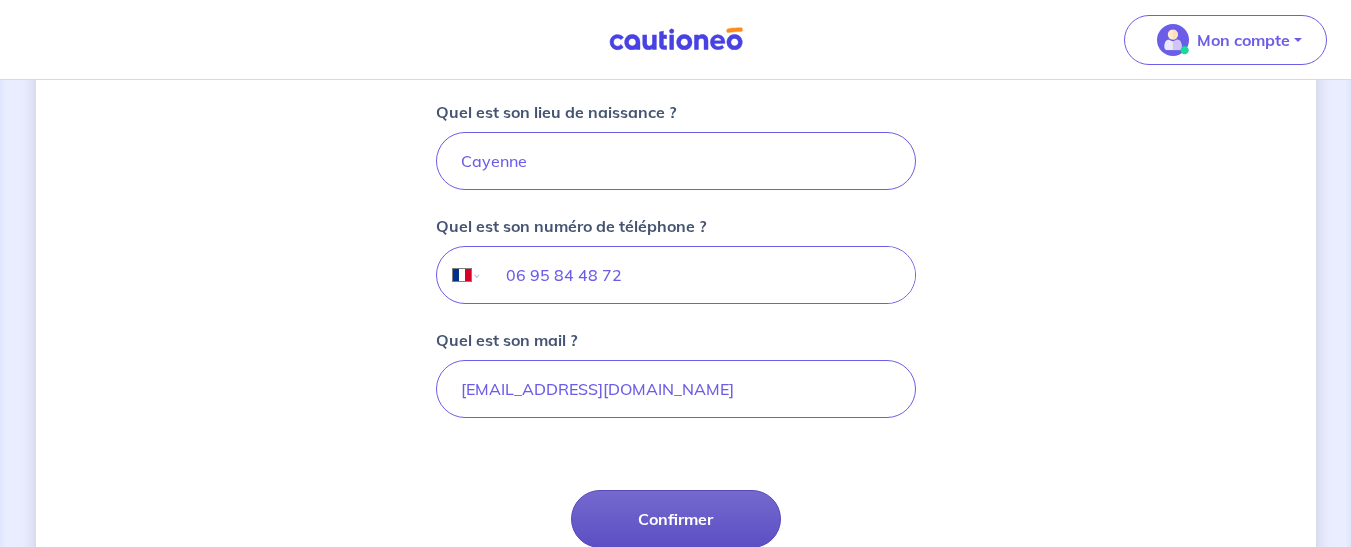 click on "Confirmer" at bounding box center (676, 519) 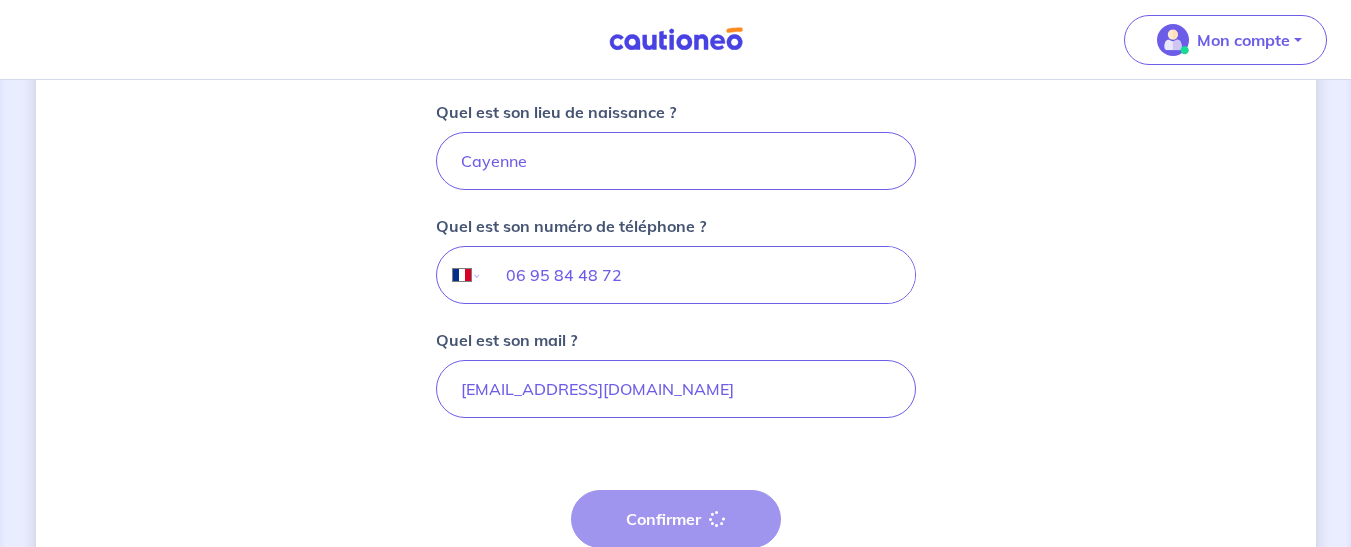 select on "FR" 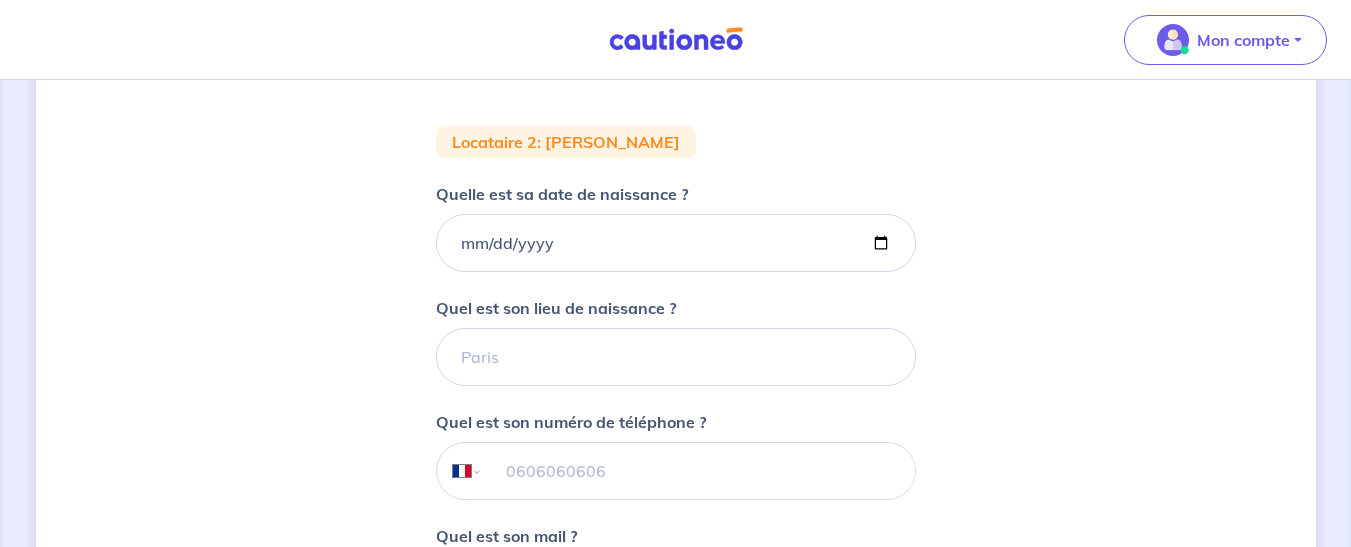 scroll, scrollTop: 324, scrollLeft: 0, axis: vertical 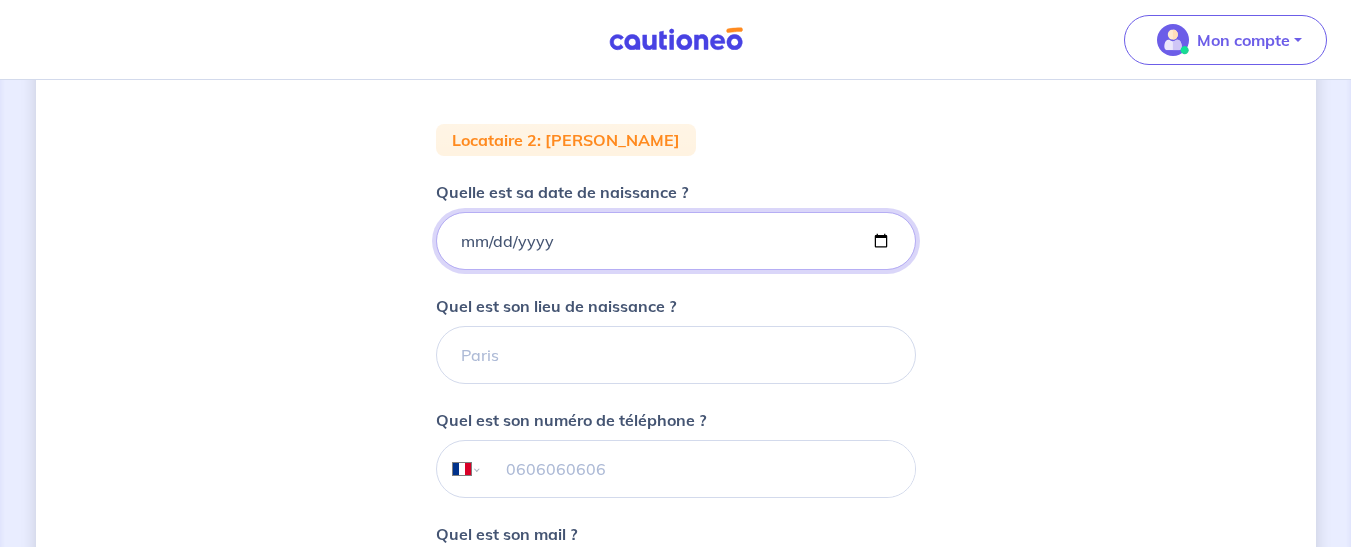 click on "Quelle est sa date de naissance ?" at bounding box center (676, 241) 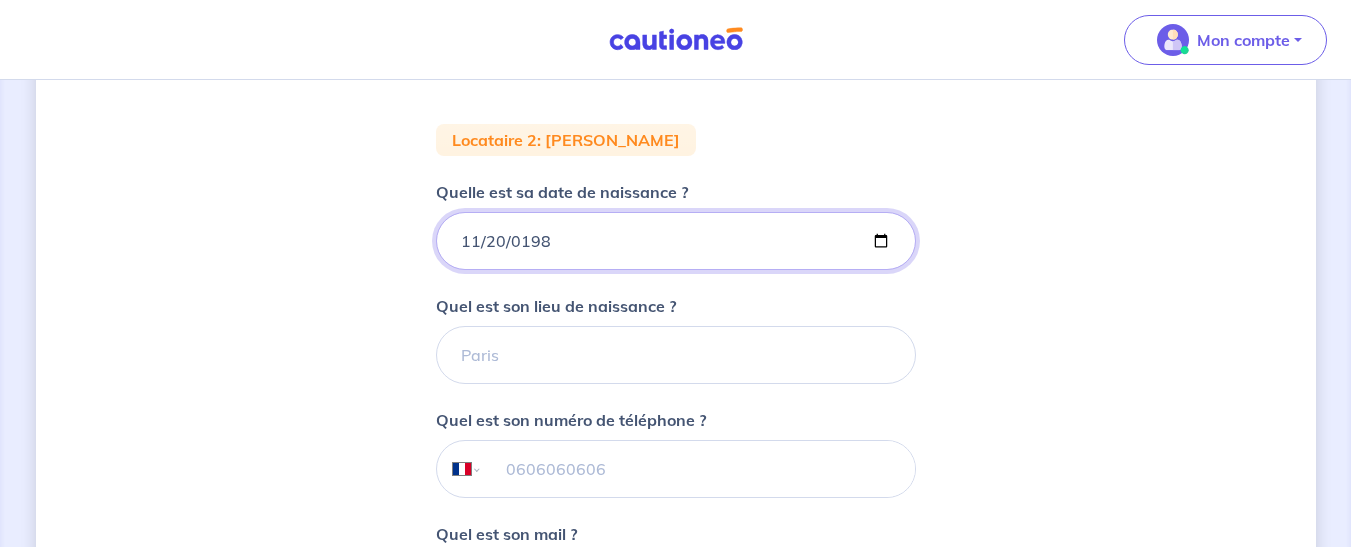 type on "1987-11-20" 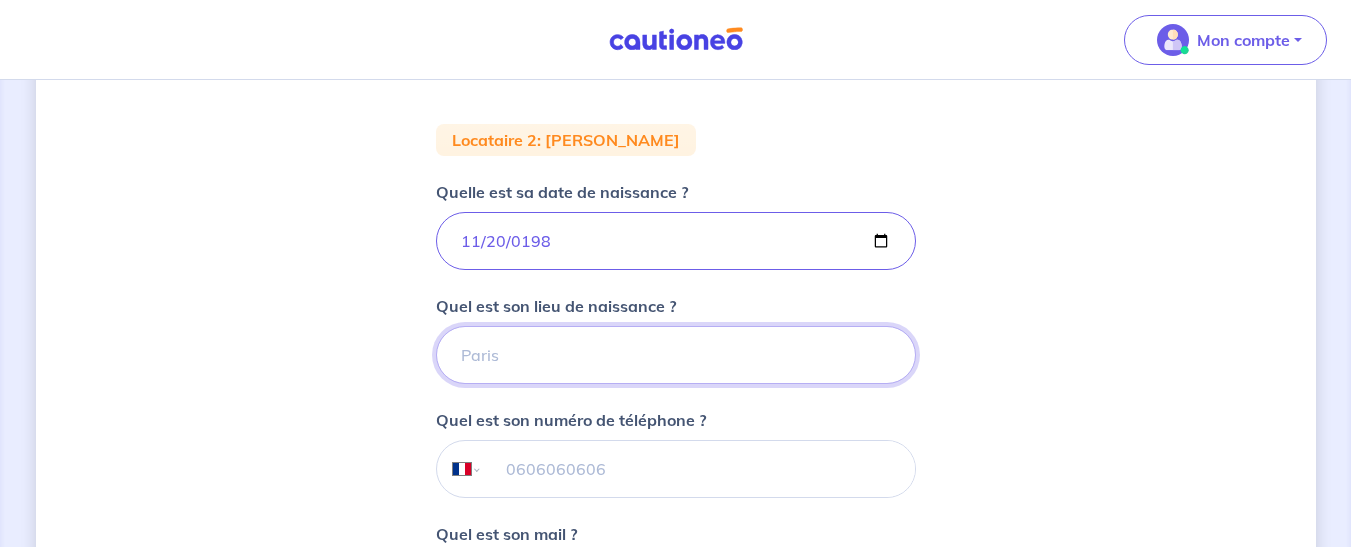 click on "Quel est son lieu de naissance ?" at bounding box center (676, 355) 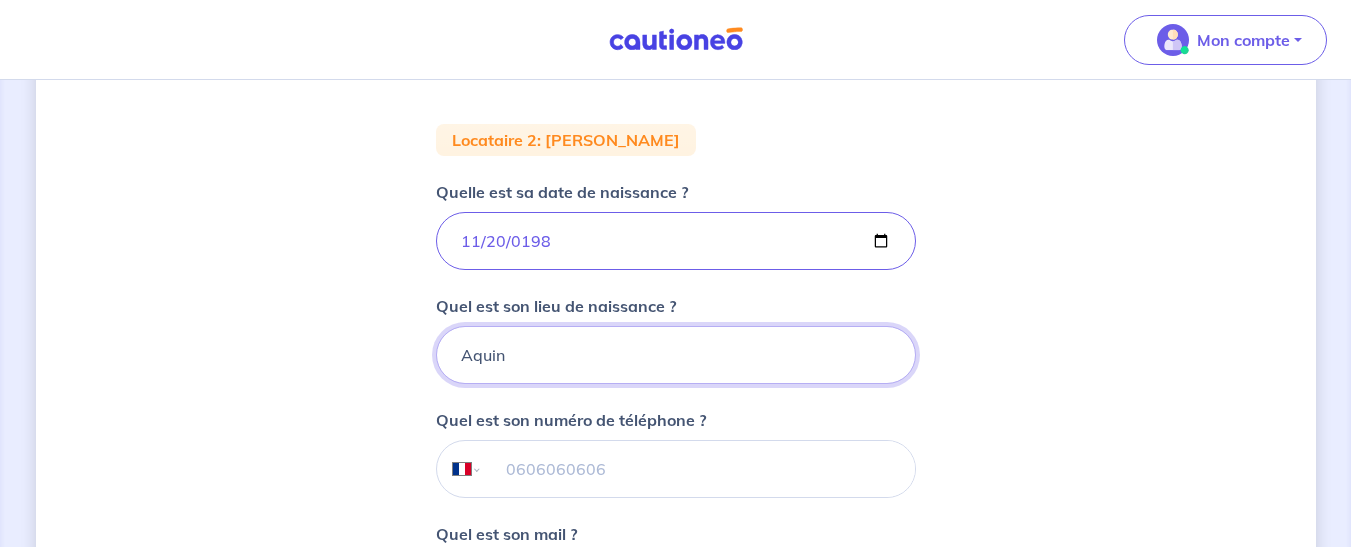type on "Aquin" 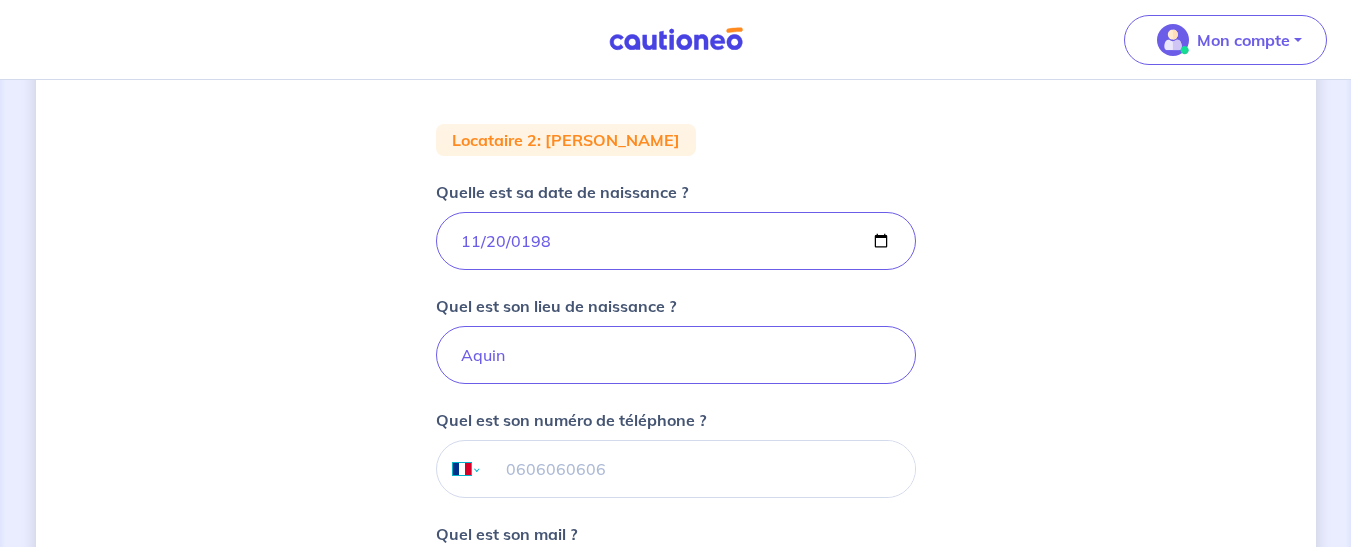 click on "International Afghanistan Afrique du Sud Albanie Algérie Allemagne Andorre Angola Anguilla Antigua et Barbuda Arabie Saoudite Argentine Arménie Aruba Australie Autriche Azerbaïdjan Bahamas Bahrain Bangladesh Barbade Belgique Belize Bénin Bermudes Bhoutan Biélorussie Bolivie Bosnie-Herzégovine Botswana Brésil Brunéi Bulgarie Burkina Faso Burundi Cambodge Cameroun Canada Cayman Centrafrique Chili Chine (République populaire) Chypre Colombie Comores Congo (République) Corée, République (Corée du Sud) Corée, République populaire démocratique (Corée du Nord) Costa Rica Côte d'Ivoire Croatie Cuba Curaçao Danemark Djibouti Dominicaine (République) Dominique Egypte El Salvador Émirats Arabes Unis Equateur Erythrée Espagne Estonie États-Unis d'Amérique Ethiopie ex-République yougoslave de Macédoine Fidji Finlande France Gabon Gambie Géorgie Ghana Gibraltar Grande-Bretagne et Irlande du Nord Grèce Grenade Groenland Guadeloupe Guam Guatemala Guernsey Guinée-Bissau" at bounding box center (458, 469) 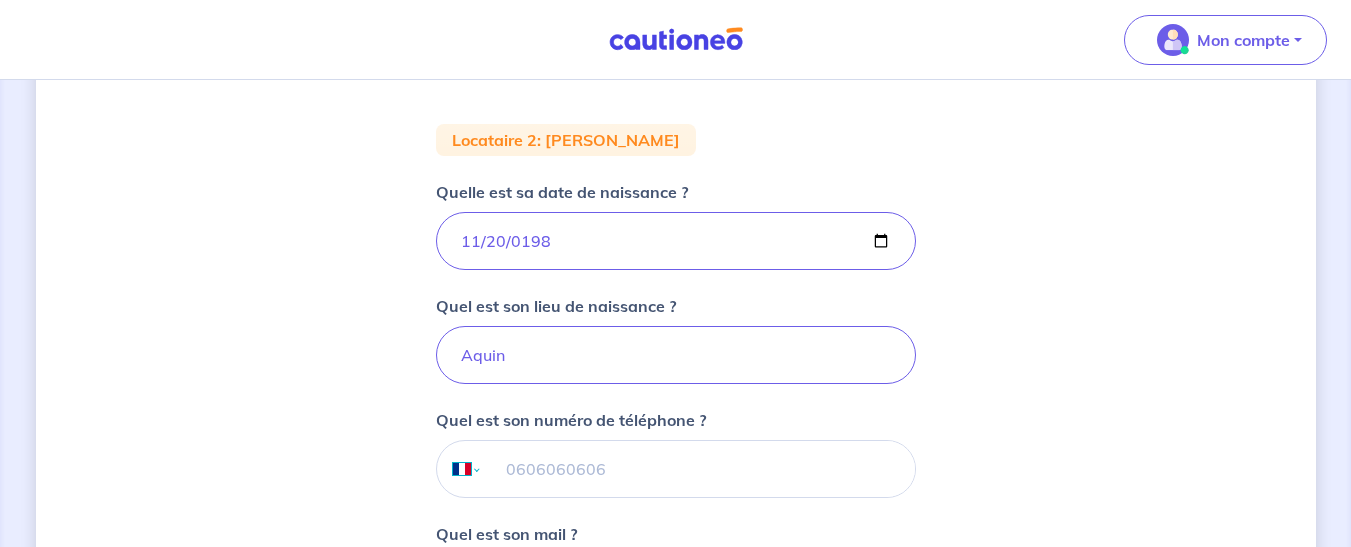 select on "GF" 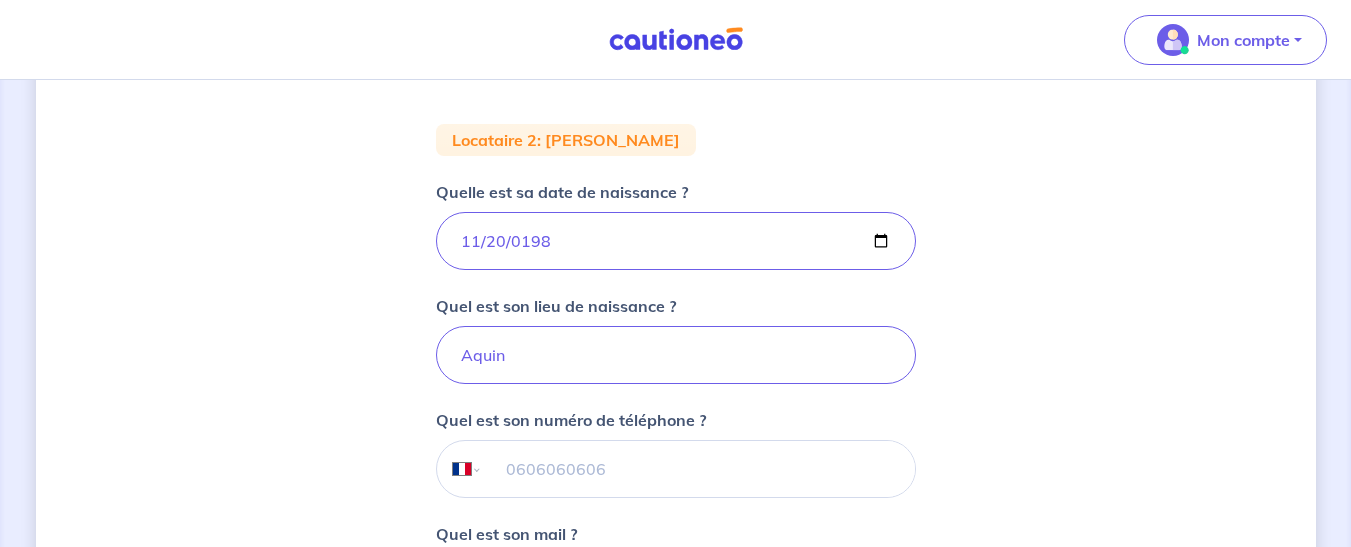 click on "International Afghanistan Afrique du Sud Albanie Algérie Allemagne Andorre Angola Anguilla Antigua et Barbuda Arabie Saoudite Argentine Arménie Aruba Australie Autriche Azerbaïdjan Bahamas Bahrain Bangladesh Barbade Belgique Belize Bénin Bermudes Bhoutan Biélorussie Bolivie Bosnie-Herzégovine Botswana Brésil Brunéi Bulgarie Burkina Faso Burundi Cambodge Cameroun Canada Cayman Centrafrique Chili Chine (République populaire) Chypre Colombie Comores Congo (République) Corée, République (Corée du Sud) Corée, République populaire démocratique (Corée du Nord) Costa Rica Côte d'Ivoire Croatie Cuba Curaçao Danemark Djibouti Dominicaine (République) Dominique Egypte El Salvador Émirats Arabes Unis Equateur Erythrée Espagne Estonie États-Unis d'Amérique Ethiopie ex-République yougoslave de Macédoine Fidji Finlande France Gabon Gambie Géorgie Ghana Gibraltar Grande-Bretagne et Irlande du Nord Grèce Grenade Groenland Guadeloupe Guam Guatemala Guernsey Guinée-Bissau" at bounding box center (458, 469) 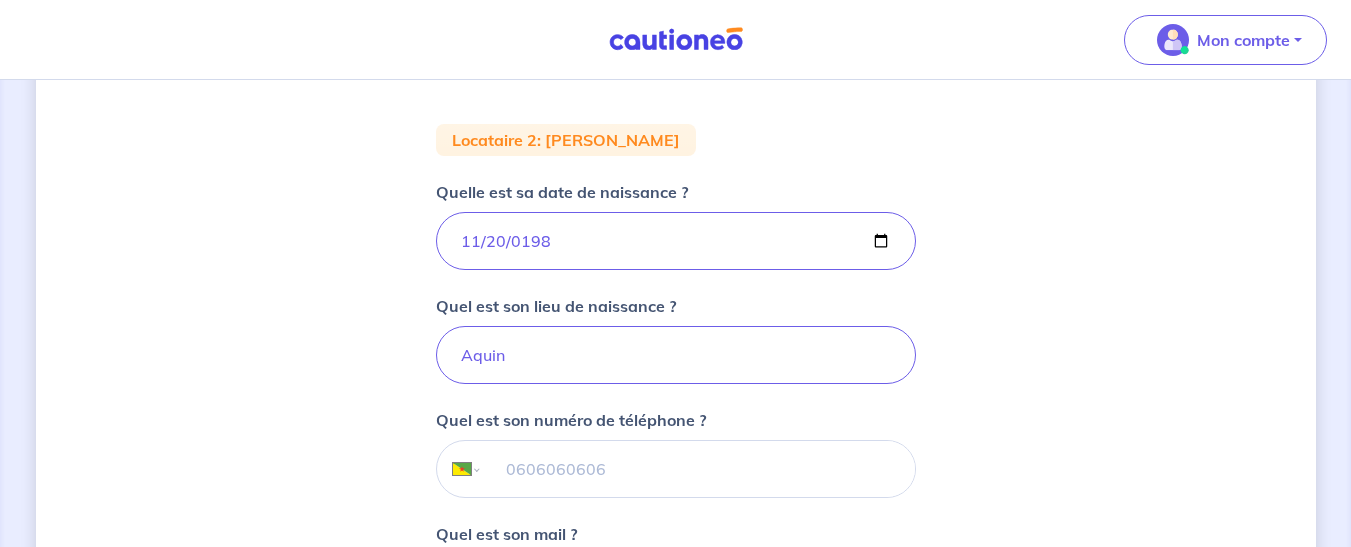 click at bounding box center (698, 469) 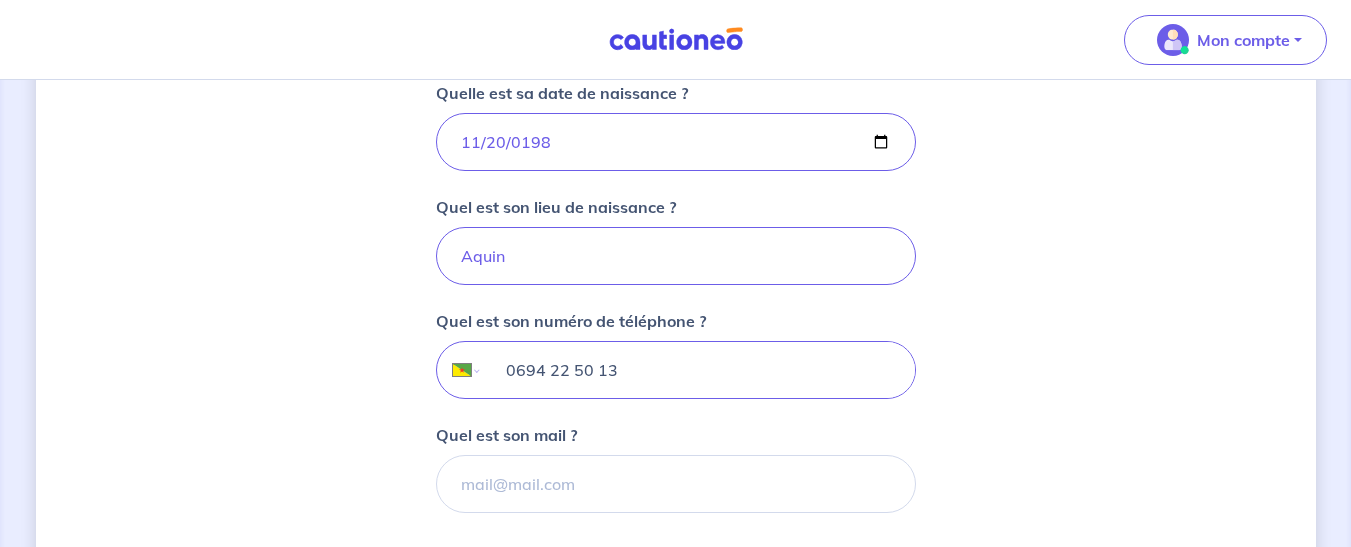 scroll, scrollTop: 444, scrollLeft: 0, axis: vertical 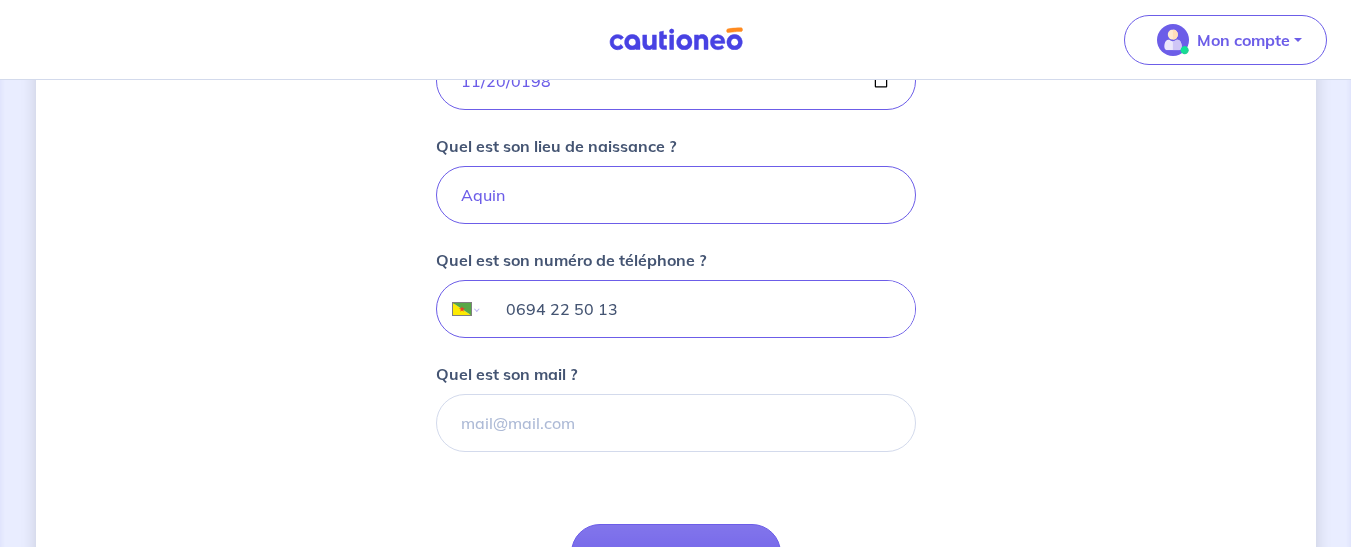 type on "0694 22 50 13" 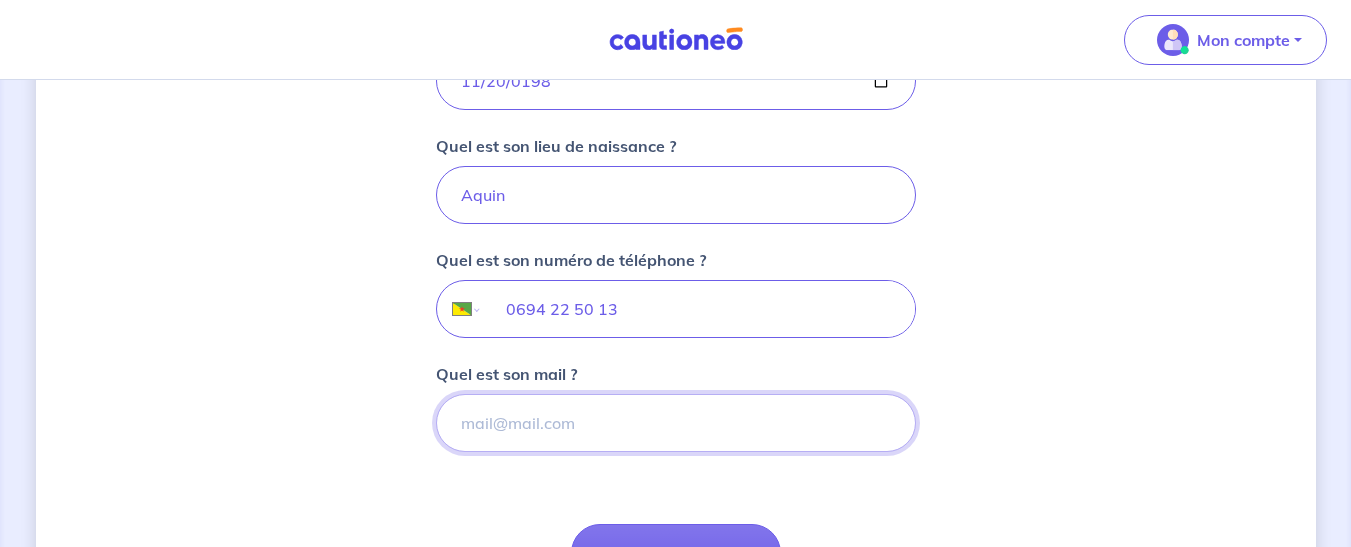 click on "Quel est son mail ?" at bounding box center [676, 423] 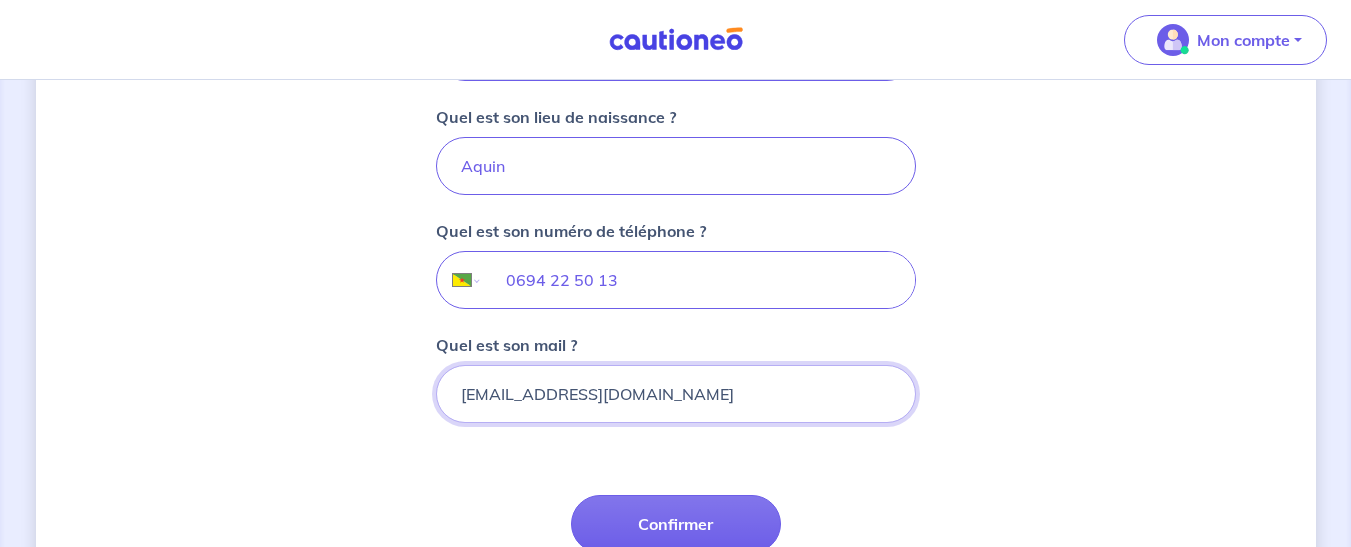 scroll, scrollTop: 524, scrollLeft: 0, axis: vertical 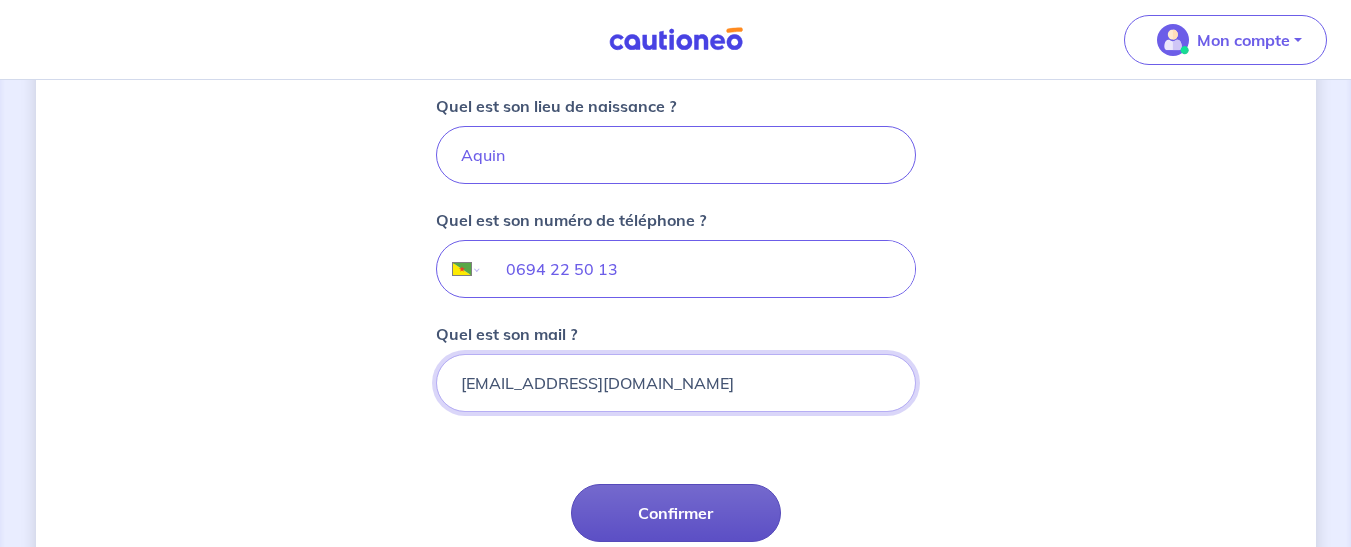 type on "francoislorence@yahoo.com" 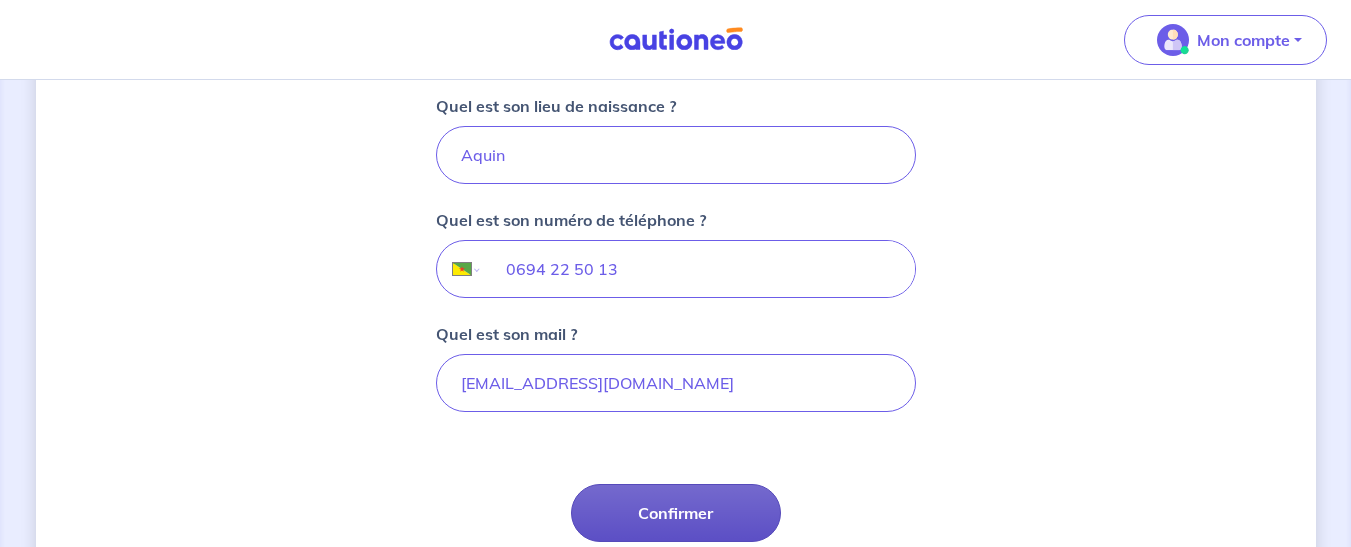 click on "Confirmer" at bounding box center (676, 513) 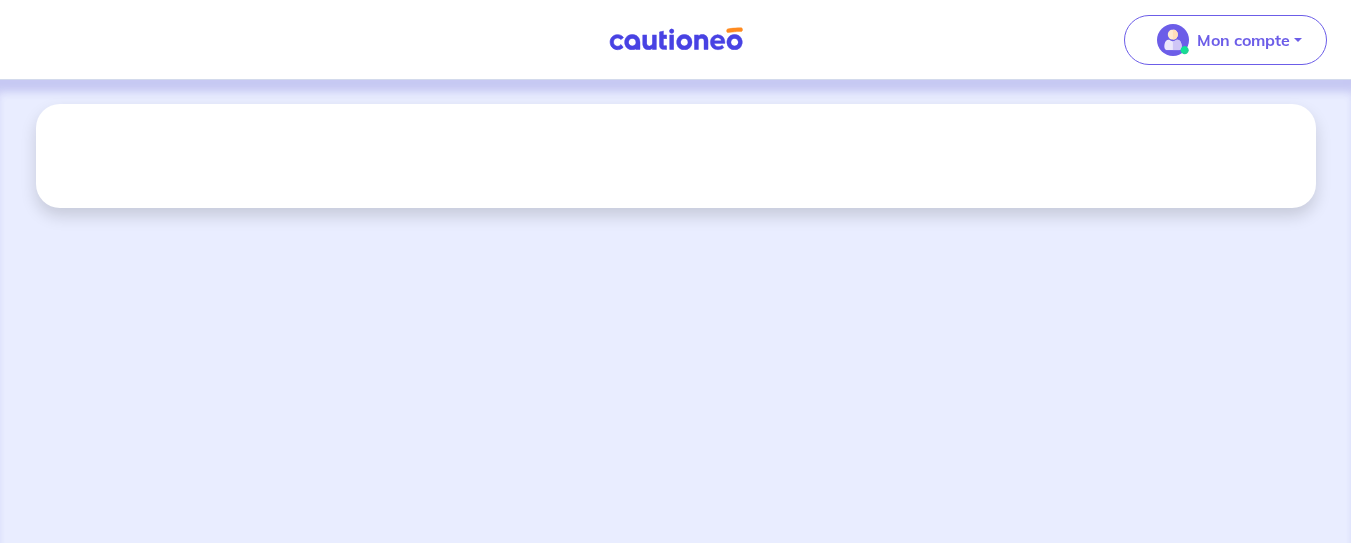 scroll, scrollTop: 0, scrollLeft: 0, axis: both 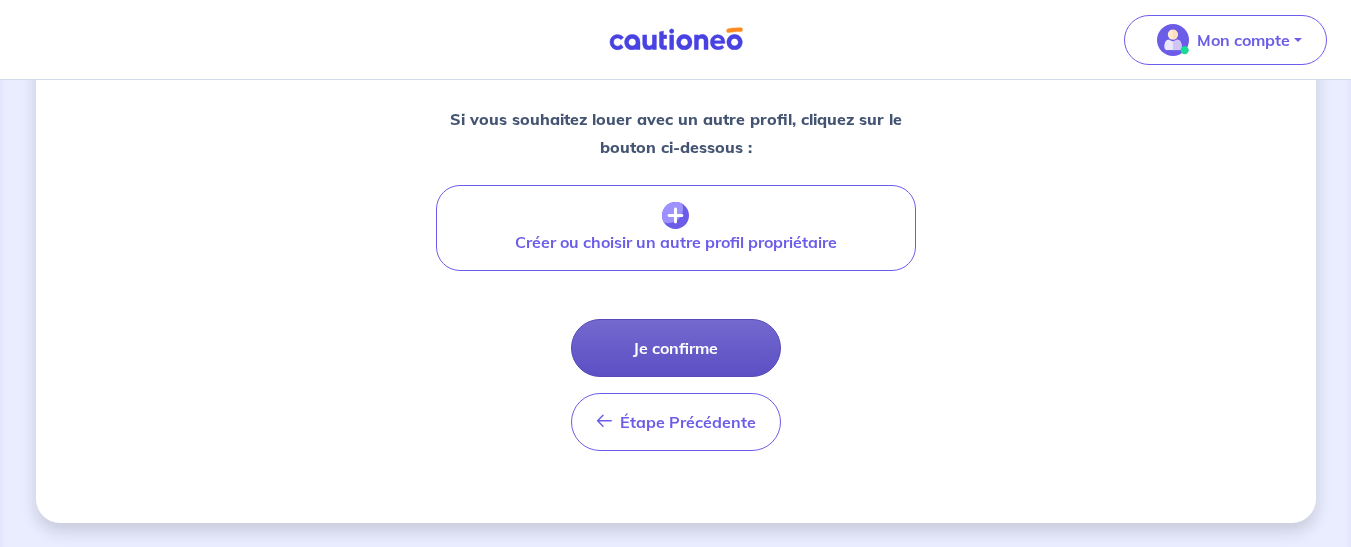 click on "Je confirme" at bounding box center (676, 348) 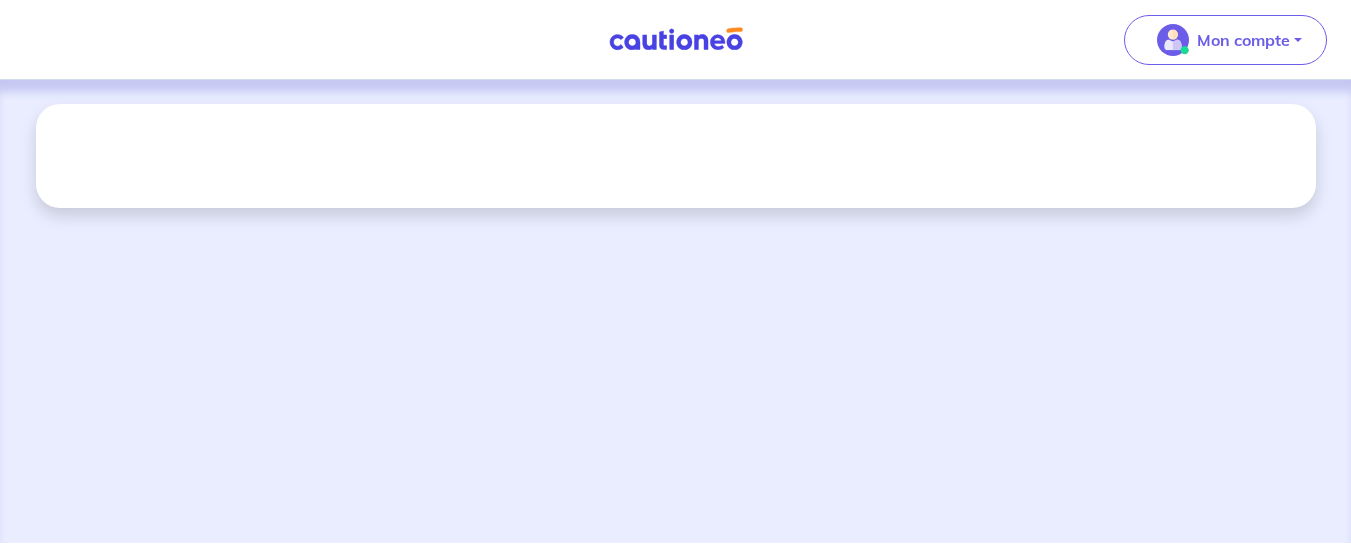 scroll, scrollTop: 0, scrollLeft: 0, axis: both 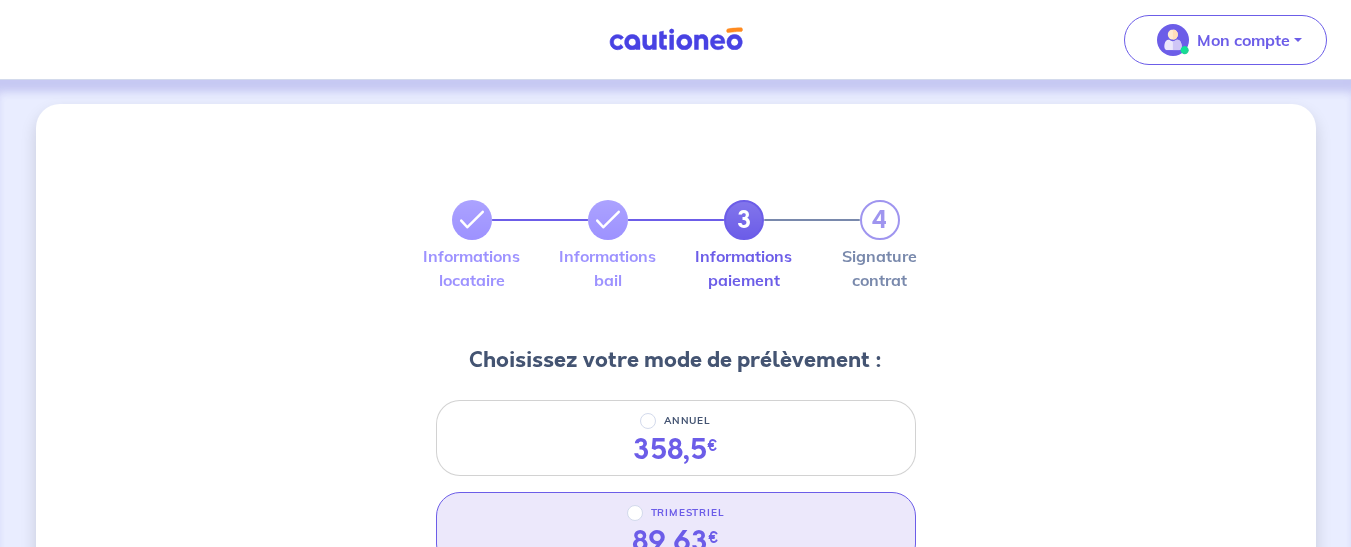 click on "89,63 €" at bounding box center [675, 542] 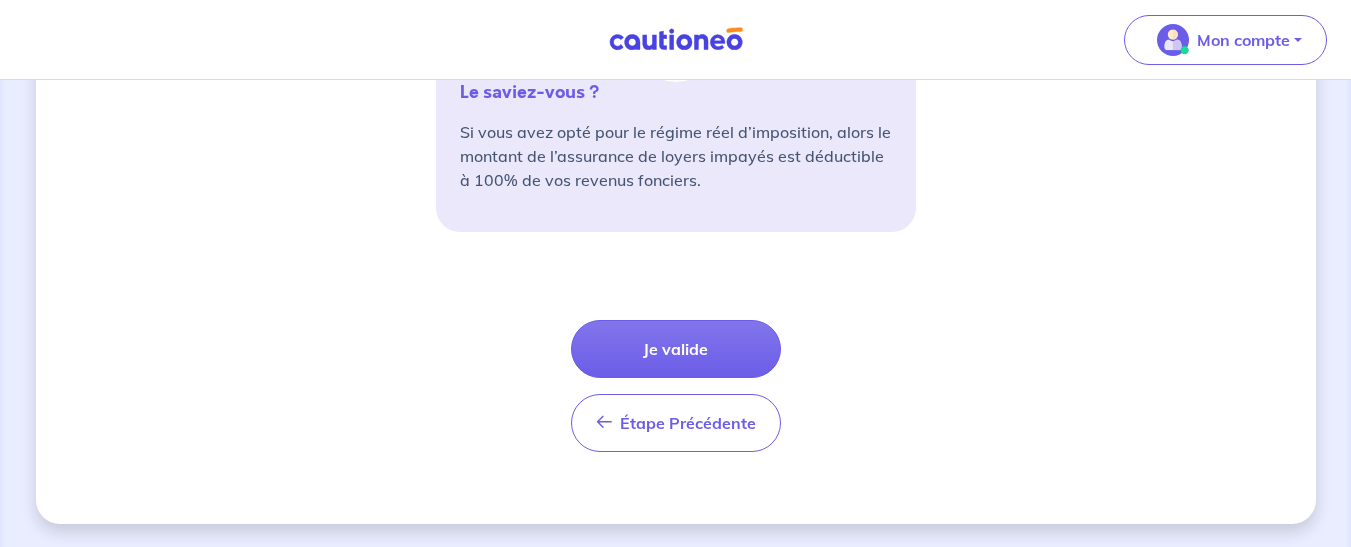 scroll, scrollTop: 881, scrollLeft: 0, axis: vertical 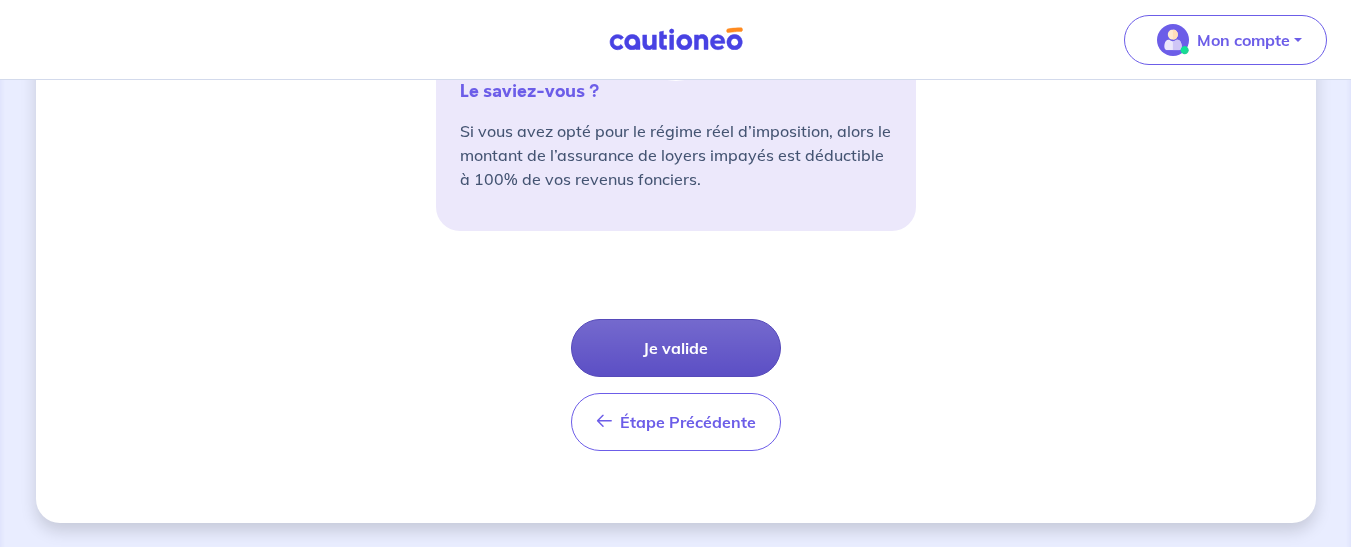 click on "Je valide" at bounding box center [676, 348] 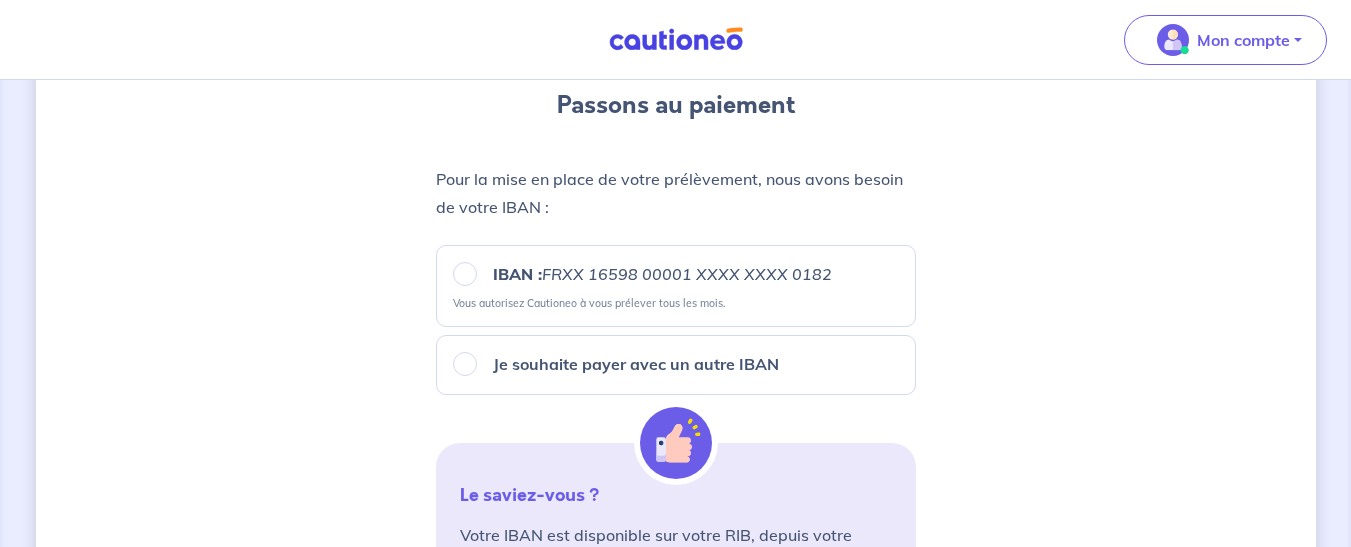 scroll, scrollTop: 240, scrollLeft: 0, axis: vertical 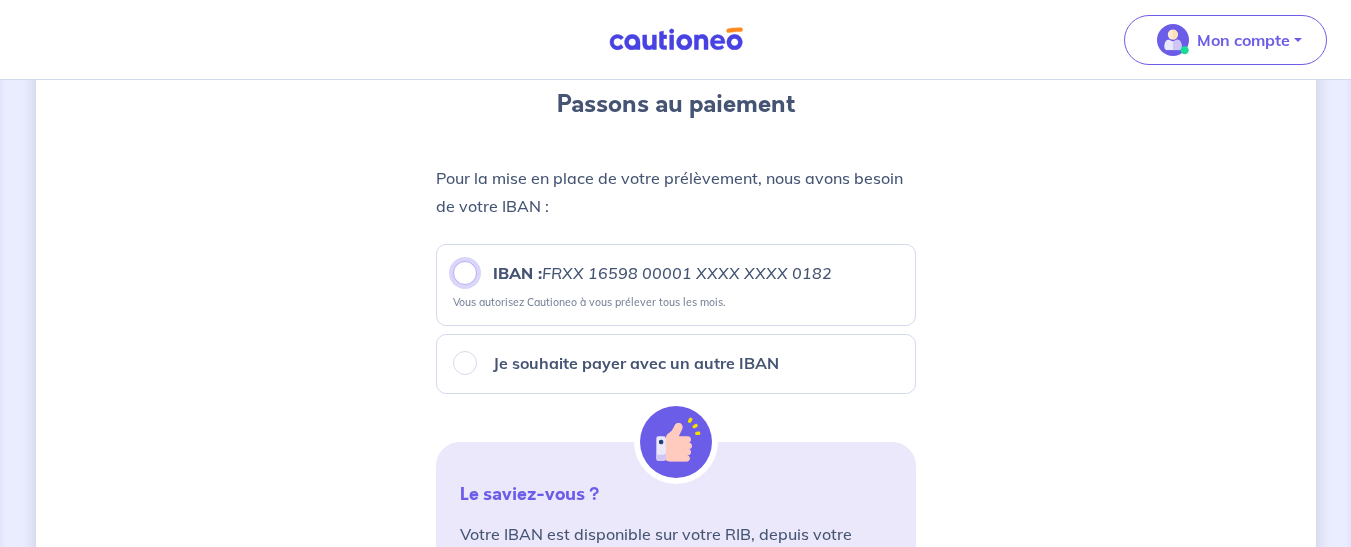click on "IBAN :  FRXX 16598 00001 XXXX XXXX 0182" at bounding box center (465, 273) 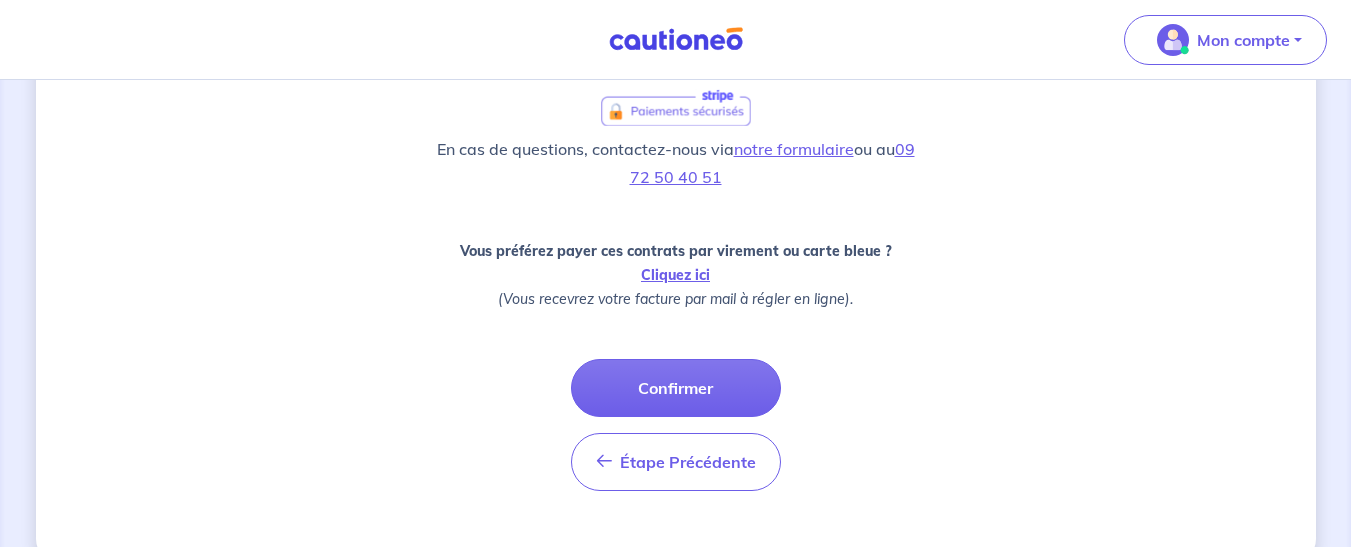 scroll, scrollTop: 840, scrollLeft: 0, axis: vertical 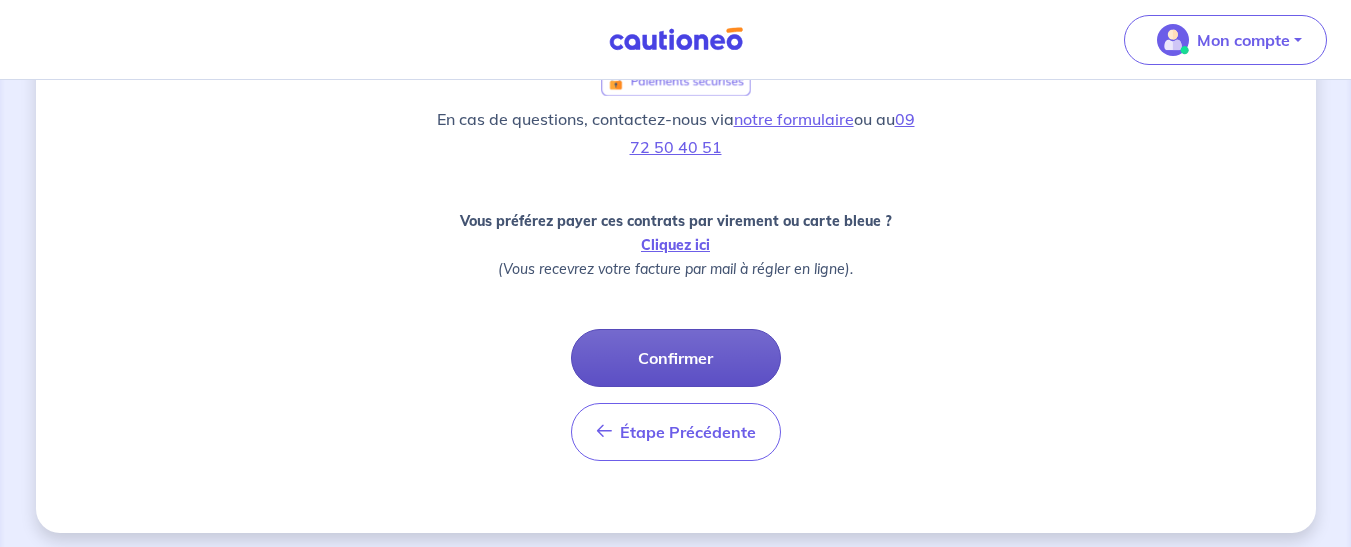 click on "Confirmer" at bounding box center [676, 358] 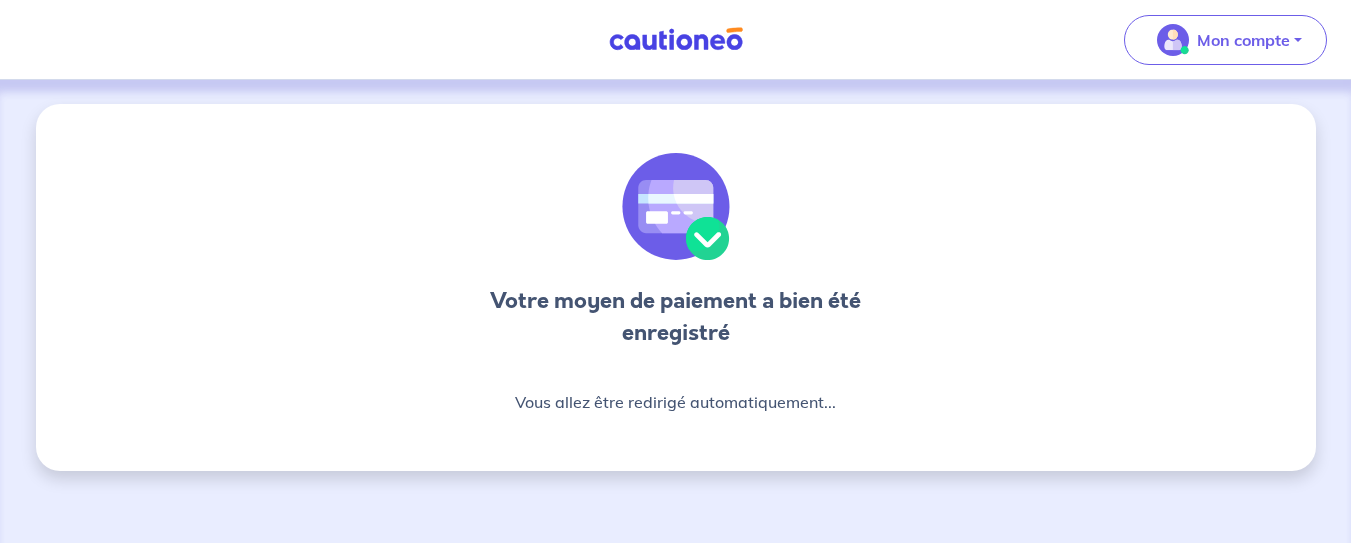 scroll, scrollTop: 0, scrollLeft: 0, axis: both 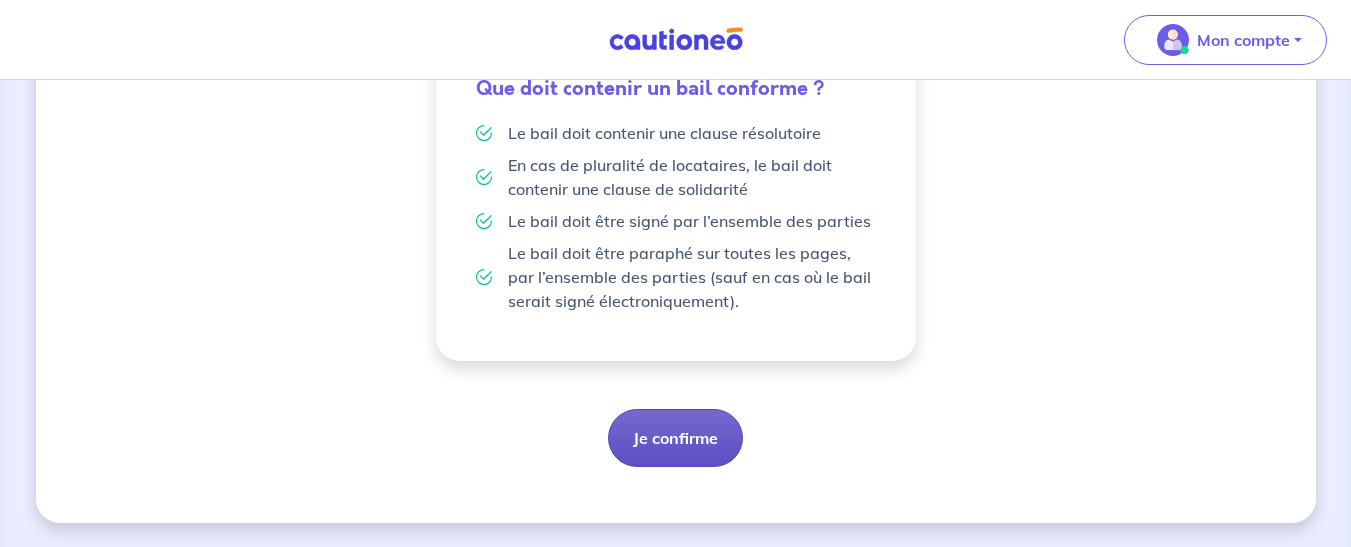 click on "Je confirme" at bounding box center [675, 438] 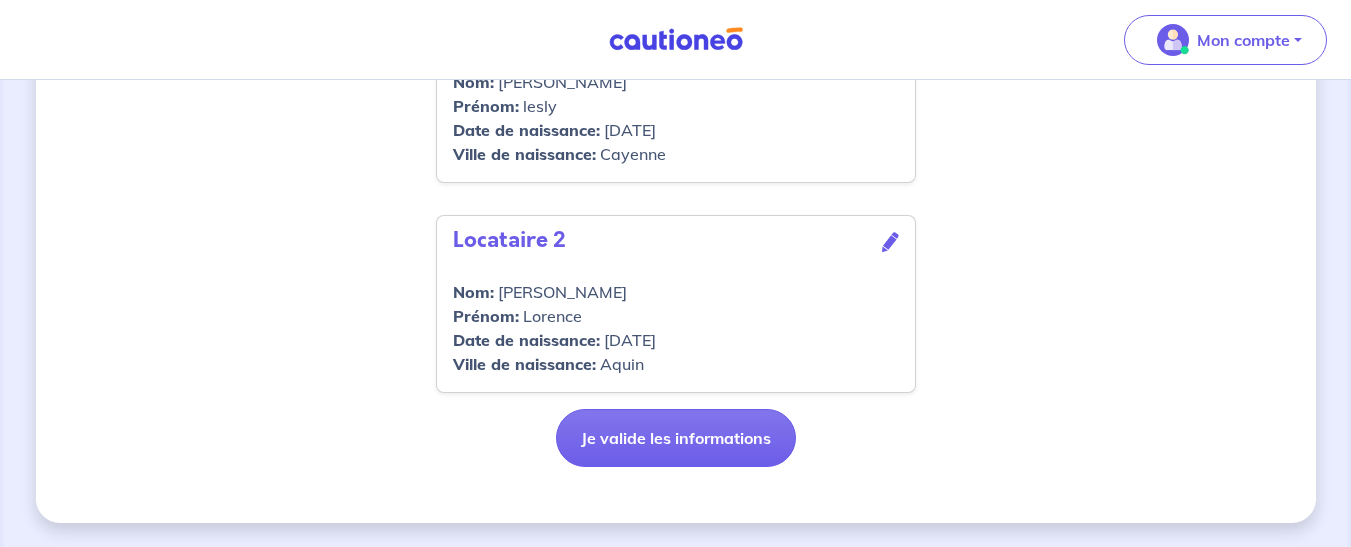 scroll, scrollTop: 1047, scrollLeft: 0, axis: vertical 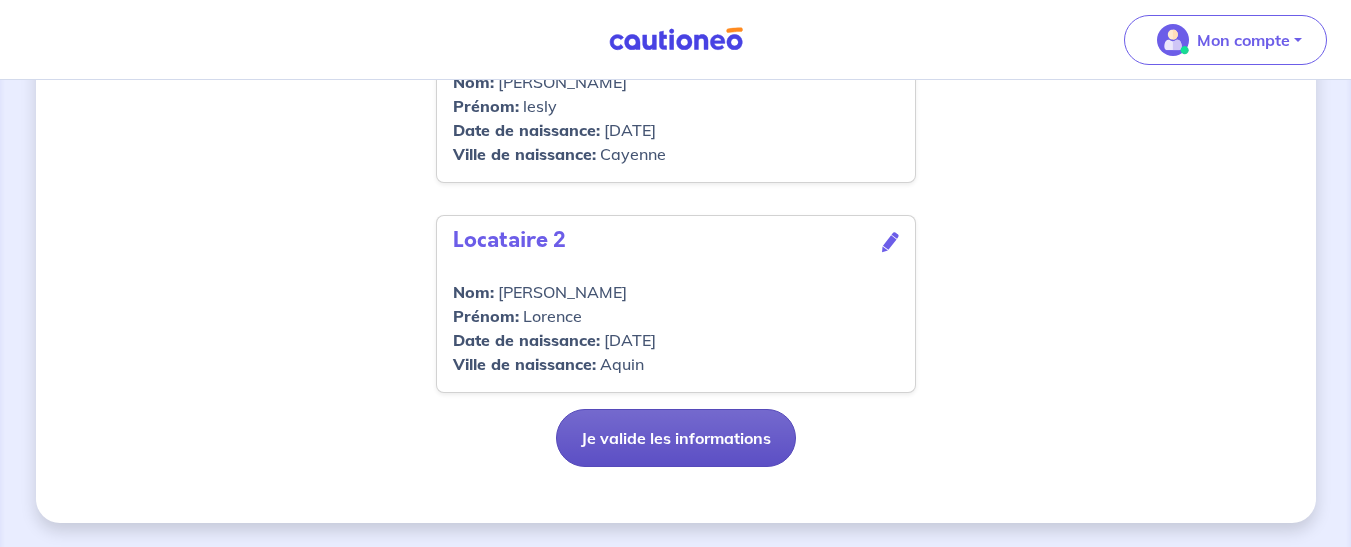 click on "Je valide les informations" at bounding box center [676, 438] 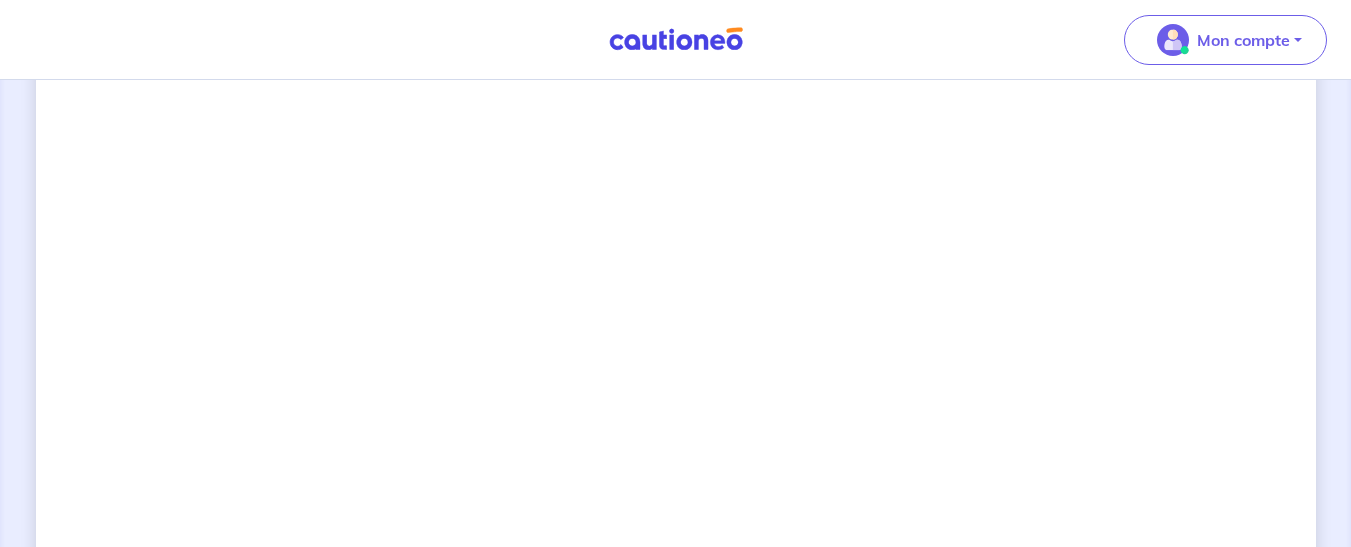 scroll, scrollTop: 1258, scrollLeft: 0, axis: vertical 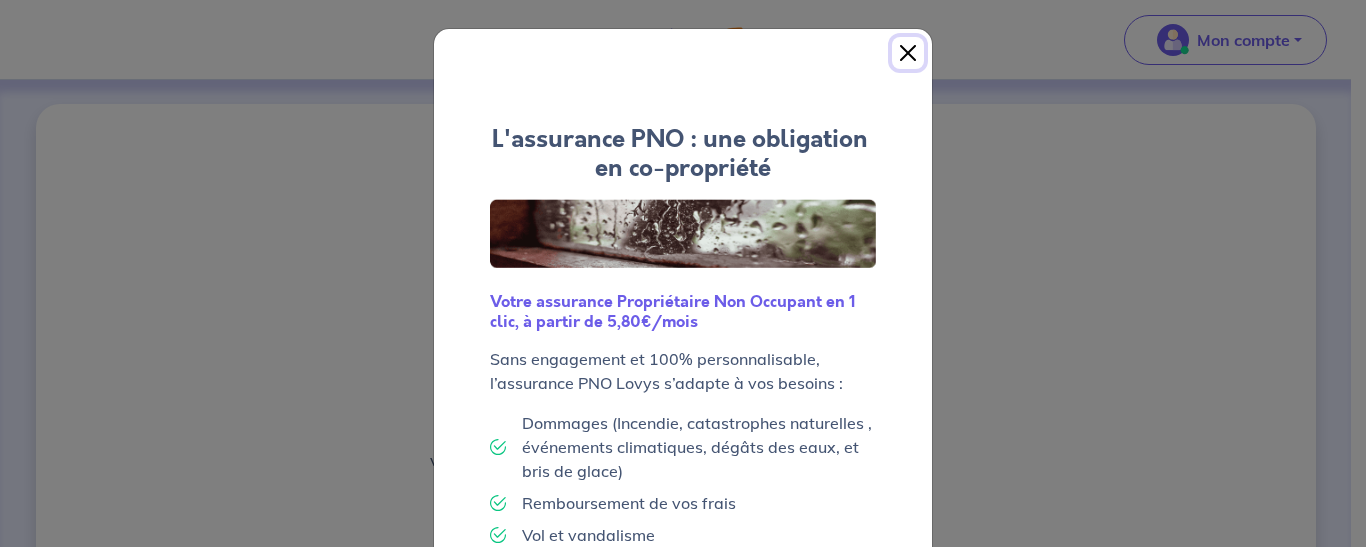 click at bounding box center (908, 53) 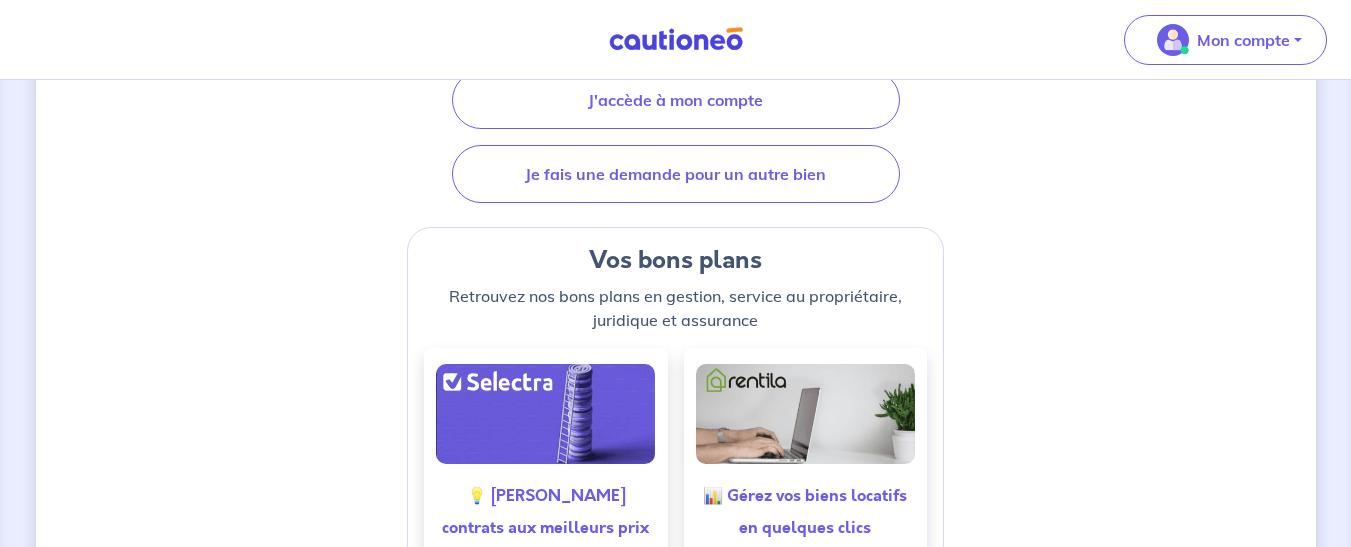 scroll, scrollTop: 454, scrollLeft: 0, axis: vertical 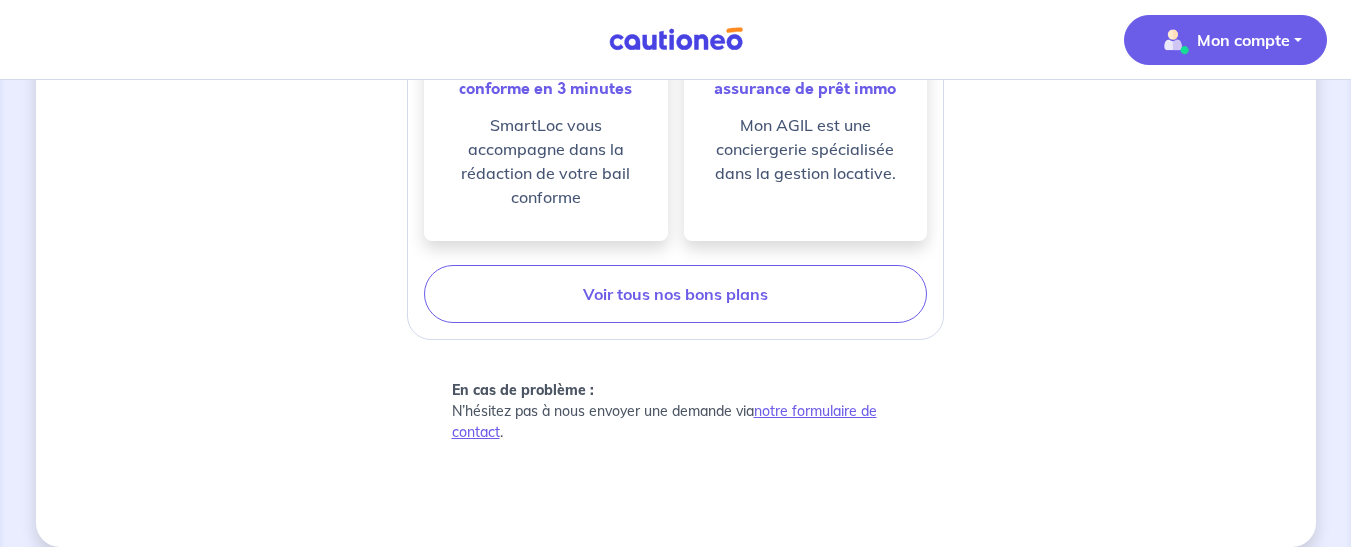 click on "Mon compte" at bounding box center [1225, 40] 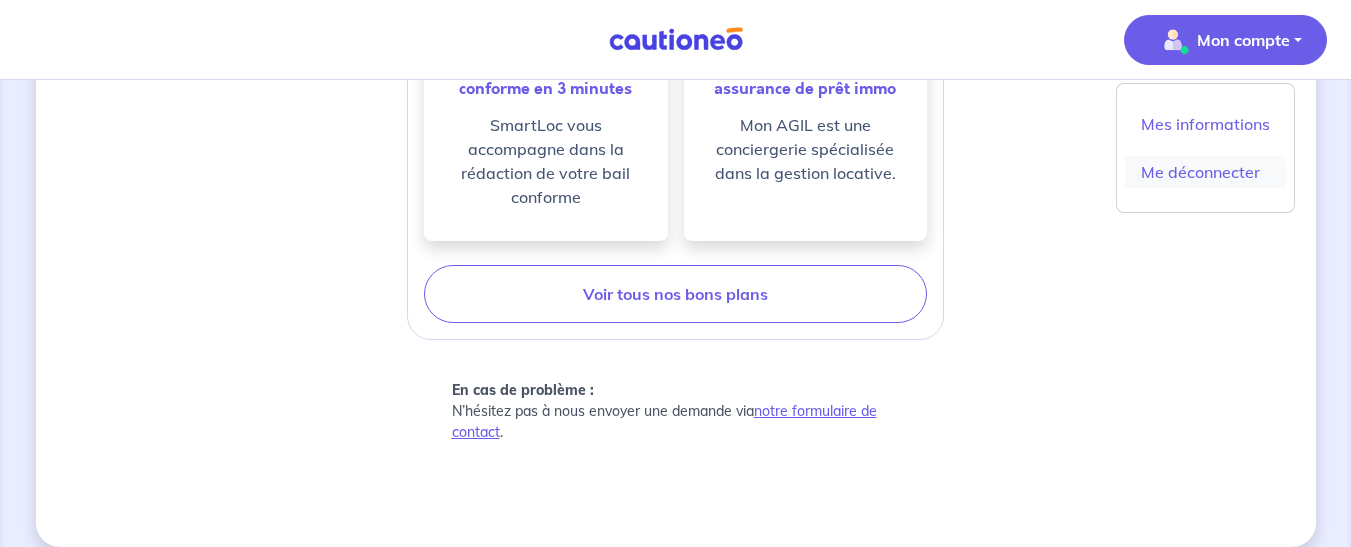 click on "Me déconnecter" at bounding box center [1205, 172] 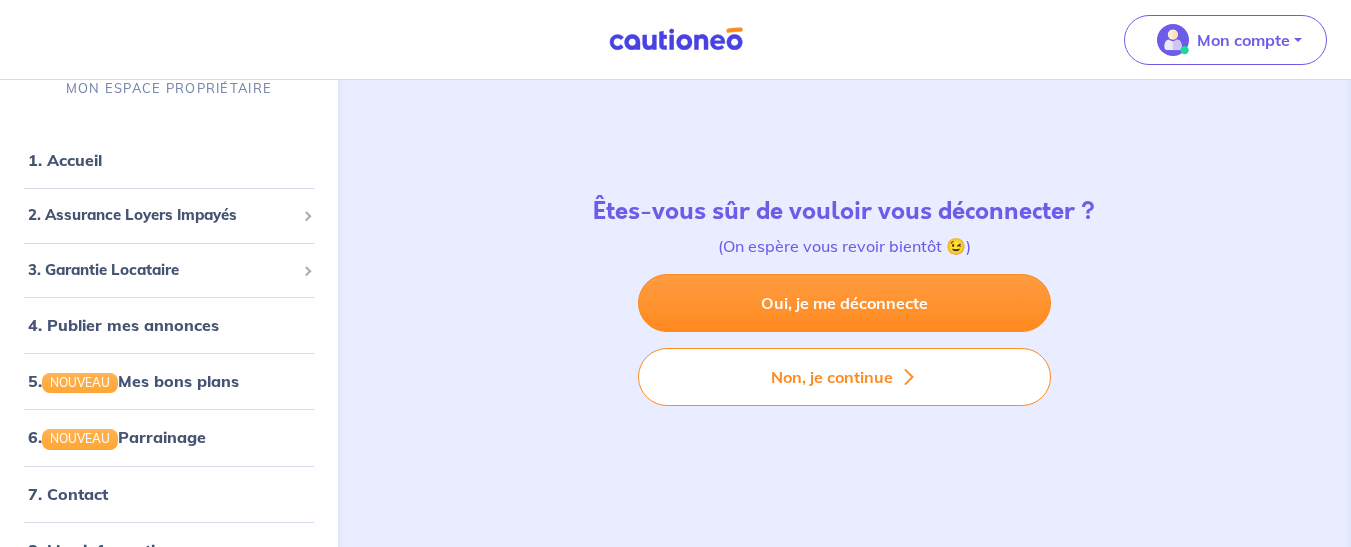 scroll, scrollTop: 0, scrollLeft: 0, axis: both 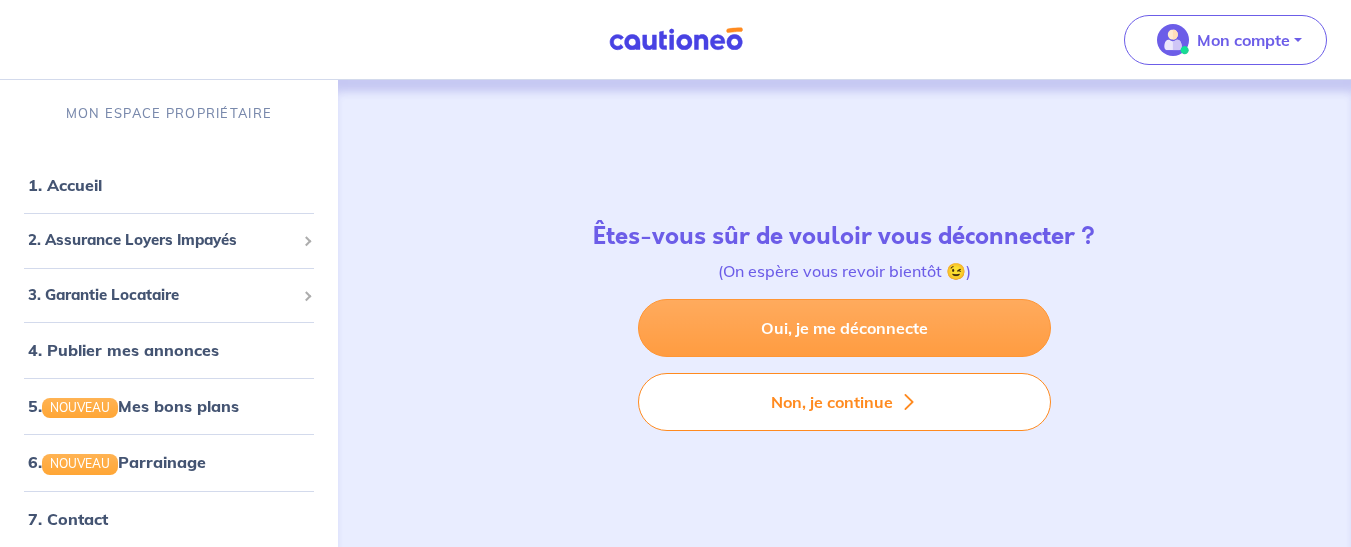 click on "Oui, je me déconnecte" at bounding box center (844, 328) 